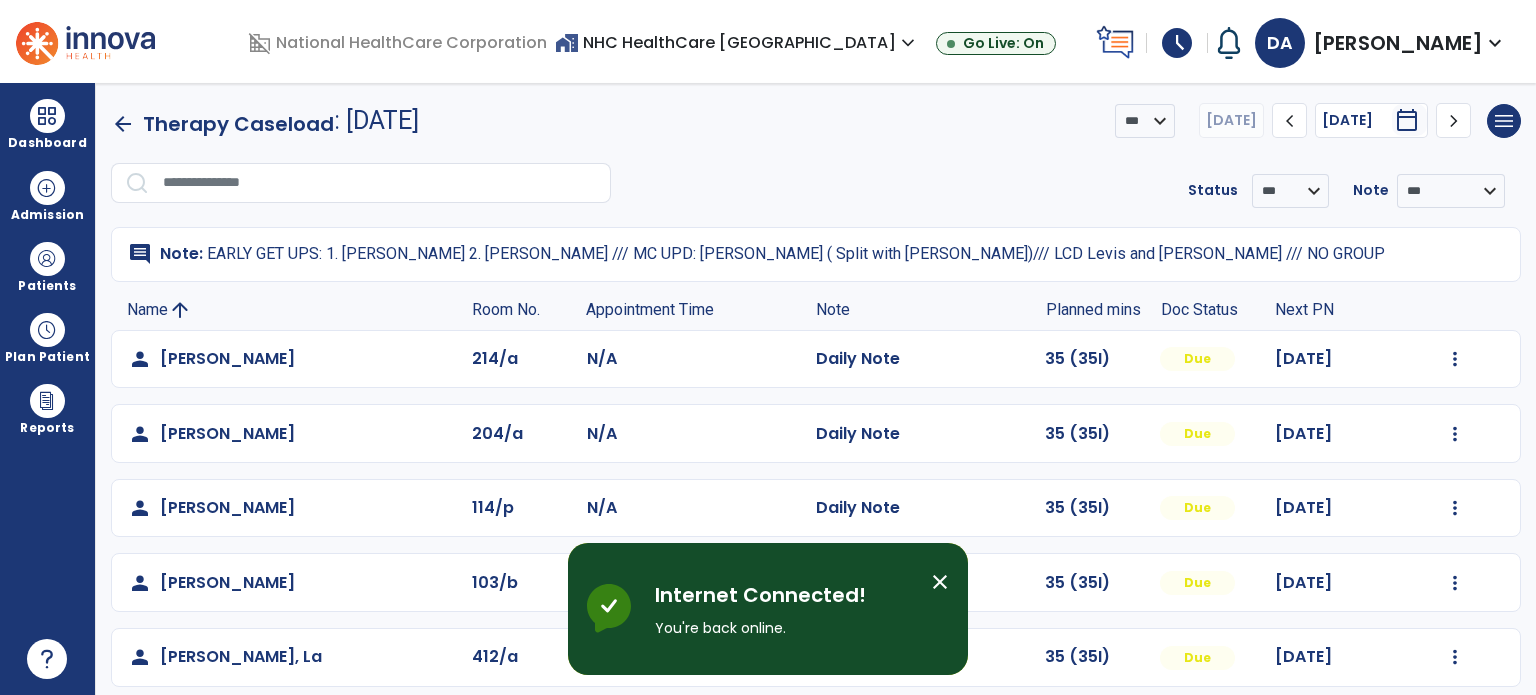 scroll, scrollTop: 0, scrollLeft: 0, axis: both 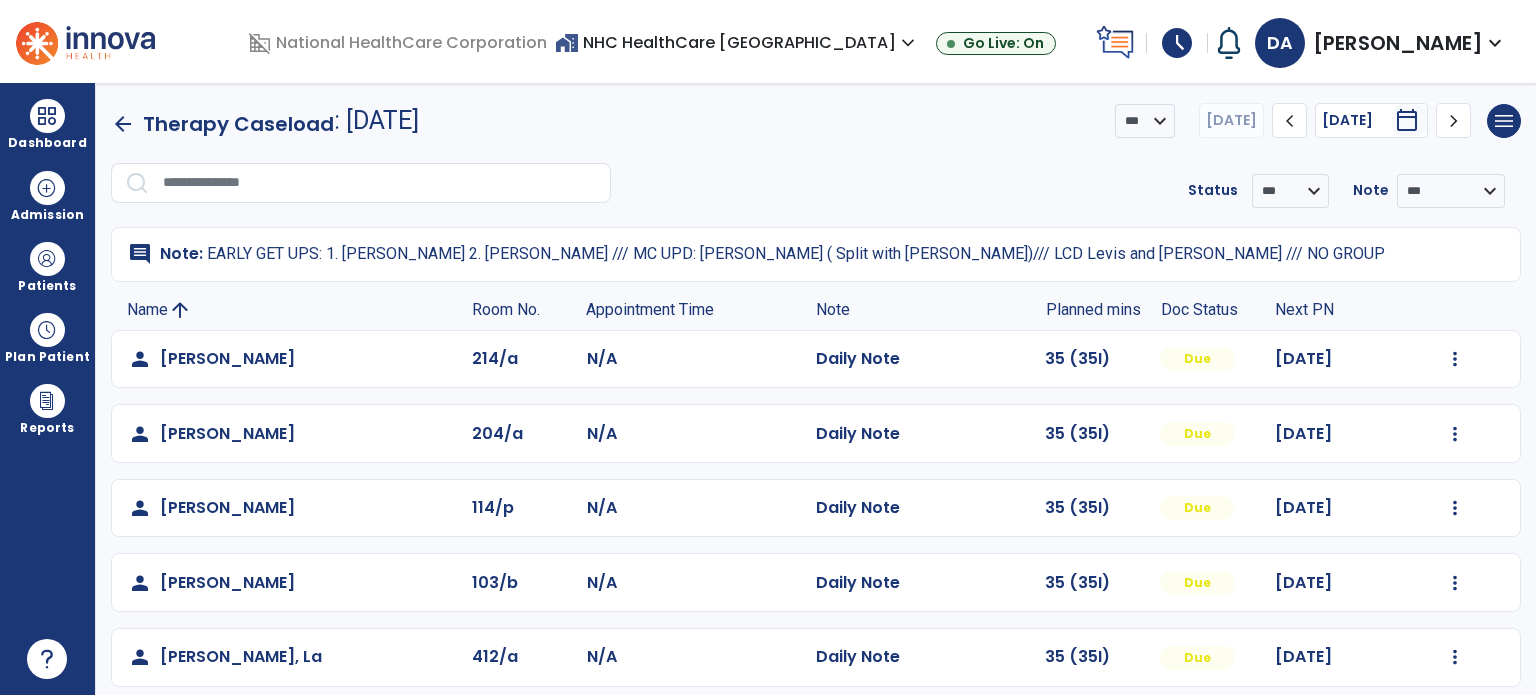 click on "domain_disabled   National HealthCare Corporation   home_work   NHC HealthCare [GEOGRAPHIC_DATA]   expand_more   NHC HealthCare [GEOGRAPHIC_DATA]   NHC HealthCare [GEOGRAPHIC_DATA] - [GEOGRAPHIC_DATA]  Go Live: On schedule My Time:   [DATE]    ***** stop  Stop   Open your timecard  arrow_right Notifications Mark as read Co-Treatment Conflict: [GEOGRAPHIC_DATA][PERSON_NAME] [DATE] 1:30 PM | NHC HealthCare [GEOGRAPHIC_DATA] See all Notifications  [PERSON_NAME]   expand_more   home   Home   person   Profile   help   Help   logout   Log out" at bounding box center [768, 41] 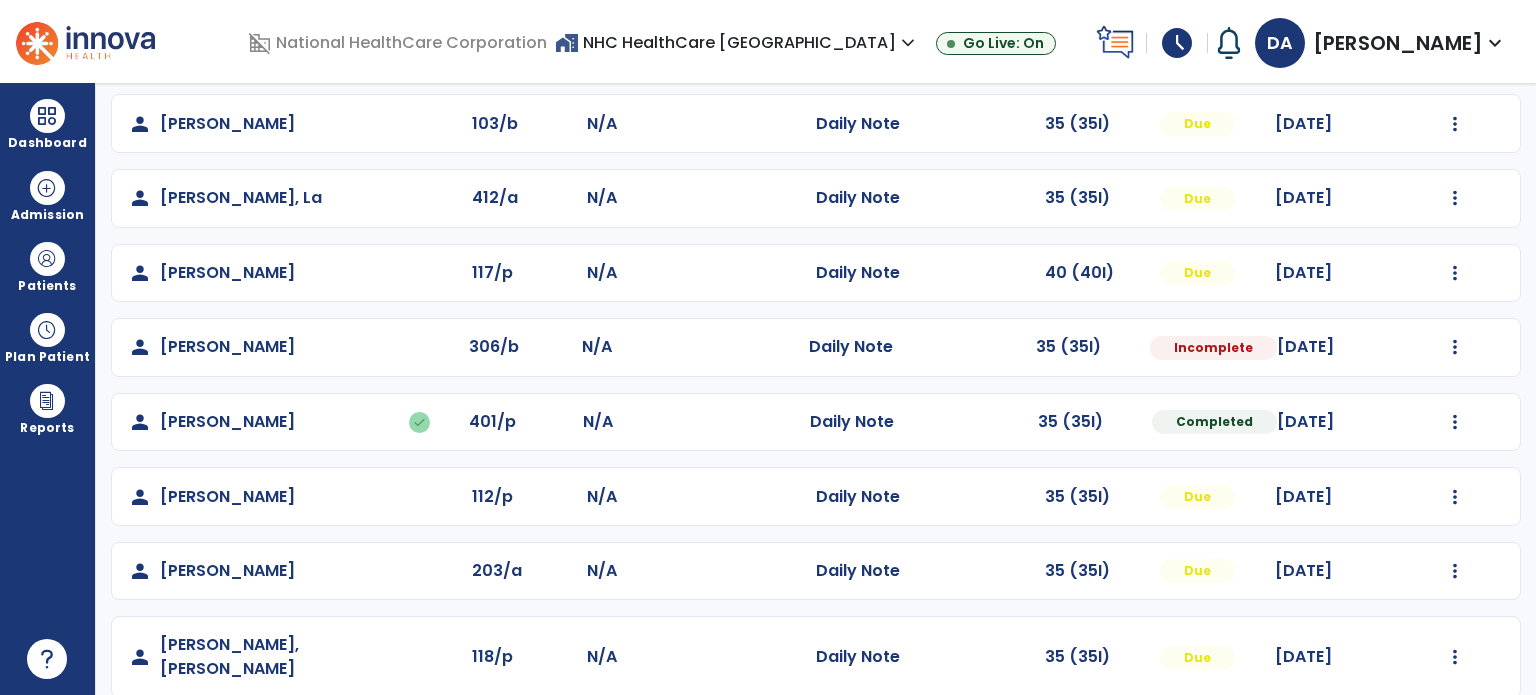 scroll, scrollTop: 464, scrollLeft: 0, axis: vertical 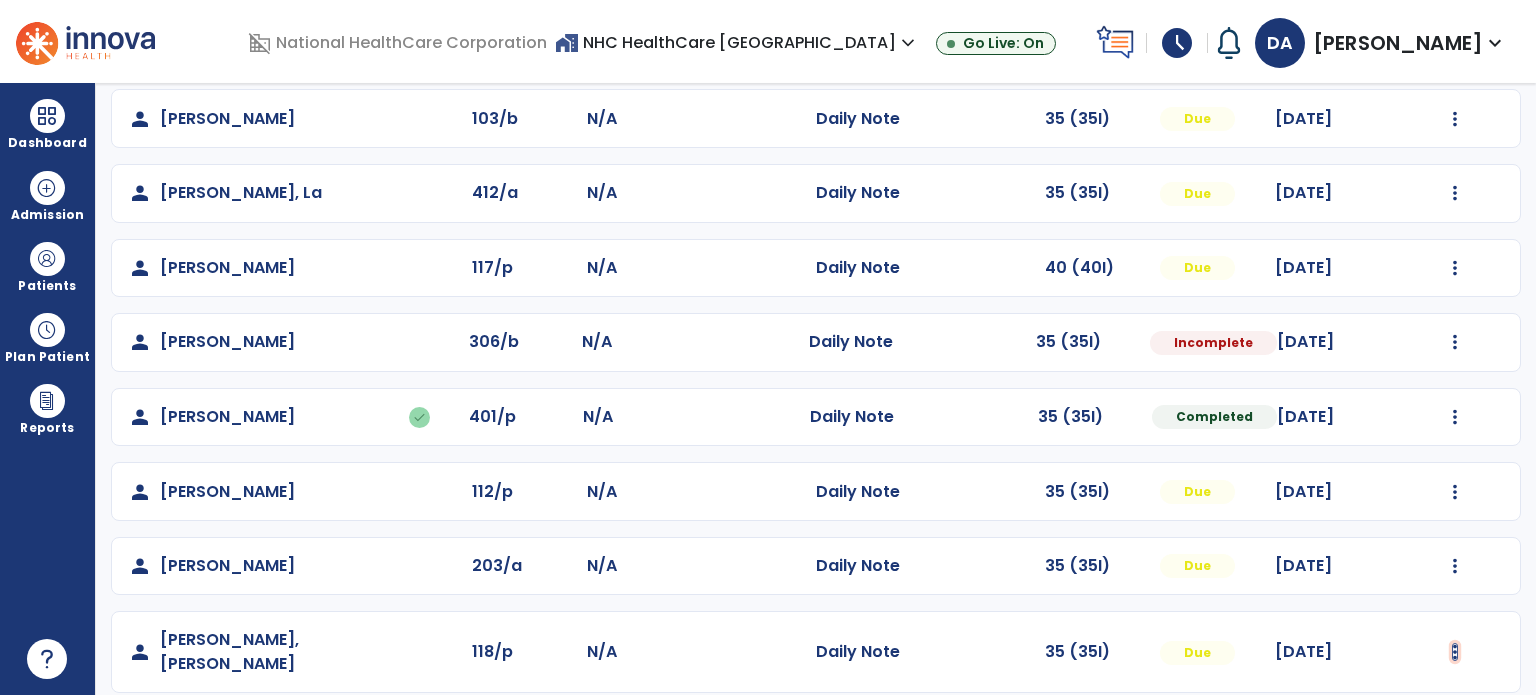 click at bounding box center (1455, -105) 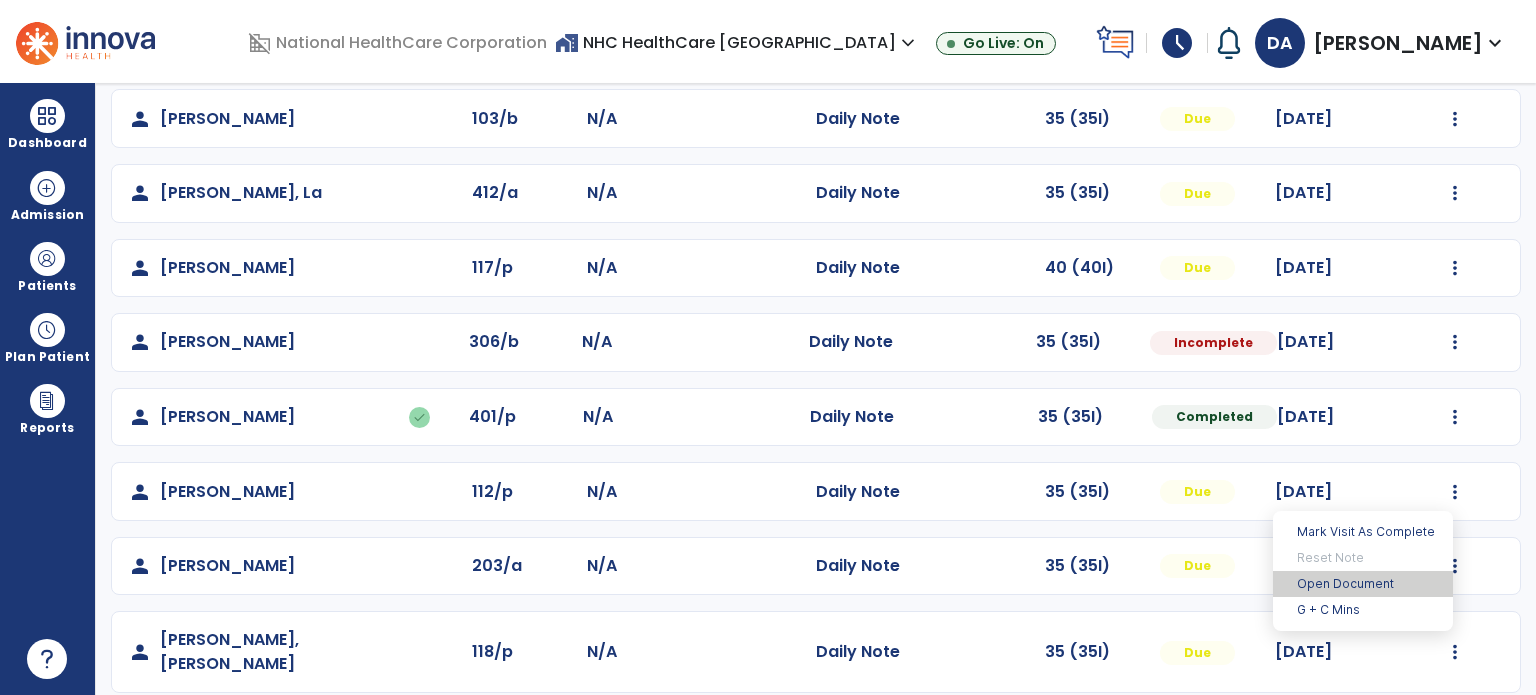 click on "Open Document" at bounding box center (1363, 584) 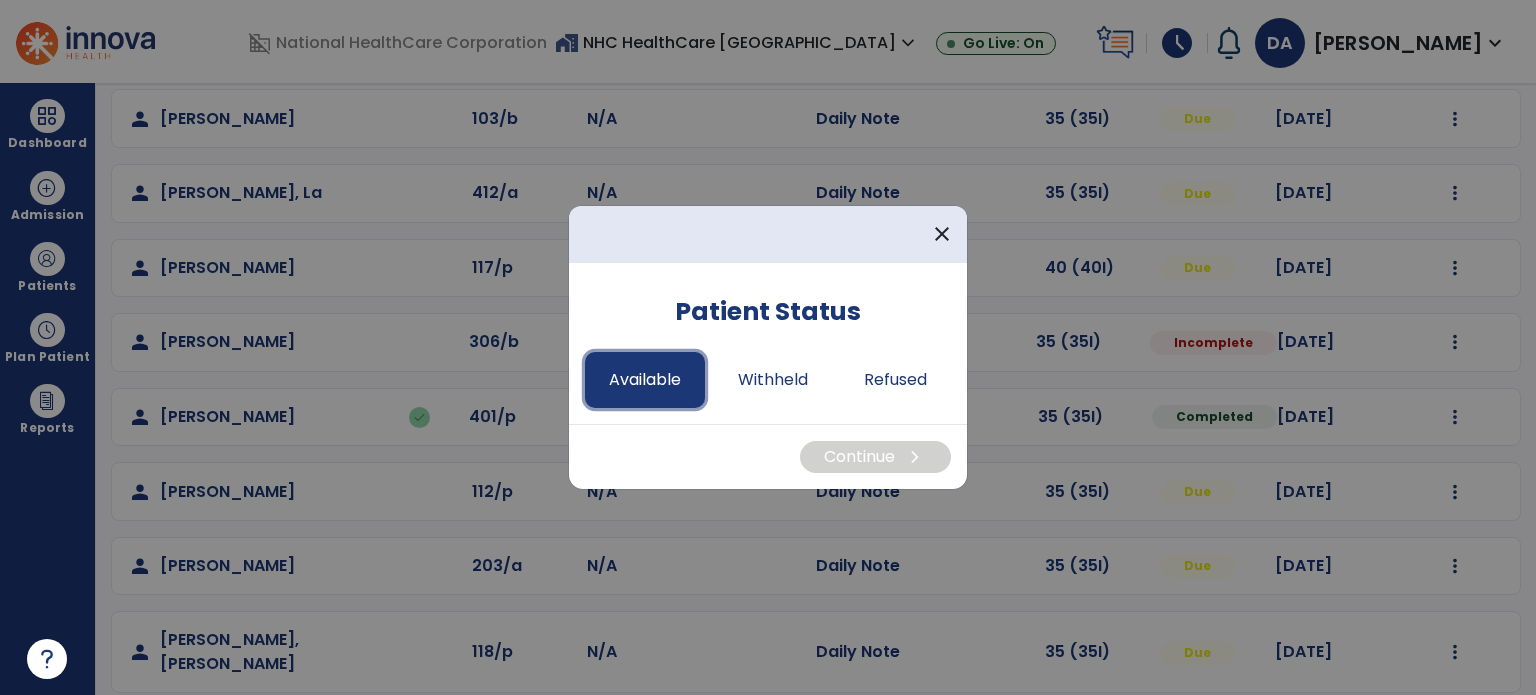 click on "Available" at bounding box center [645, 380] 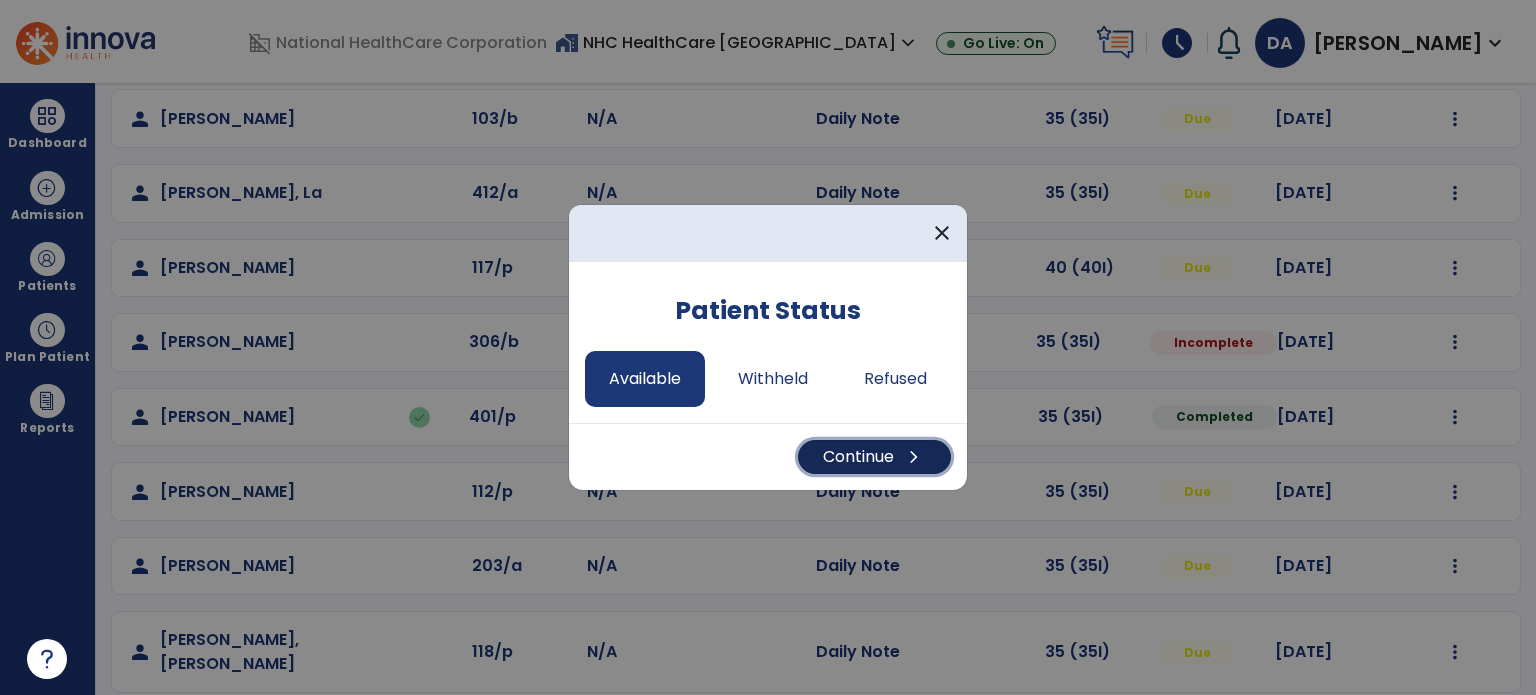 click on "Continue   chevron_right" at bounding box center [874, 457] 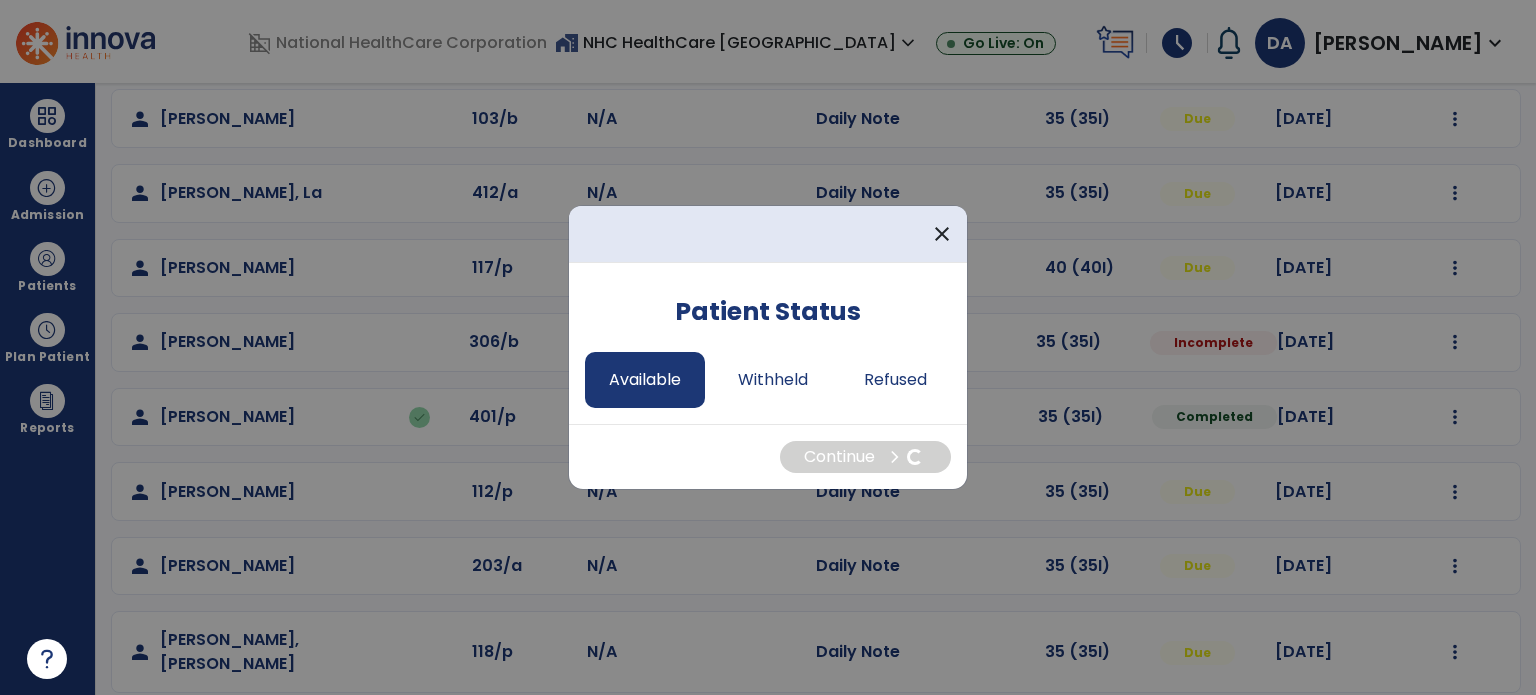 select on "*" 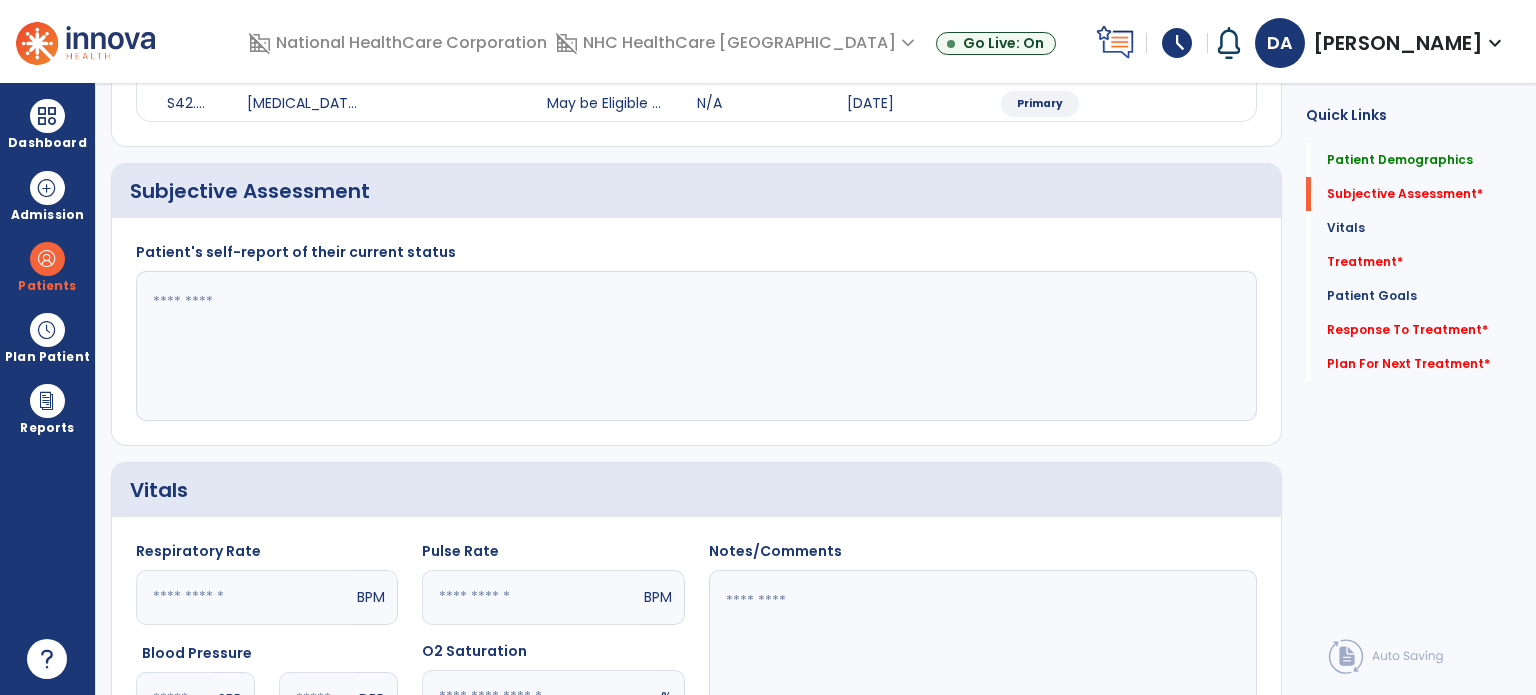 click 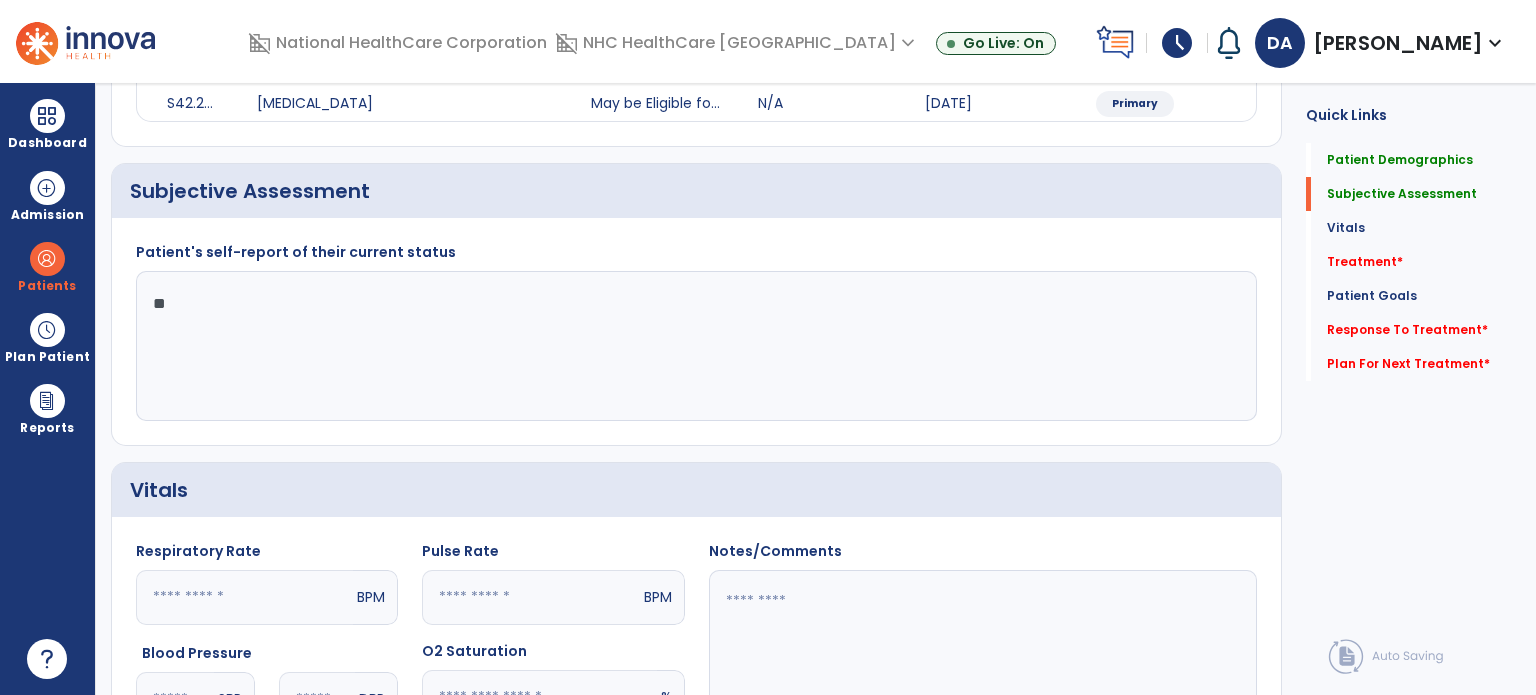 type on "*" 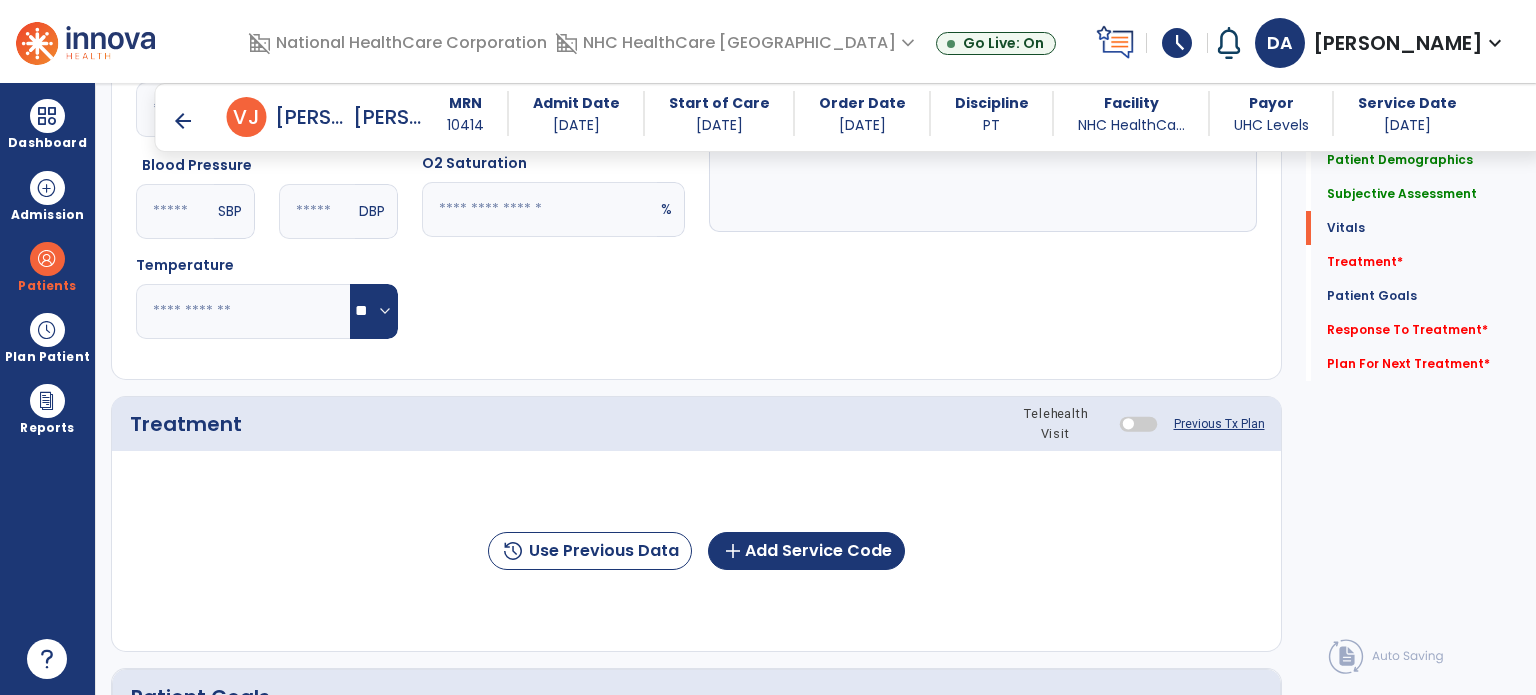 scroll, scrollTop: 964, scrollLeft: 0, axis: vertical 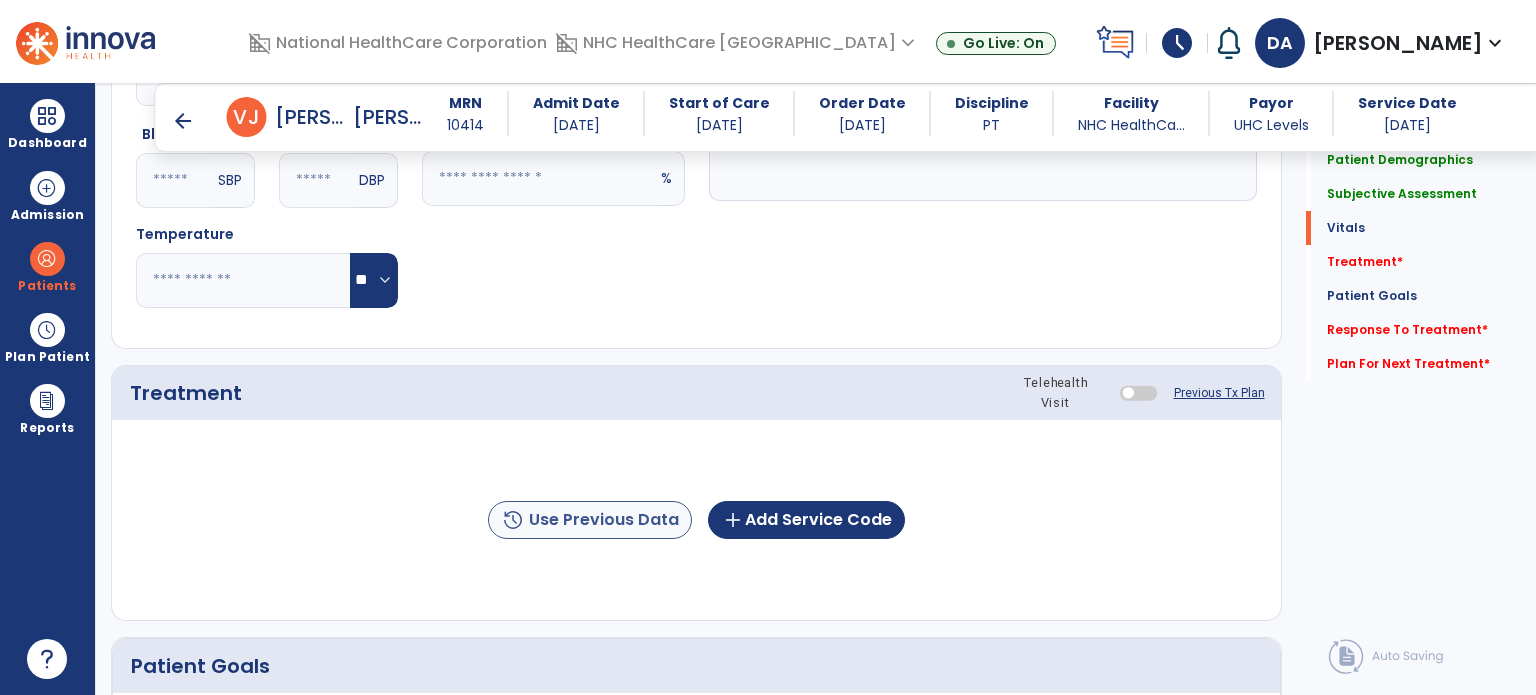type on "**********" 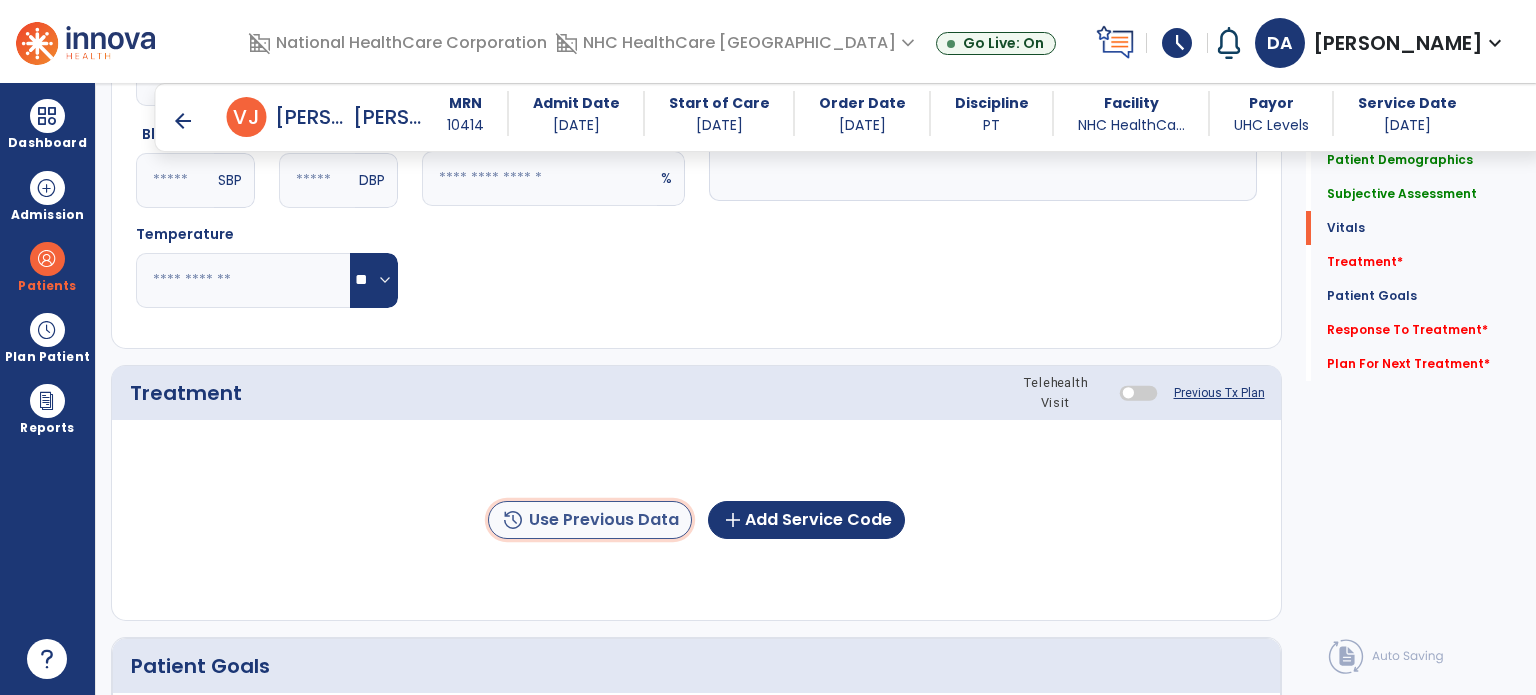 click on "history  Use Previous Data" 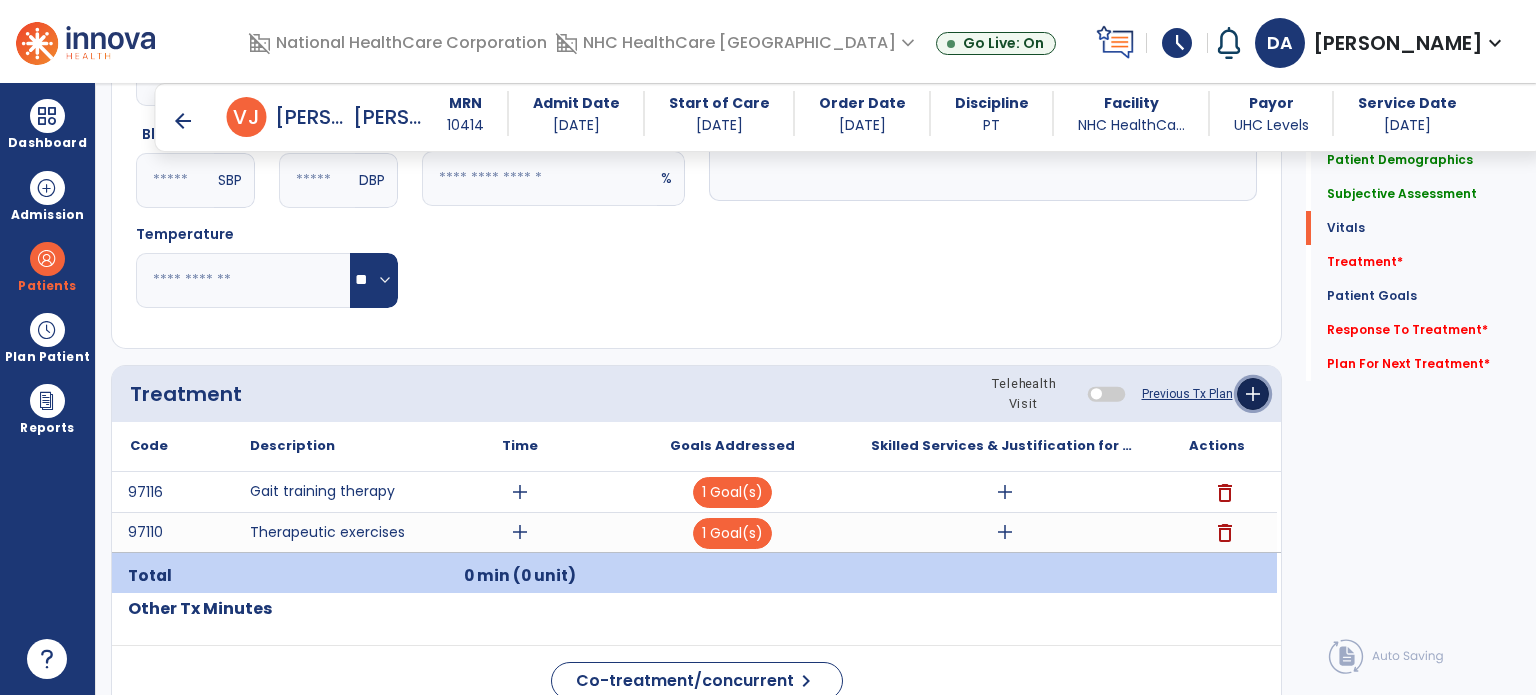 click on "add" 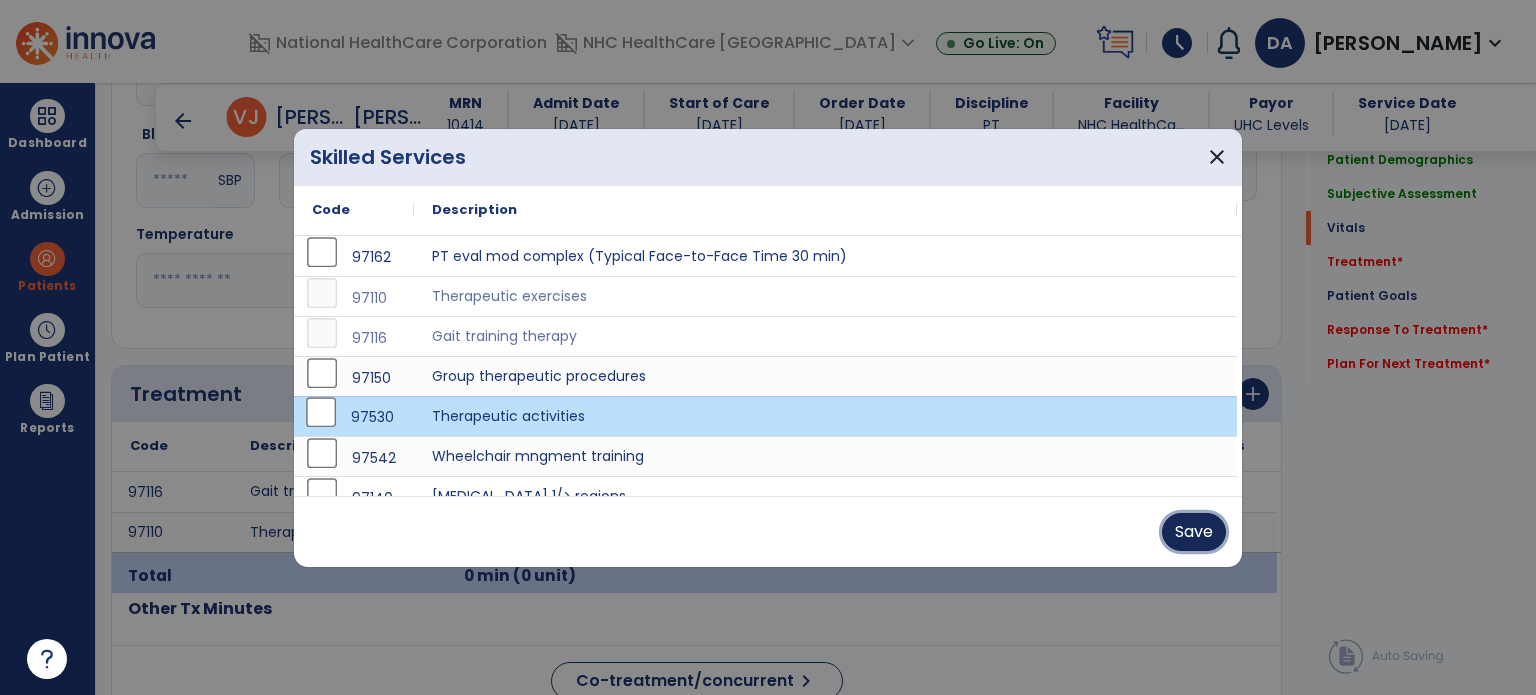 click on "Save" at bounding box center [1194, 532] 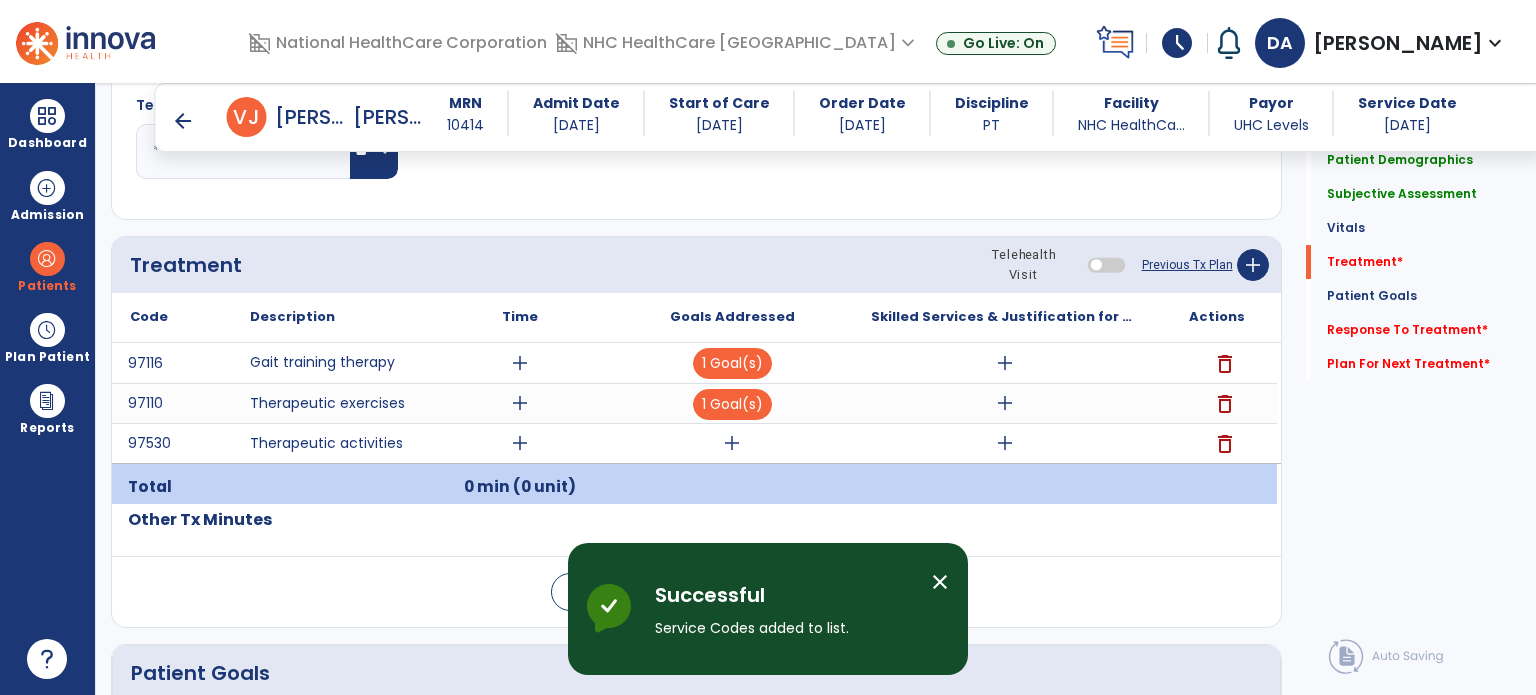scroll, scrollTop: 1113, scrollLeft: 0, axis: vertical 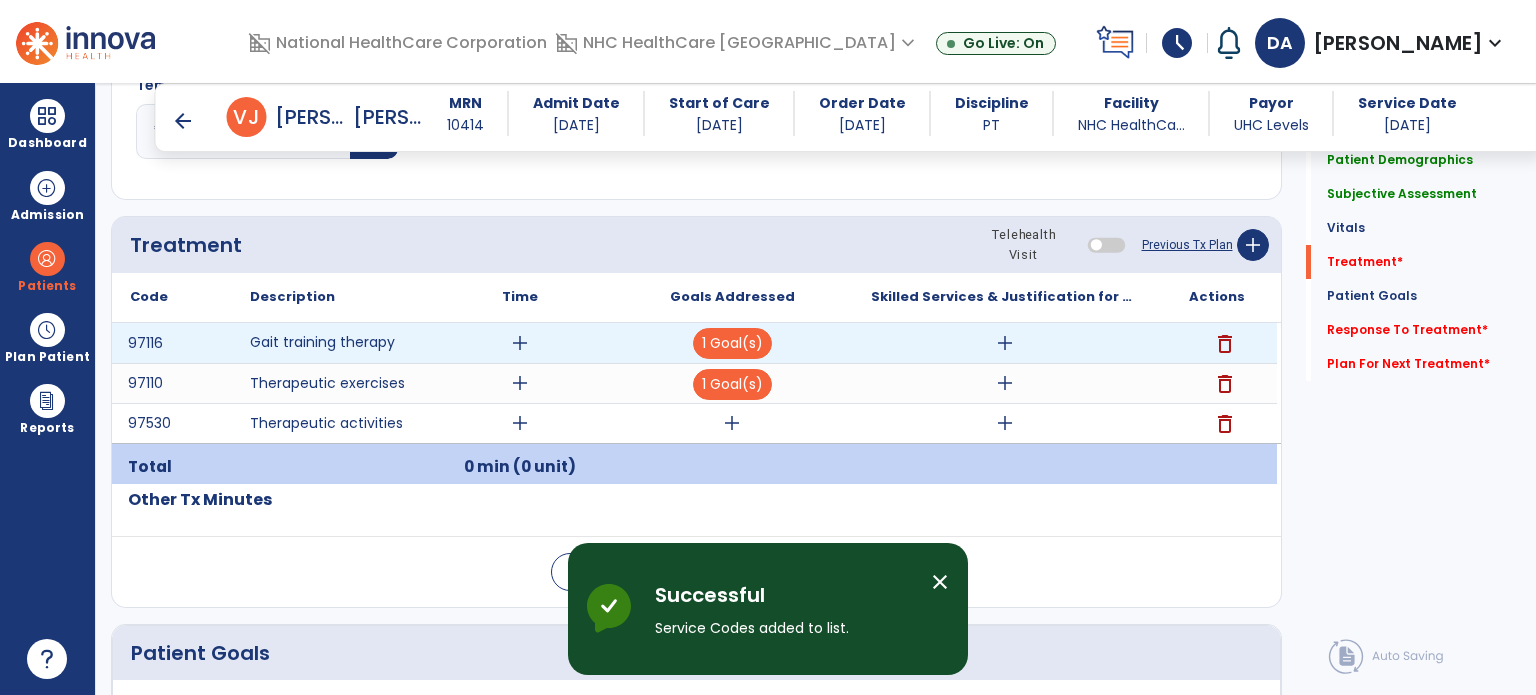 click on "add" at bounding box center [520, 343] 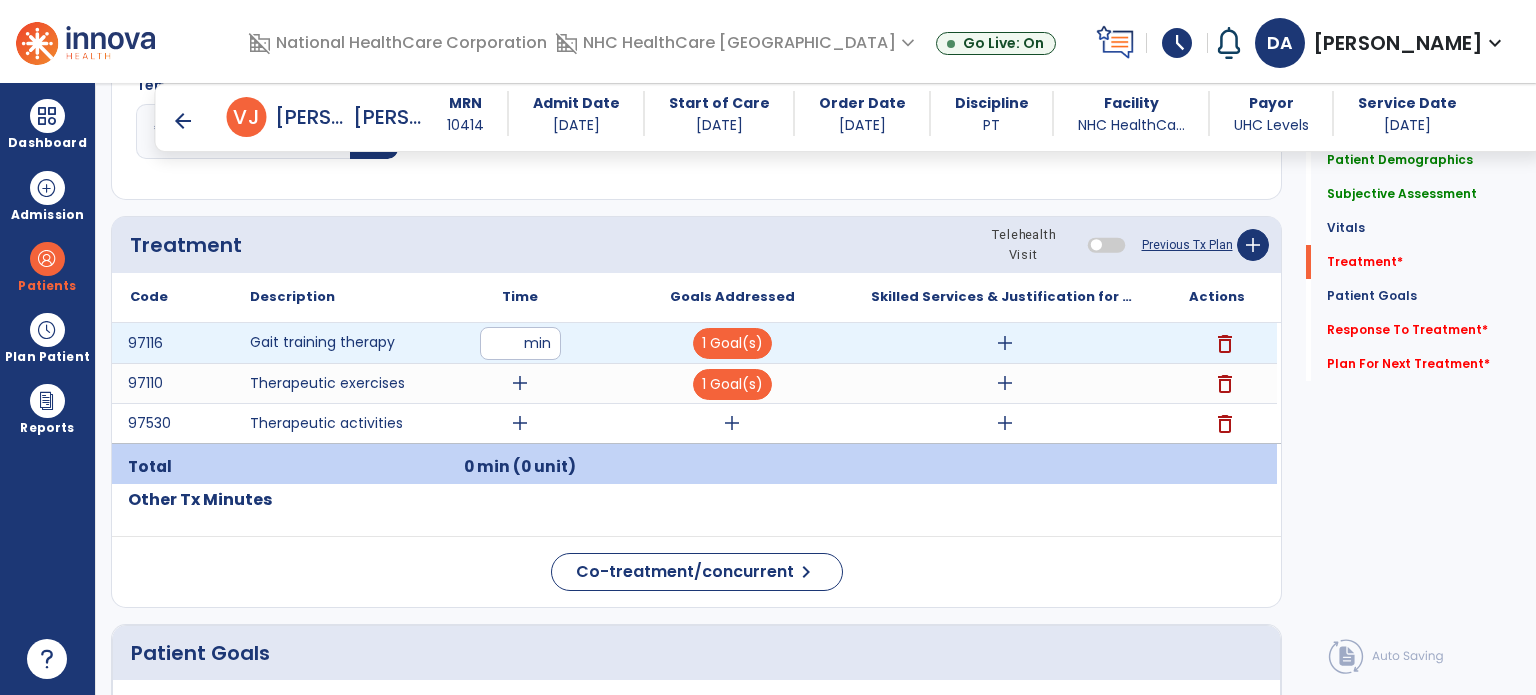 type on "**" 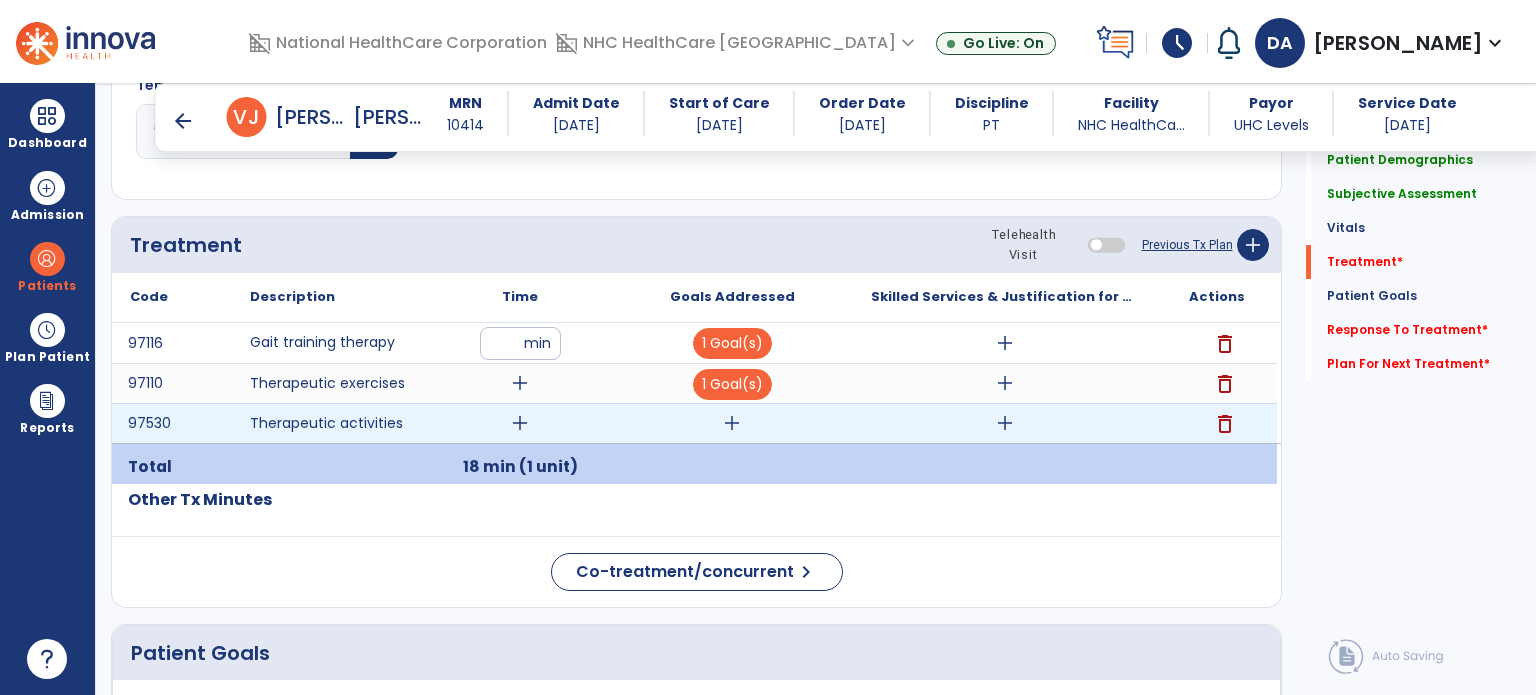 click on "add" at bounding box center [520, 423] 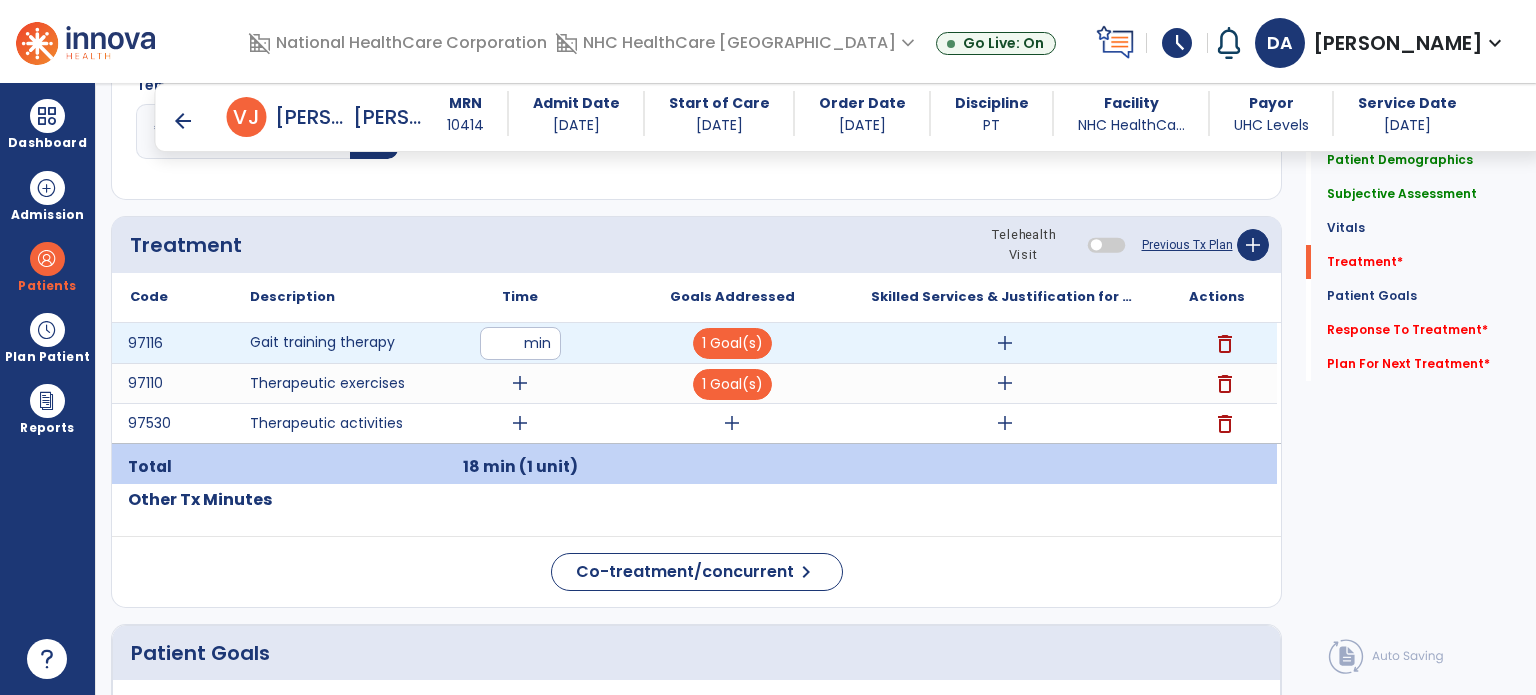 click on "**" at bounding box center (520, 343) 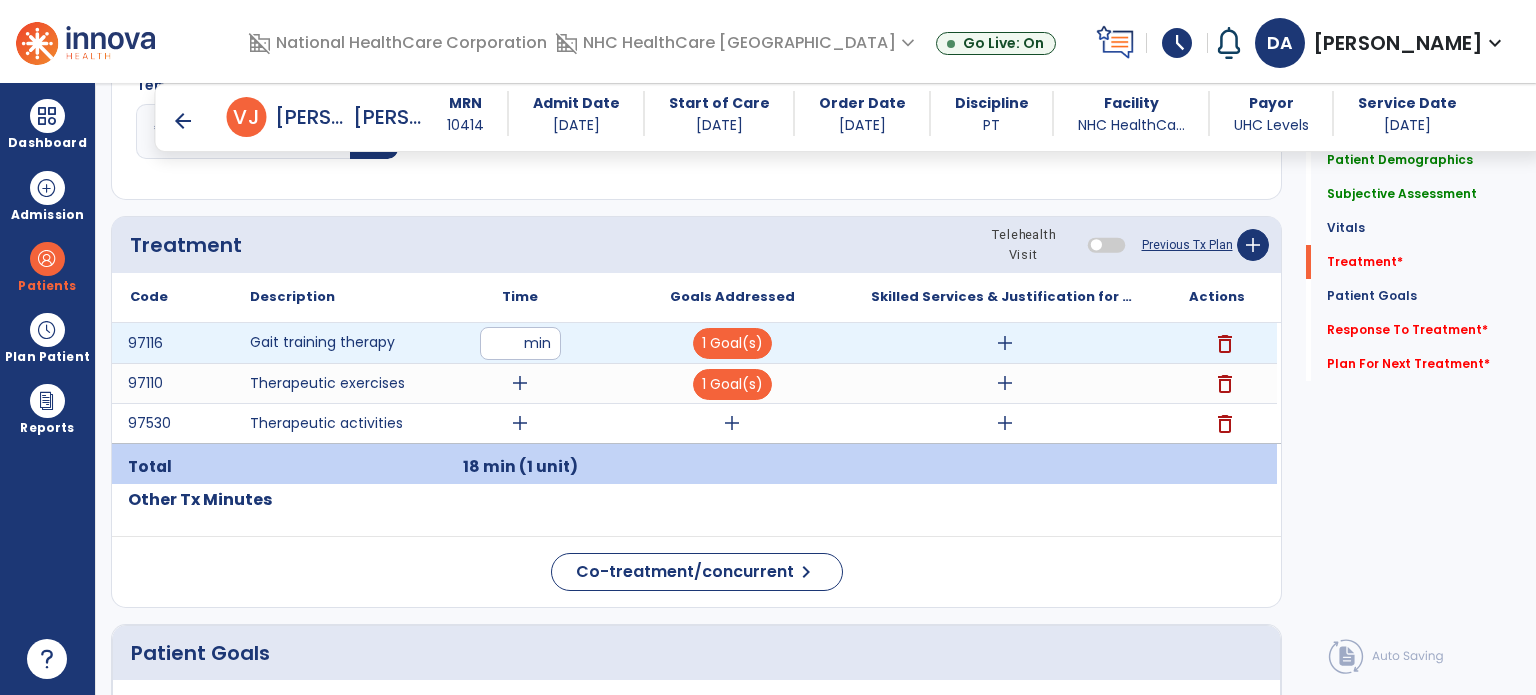 type on "**" 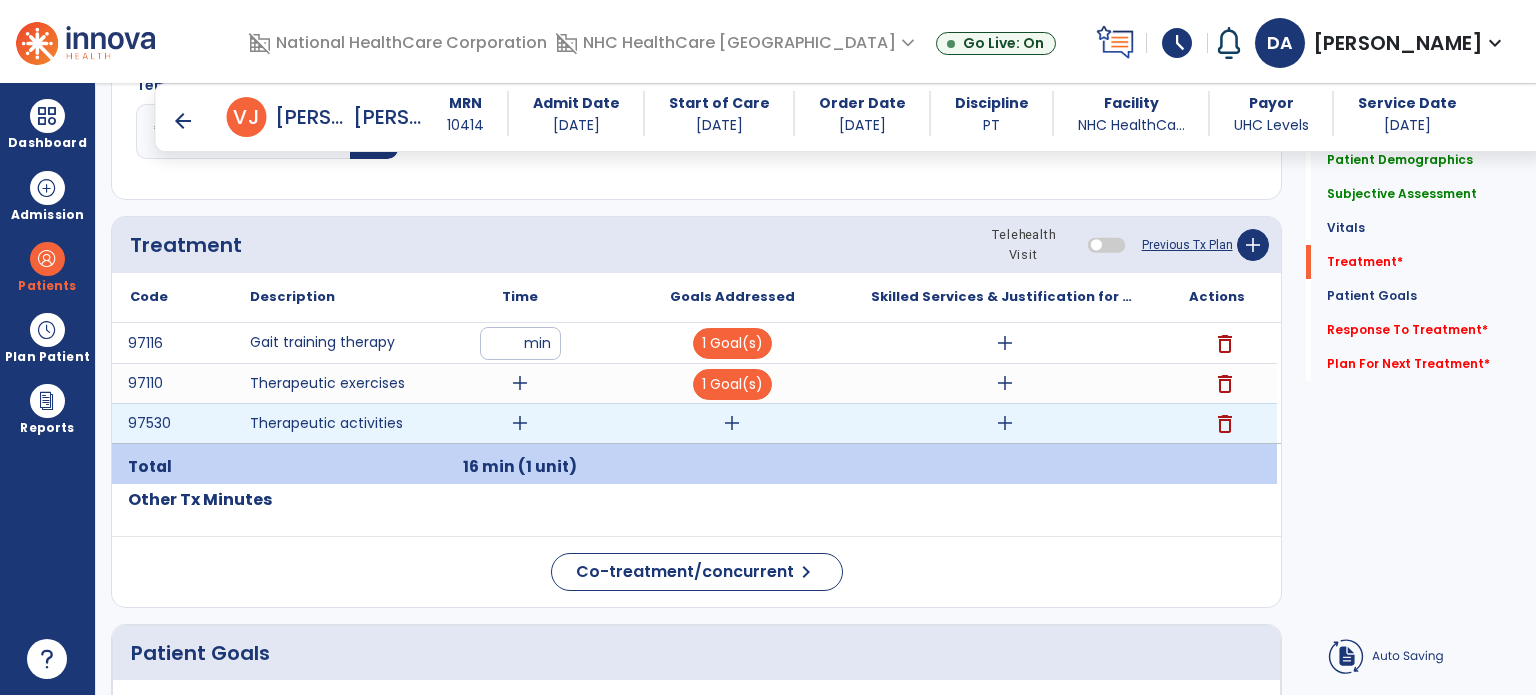 click on "add" at bounding box center (520, 423) 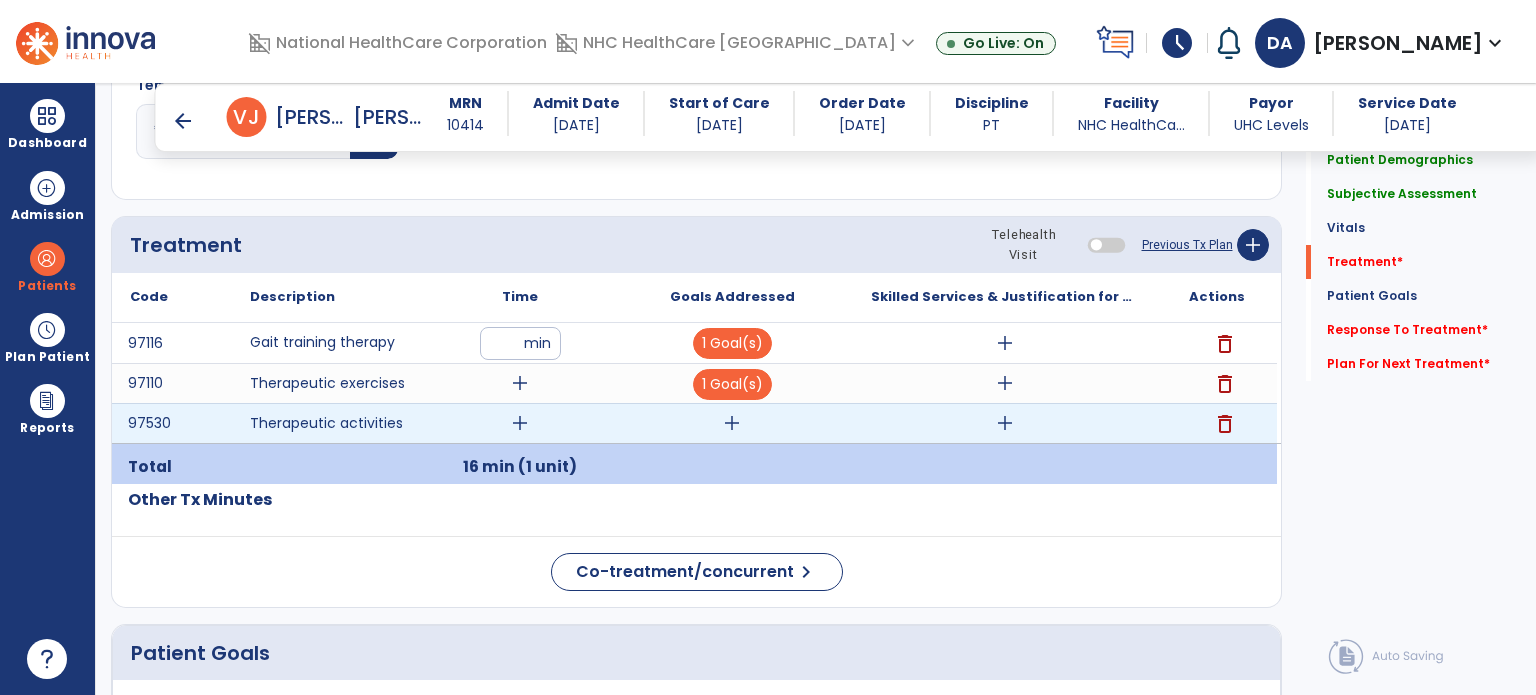 click on "add" at bounding box center (520, 423) 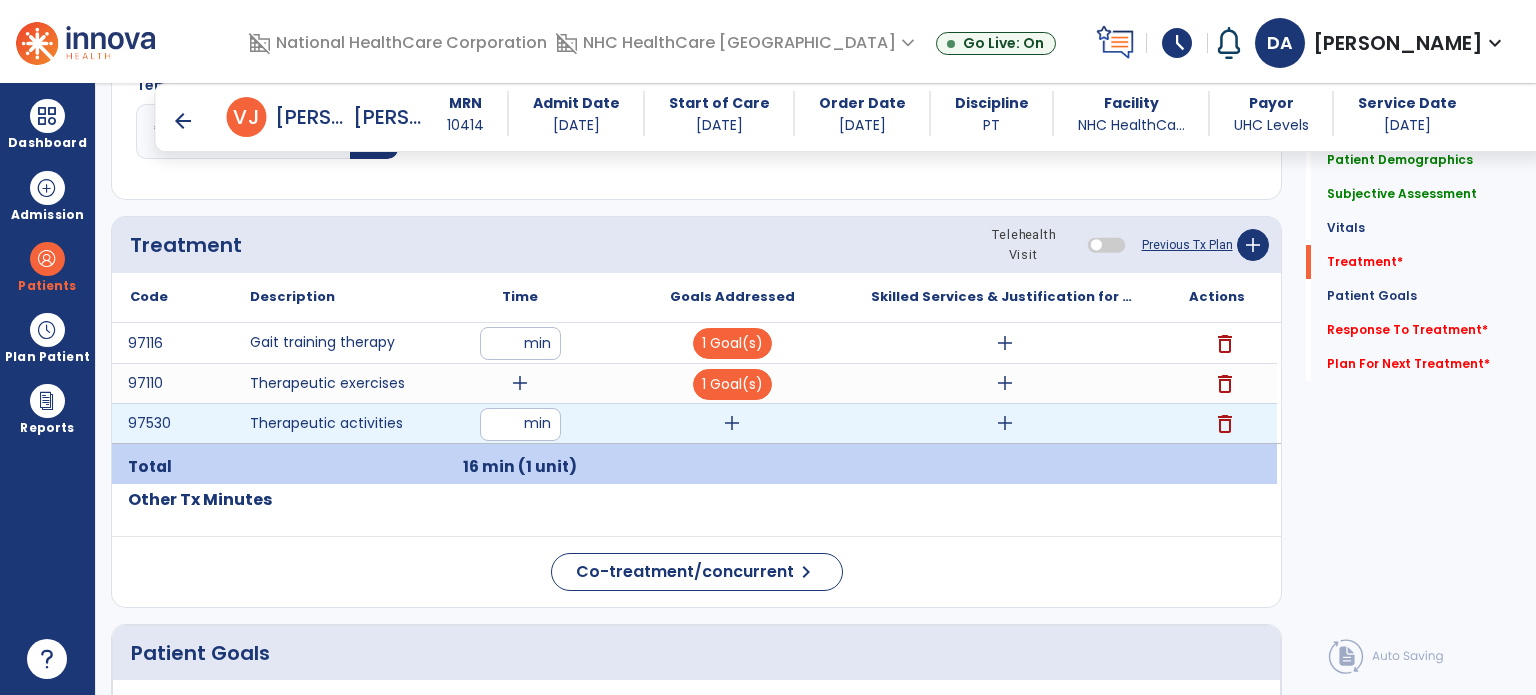 type on "**" 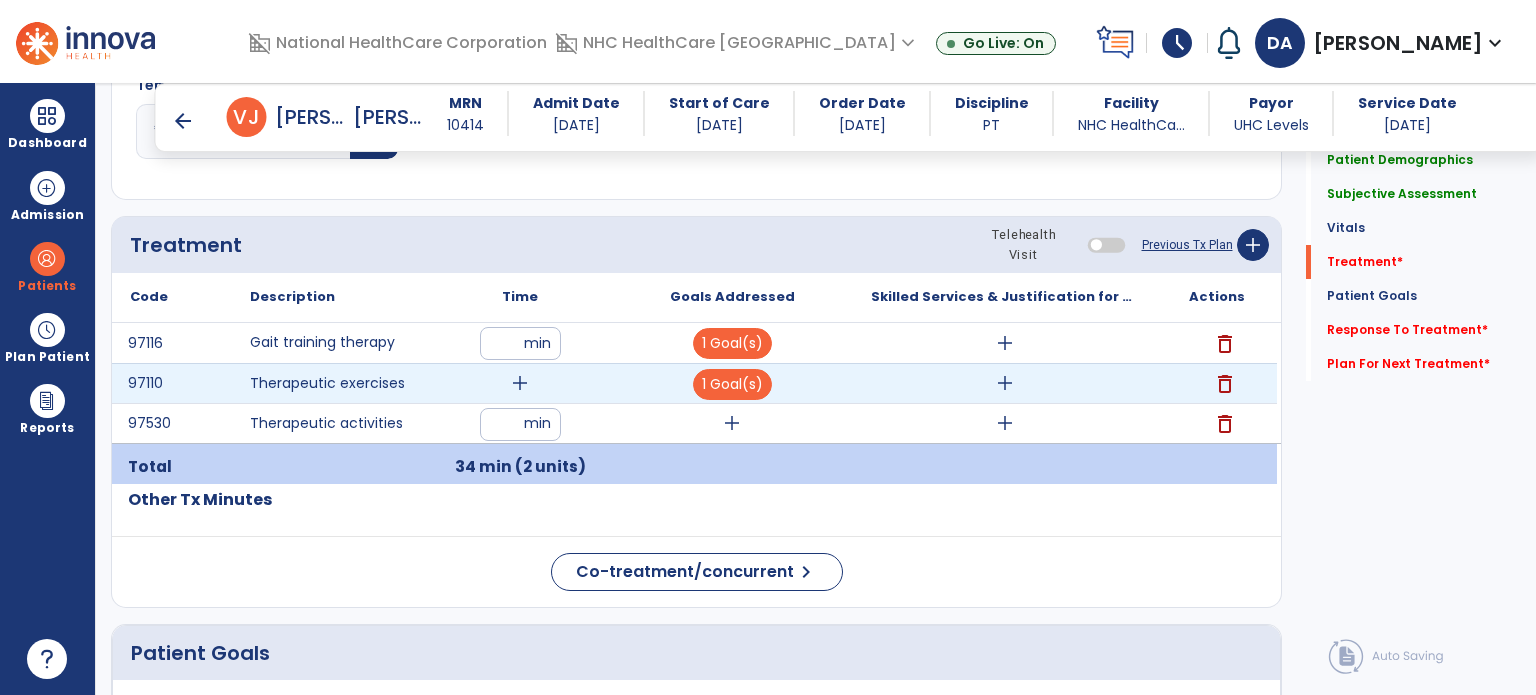 click on "add" at bounding box center [520, 383] 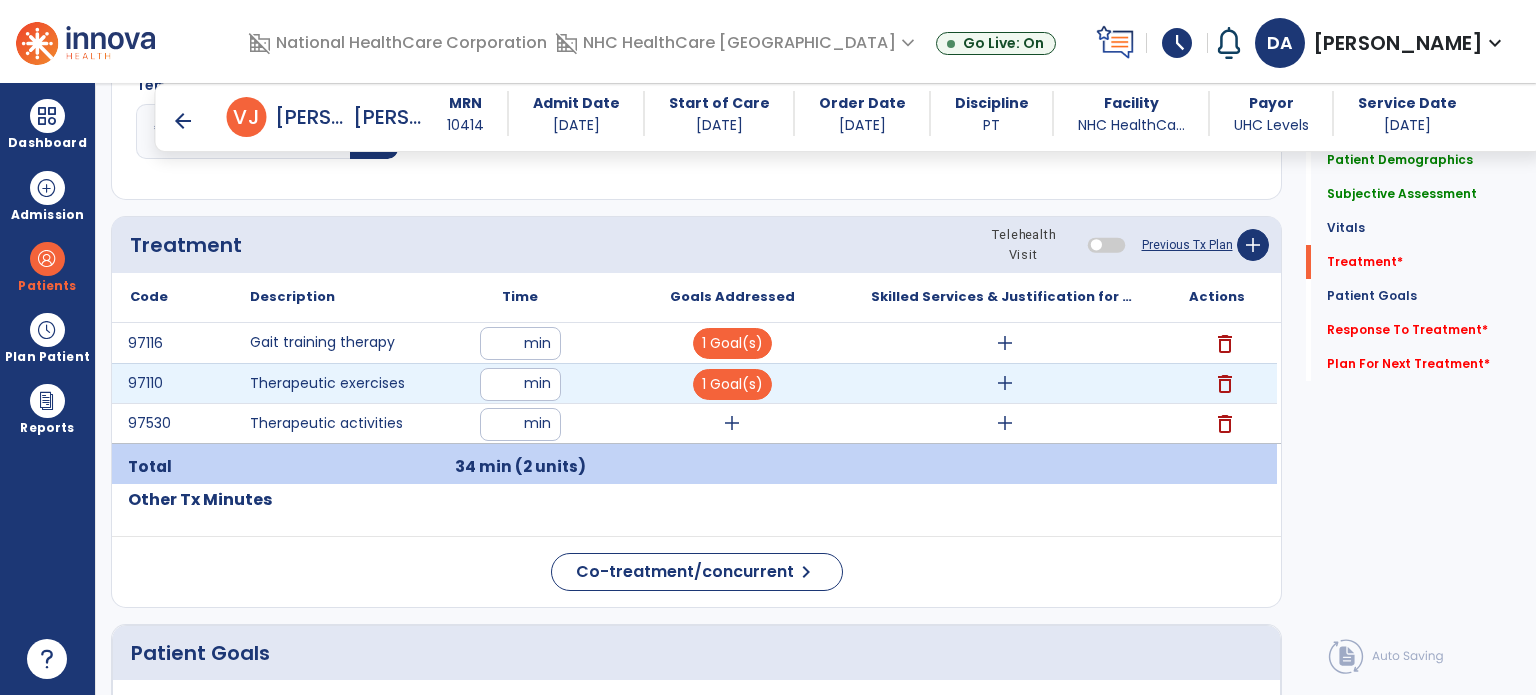 type on "**" 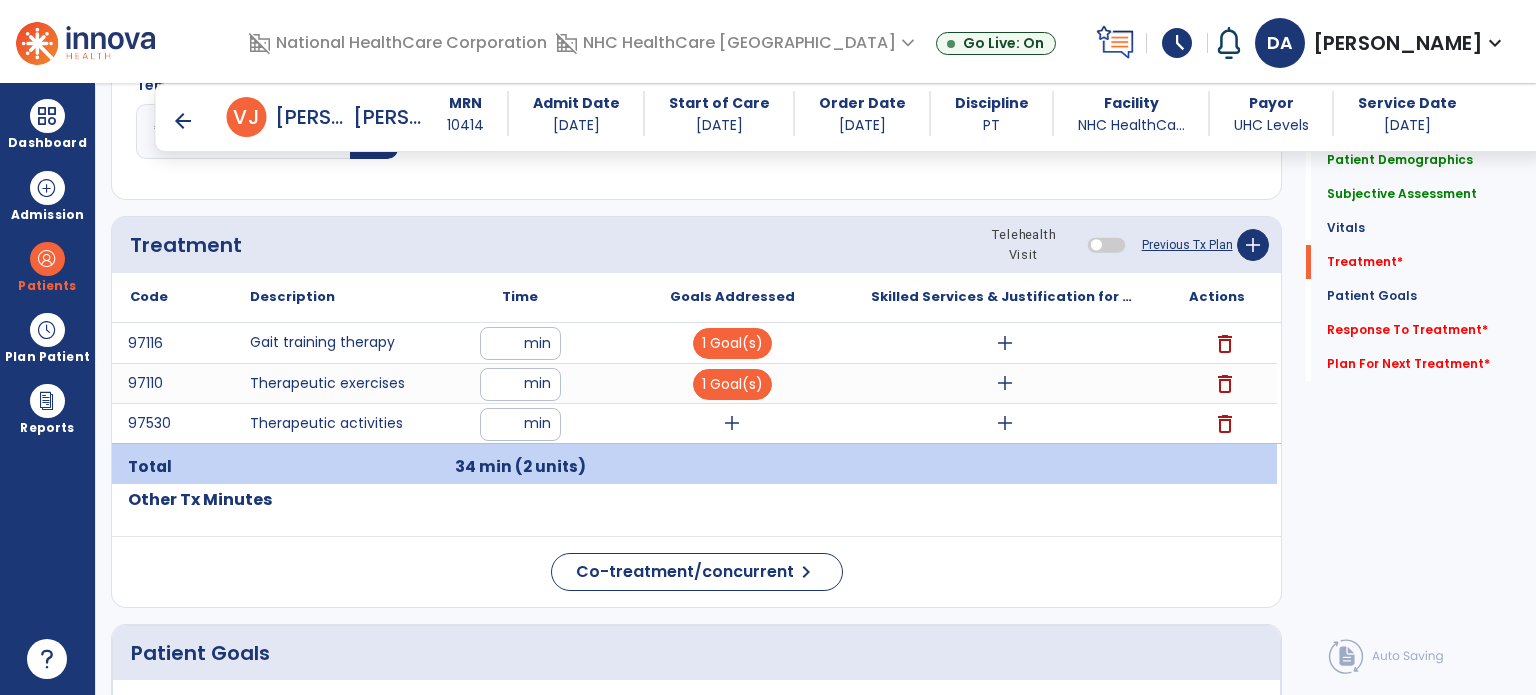 click on "Code
Description
Time" 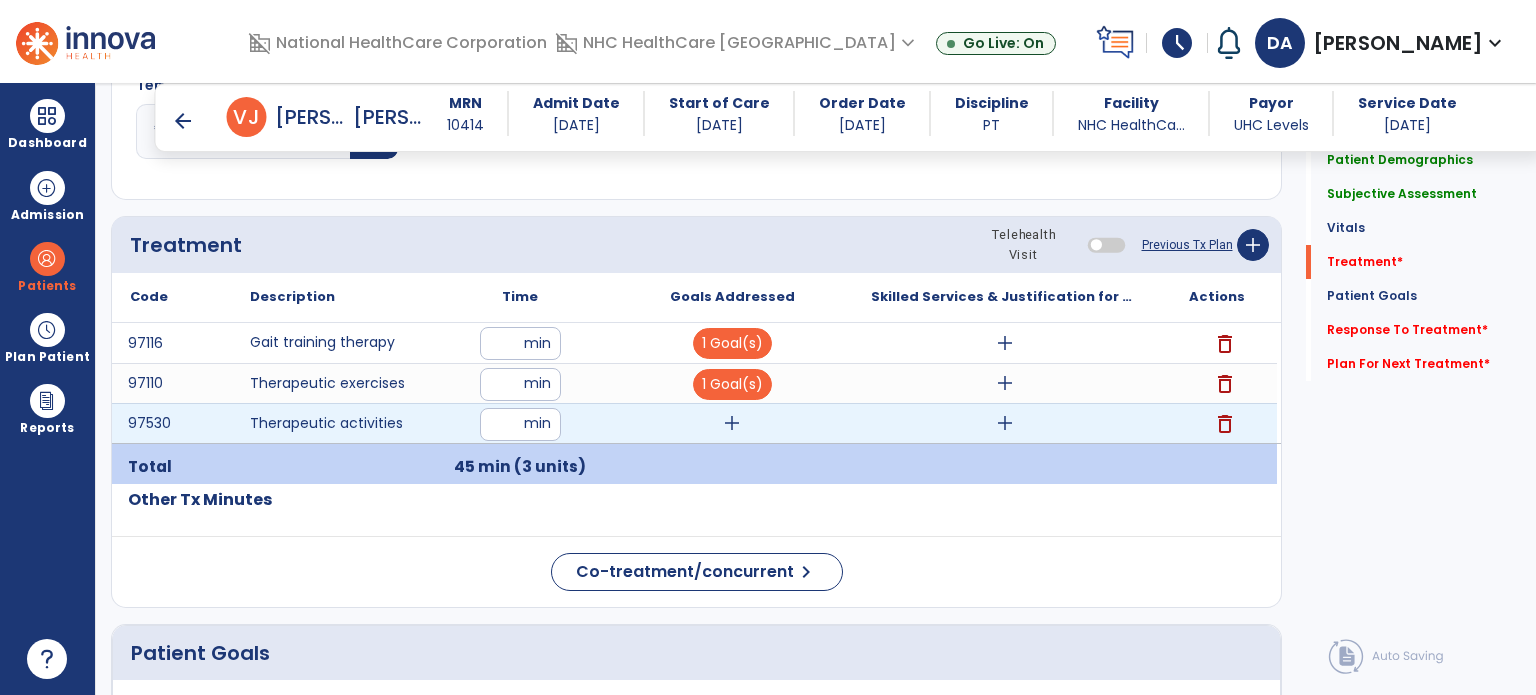 click on "add" at bounding box center (732, 423) 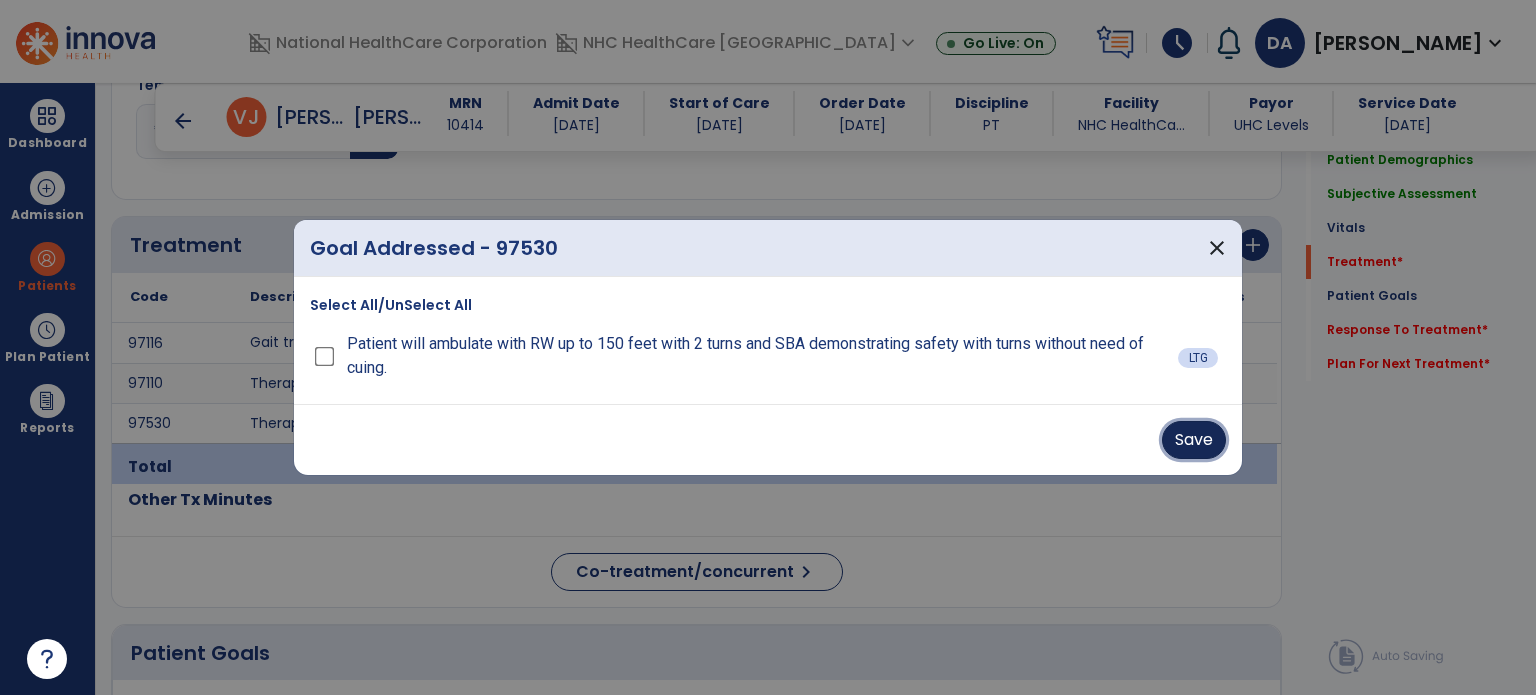 click on "Save" at bounding box center [1194, 440] 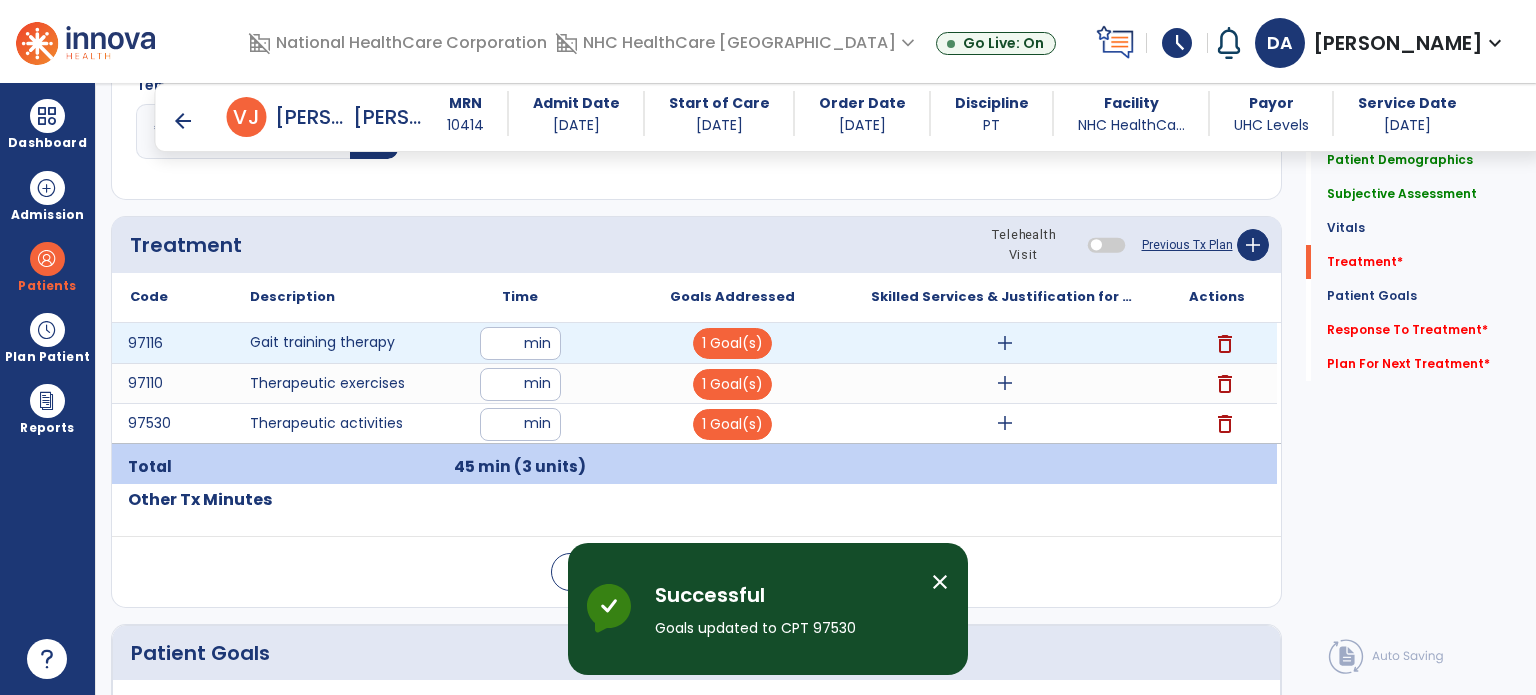 click on "add" at bounding box center [1005, 343] 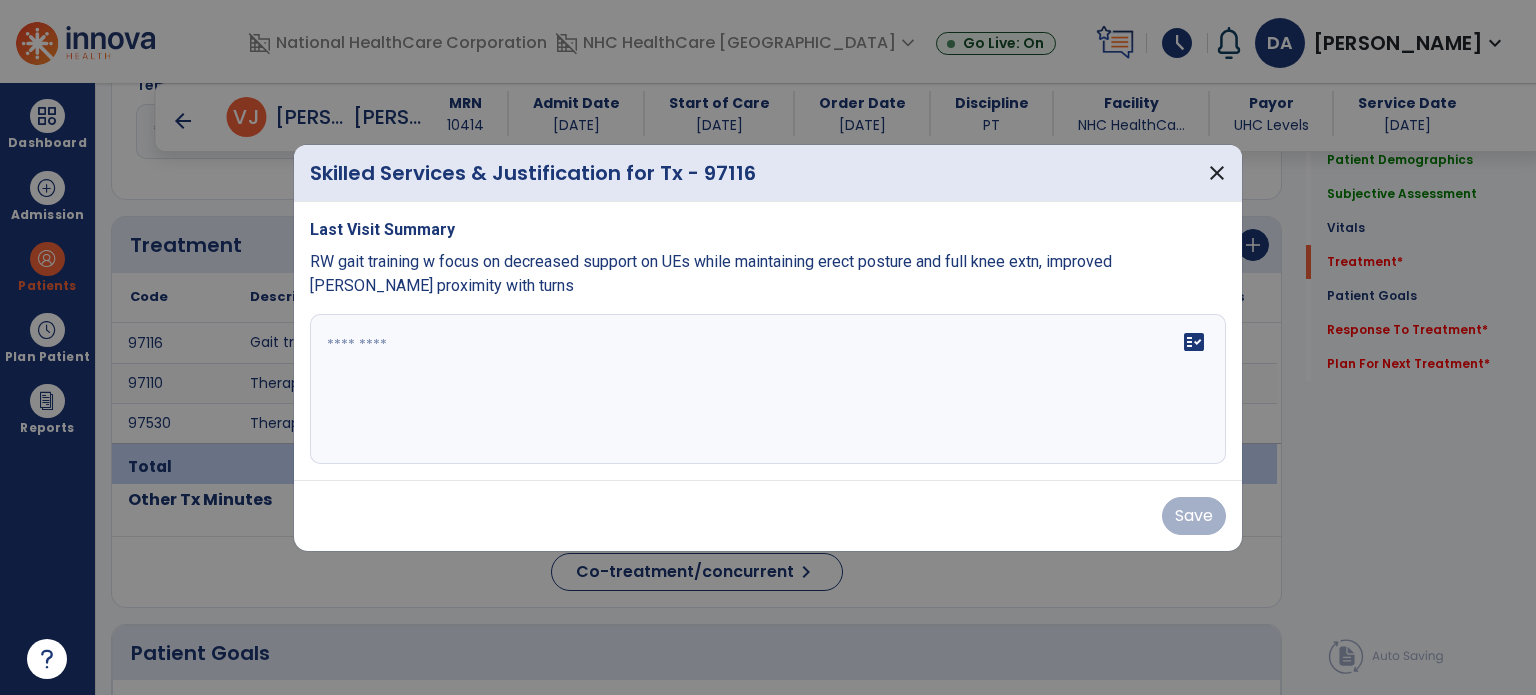 click at bounding box center [768, 389] 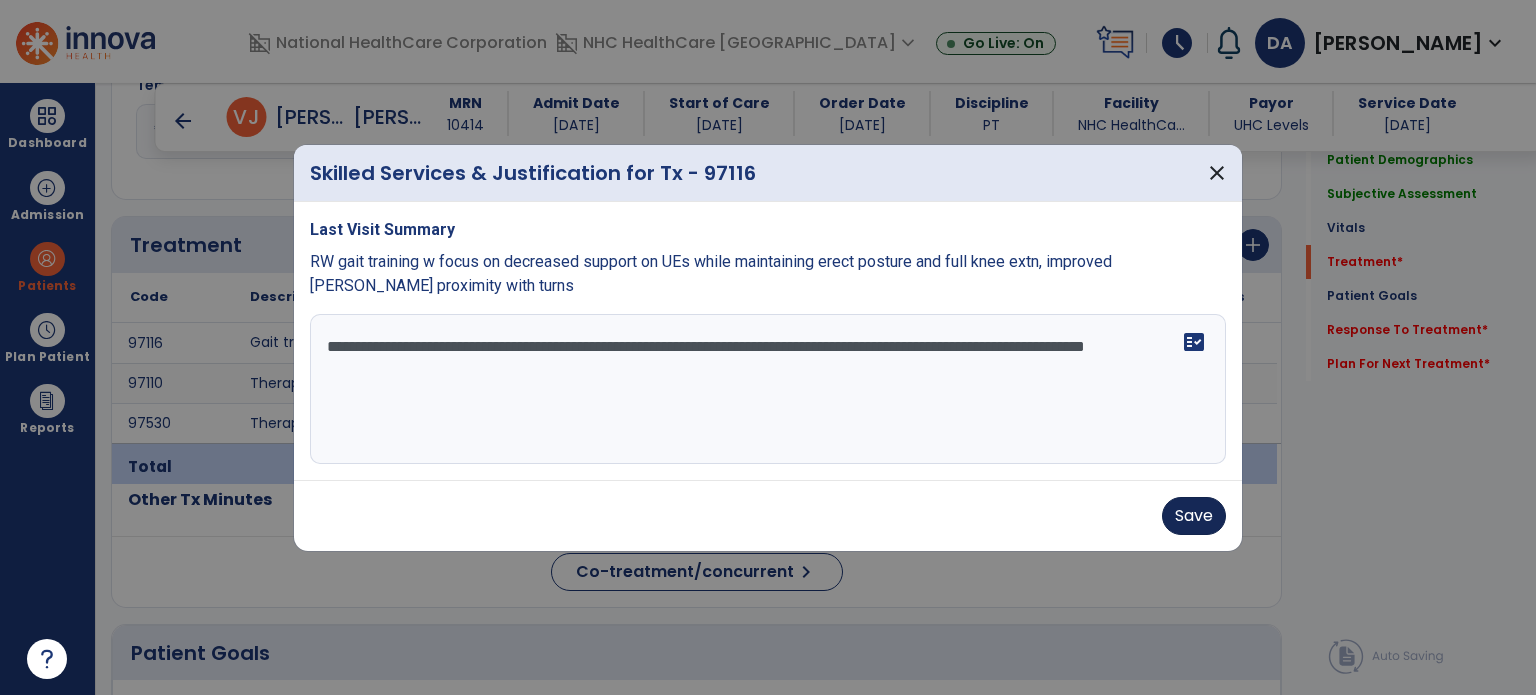 type on "**********" 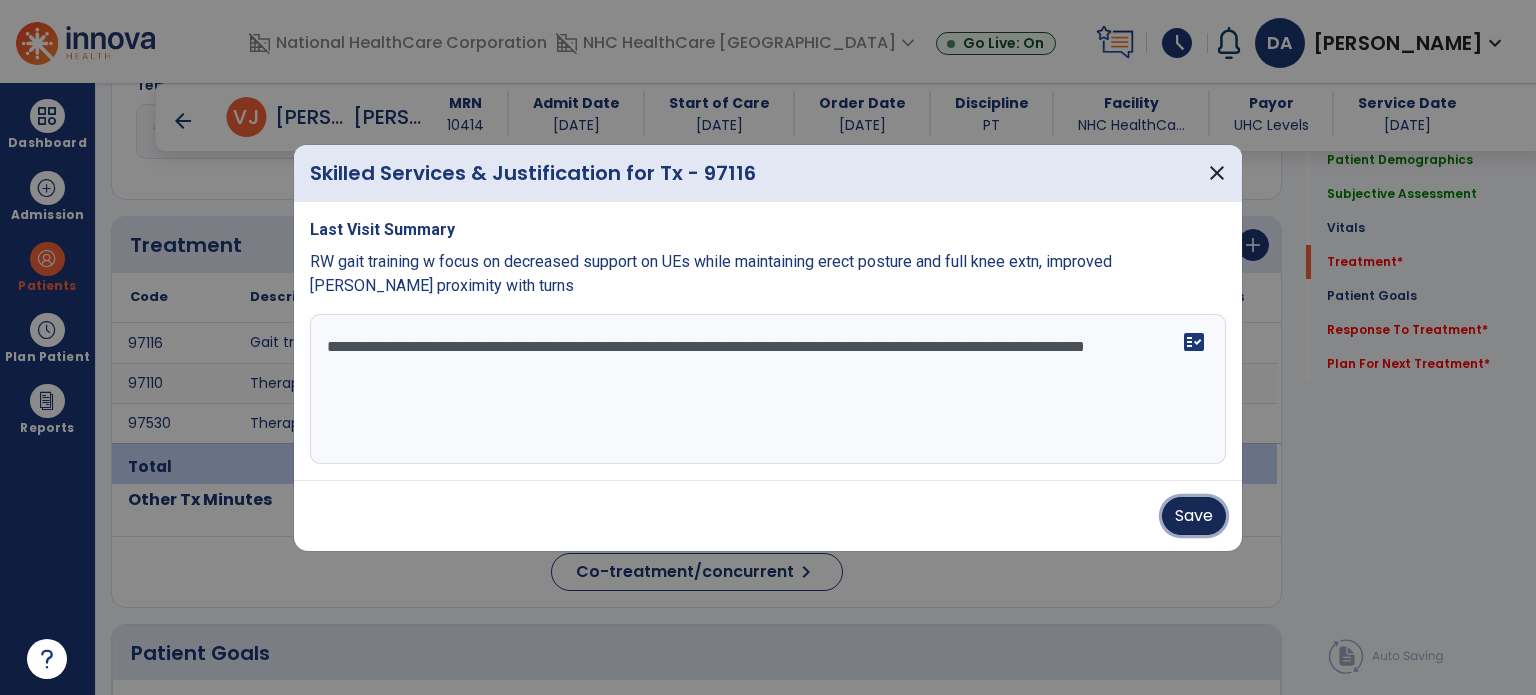 click on "Save" at bounding box center [1194, 516] 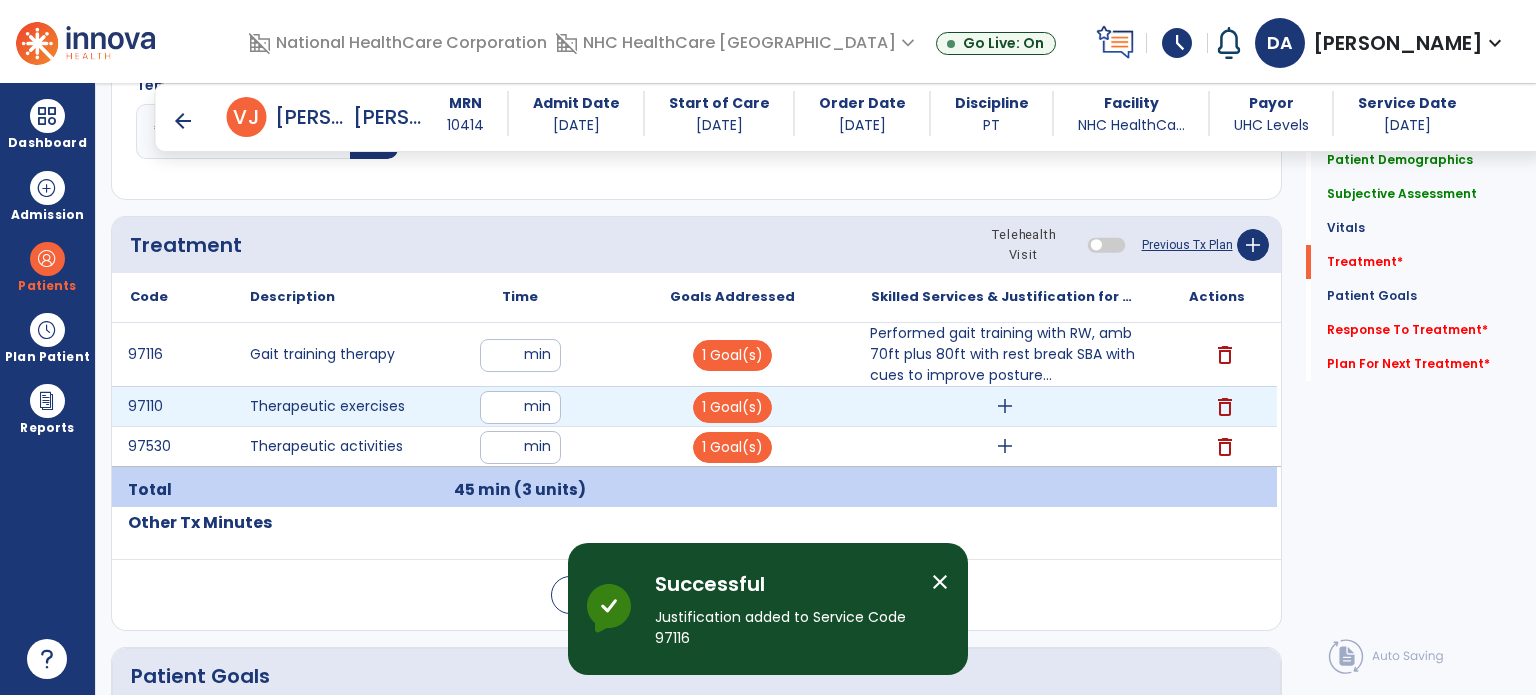 click on "add" at bounding box center (1005, 406) 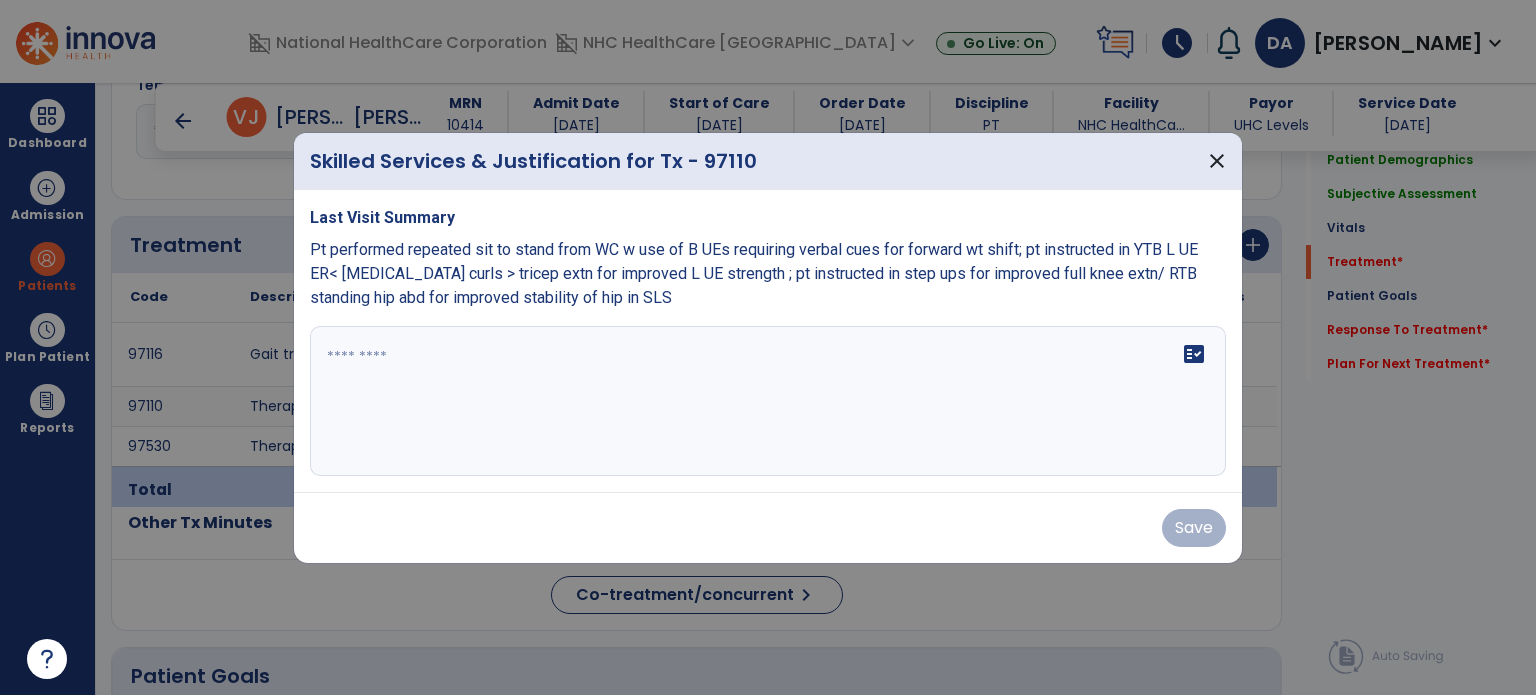 click on "fact_check" at bounding box center (768, 401) 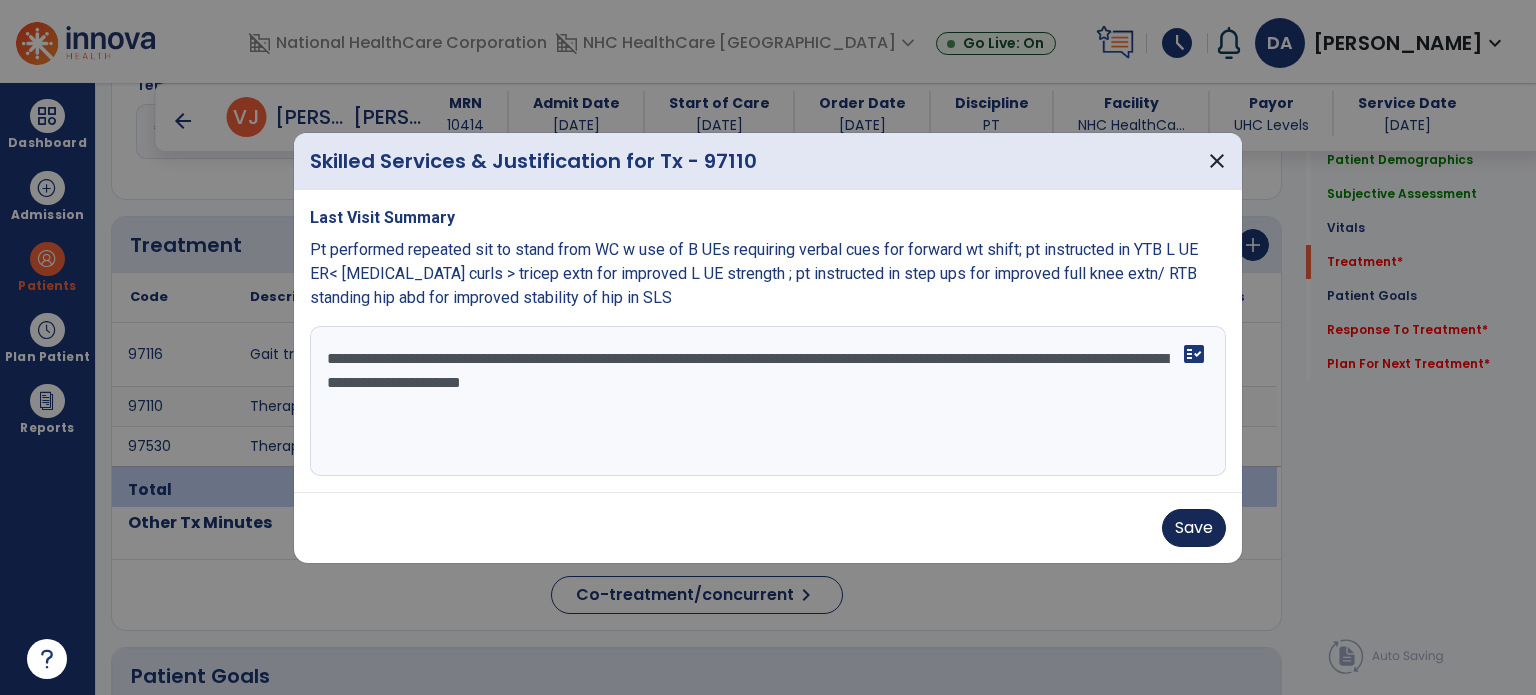 type on "**********" 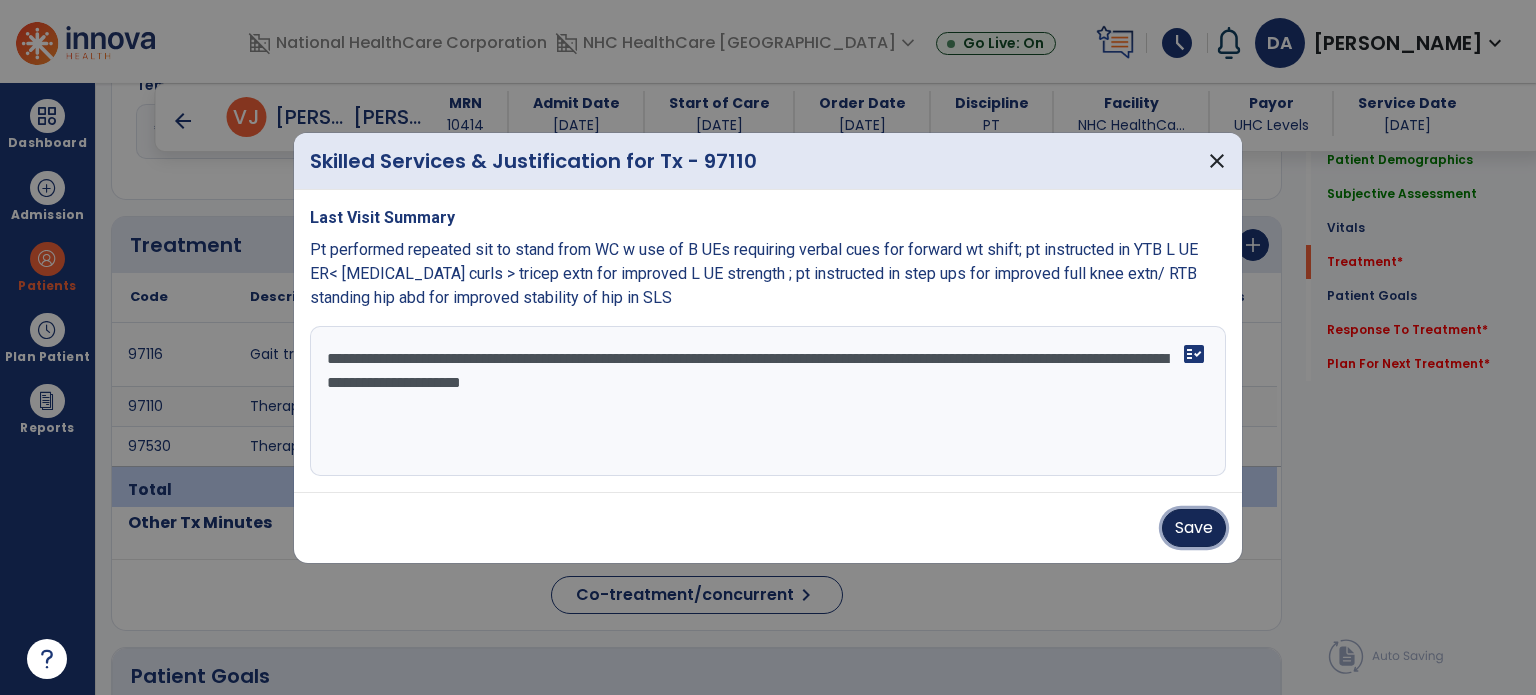 click on "Save" at bounding box center (1194, 528) 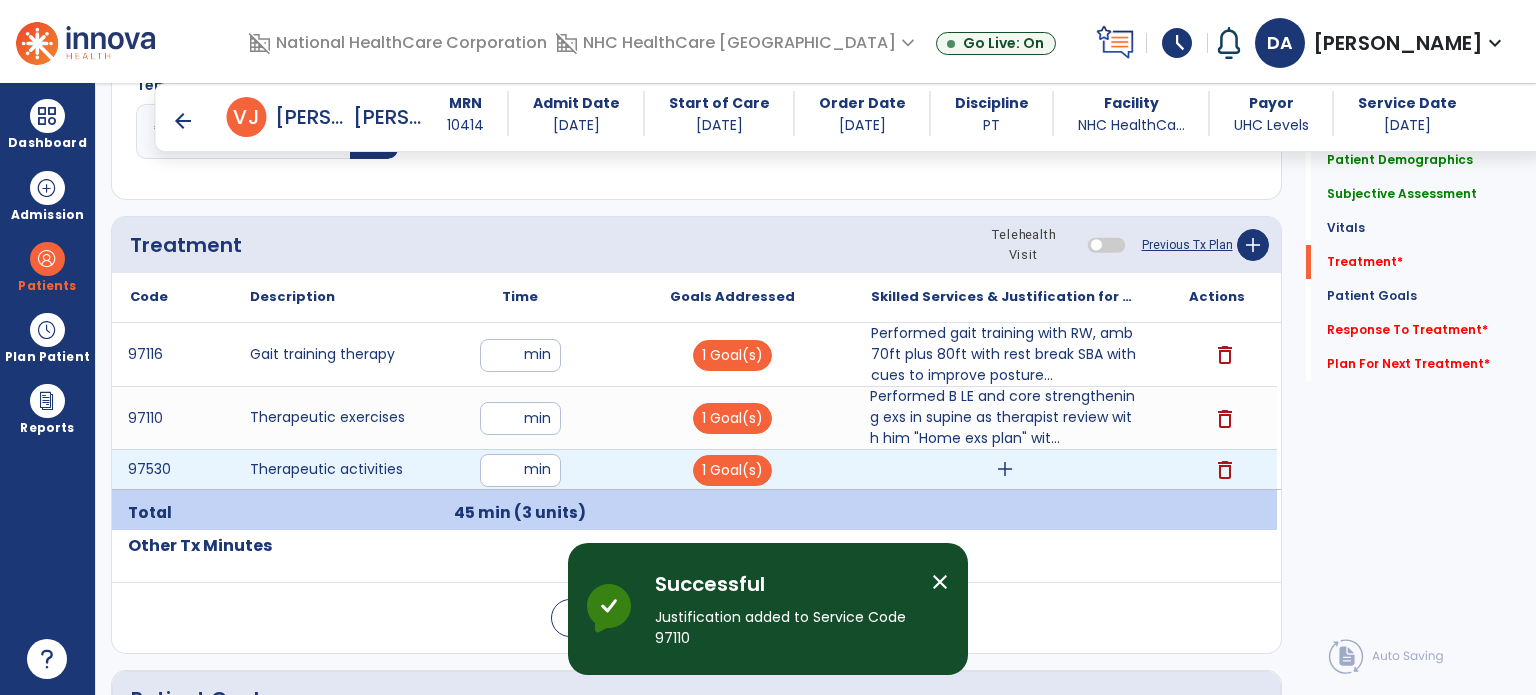 click on "add" at bounding box center (1005, 469) 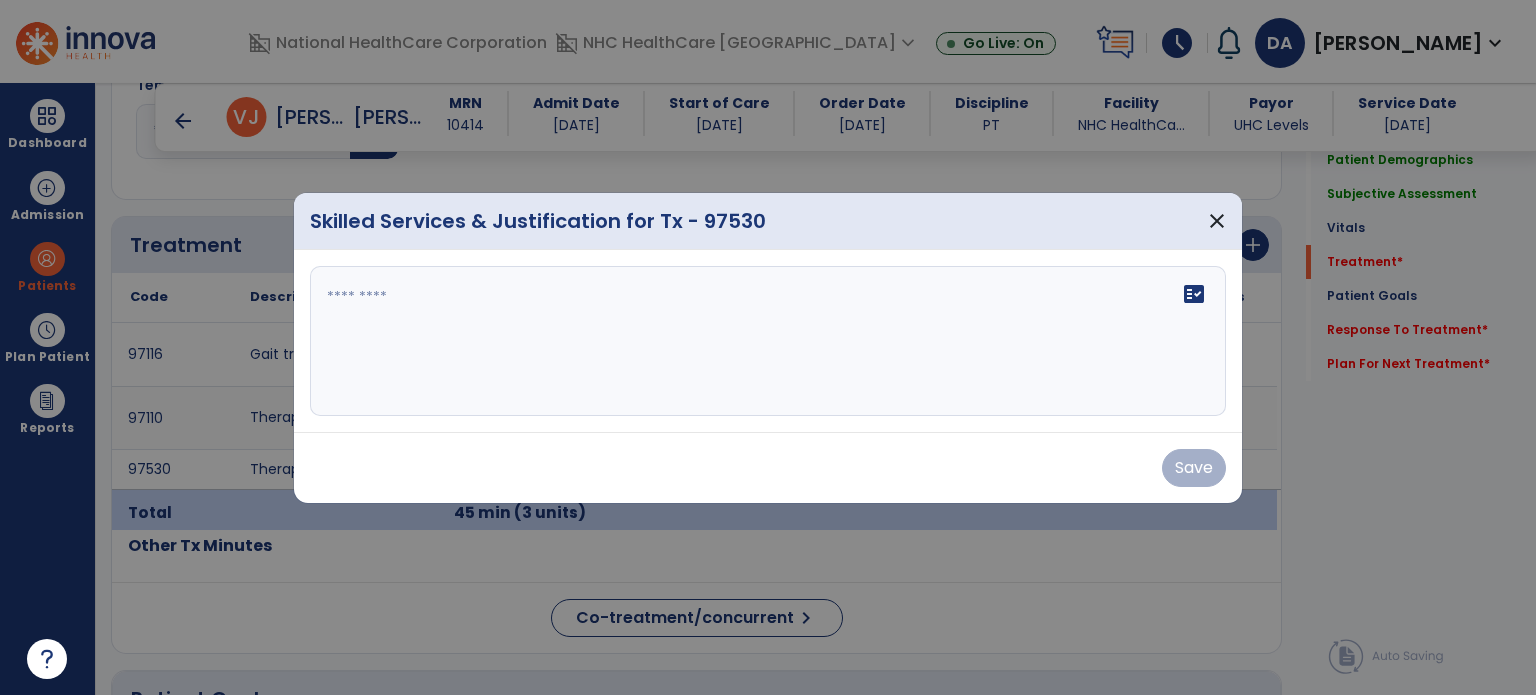 click on "fact_check" at bounding box center (768, 341) 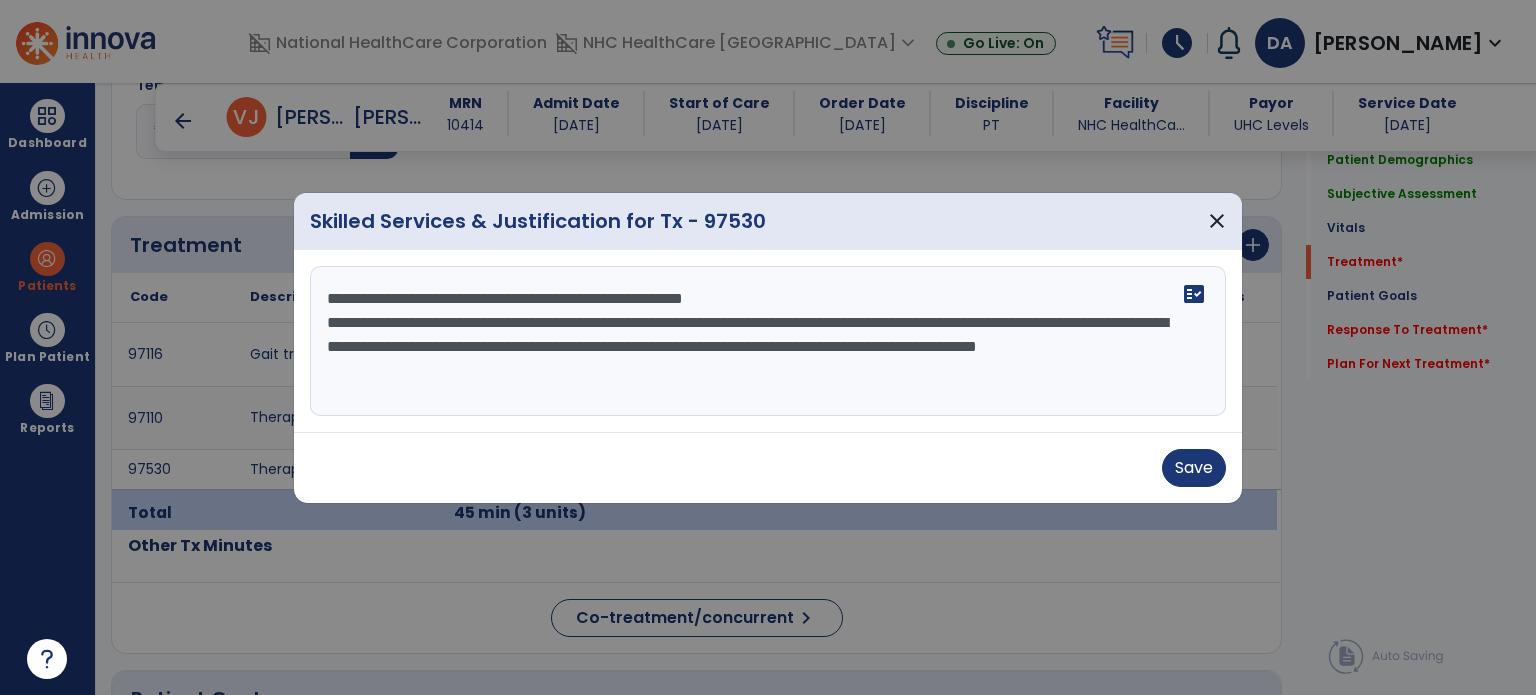 click on "**********" at bounding box center [768, 341] 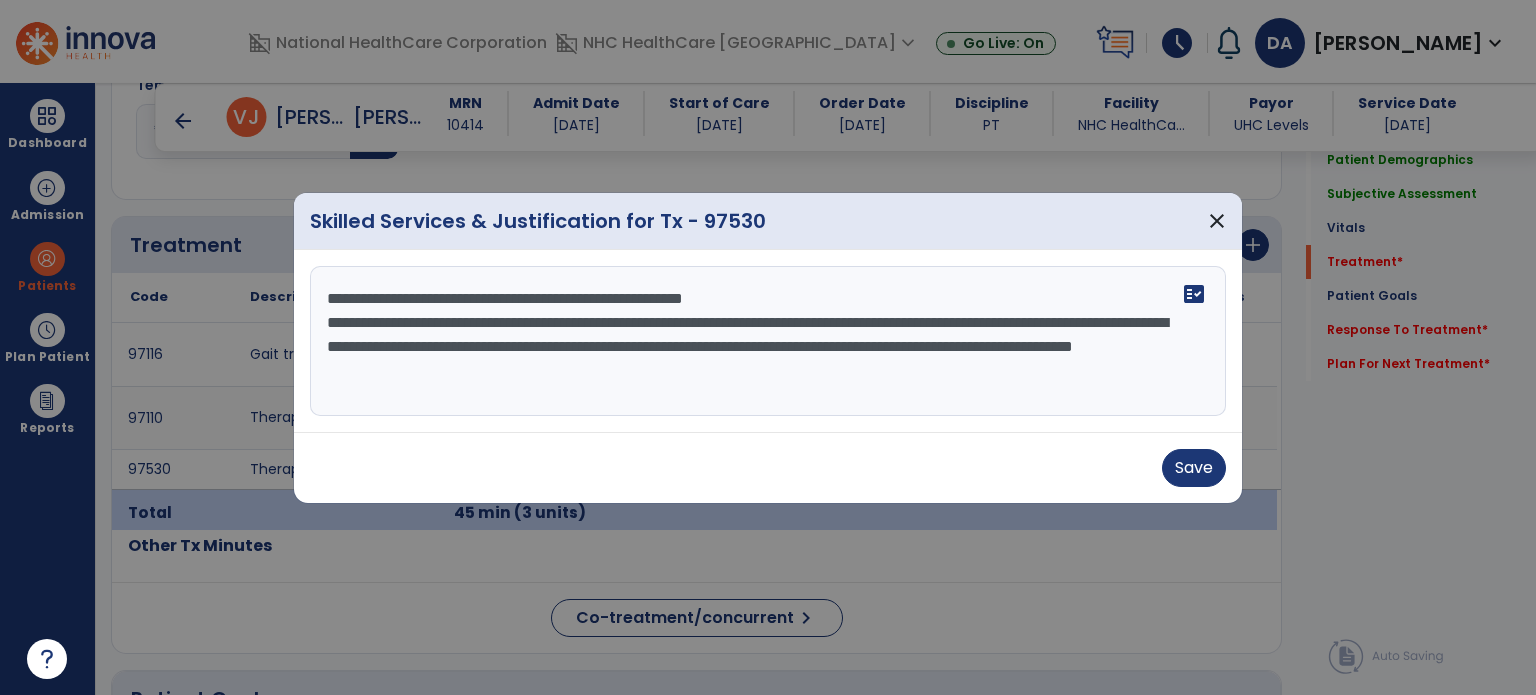 click on "**********" at bounding box center [768, 341] 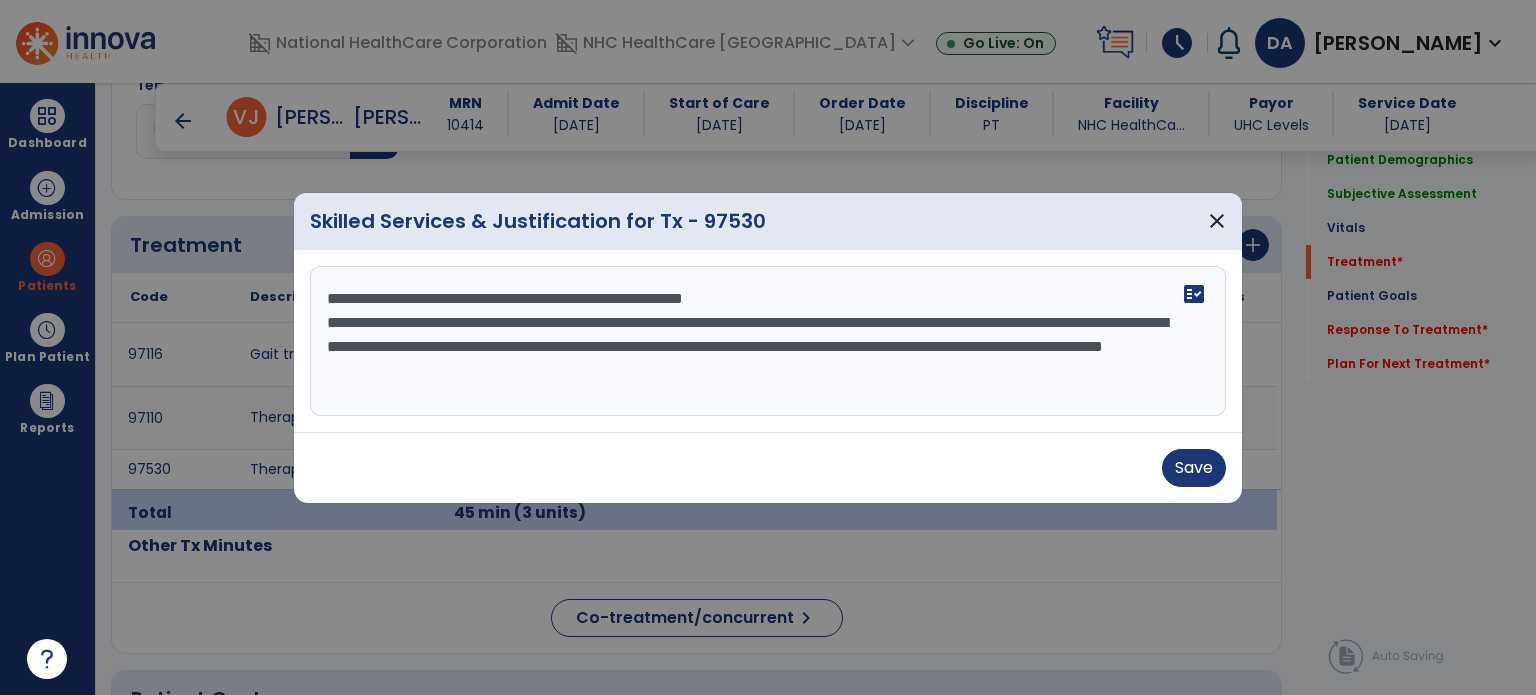 click on "**********" at bounding box center (768, 341) 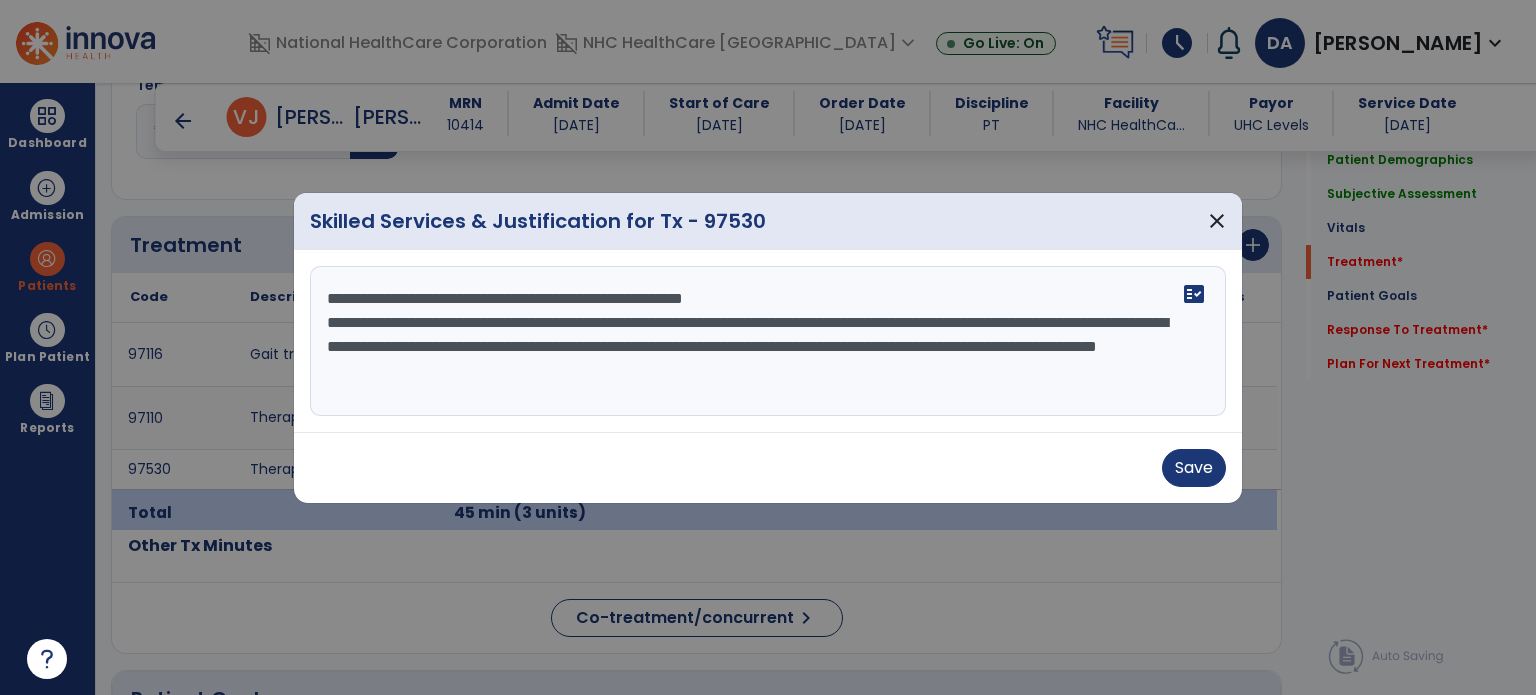 click on "**********" at bounding box center [768, 341] 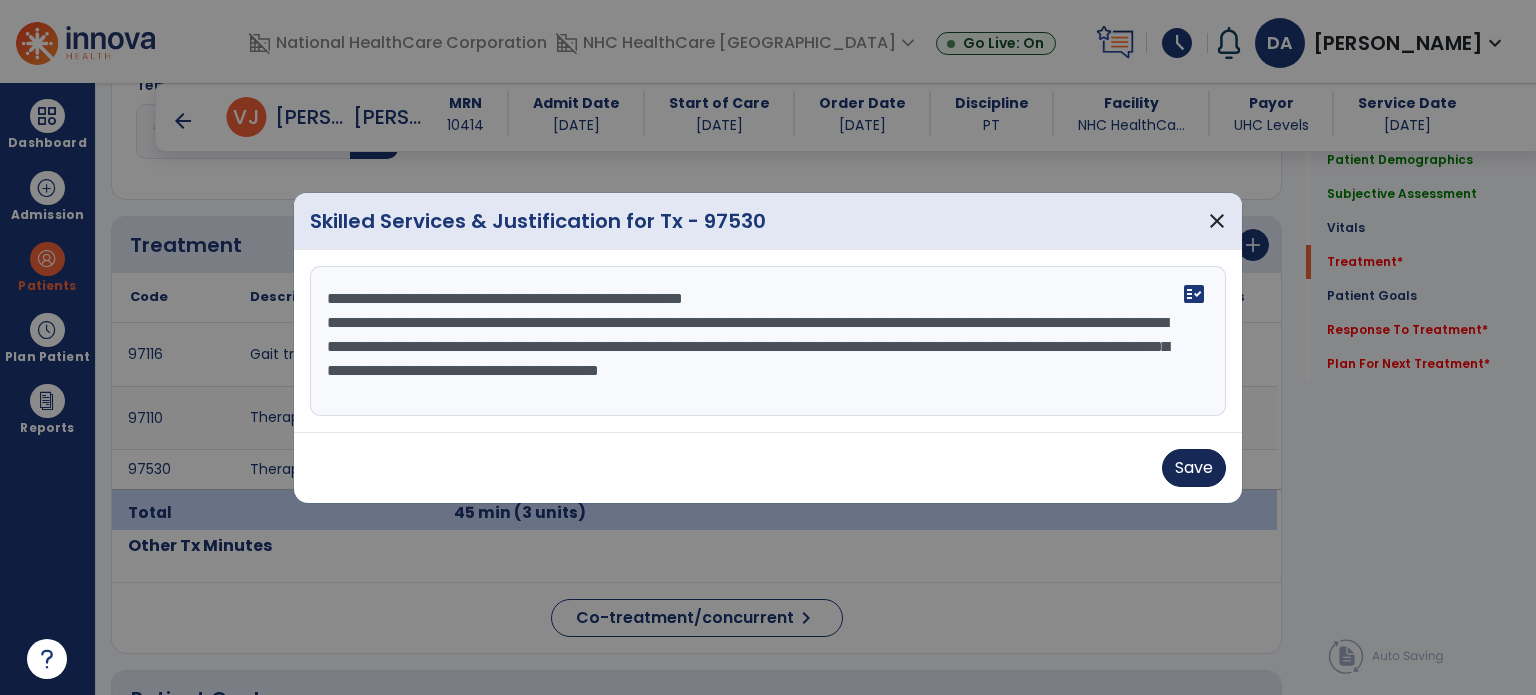 type on "**********" 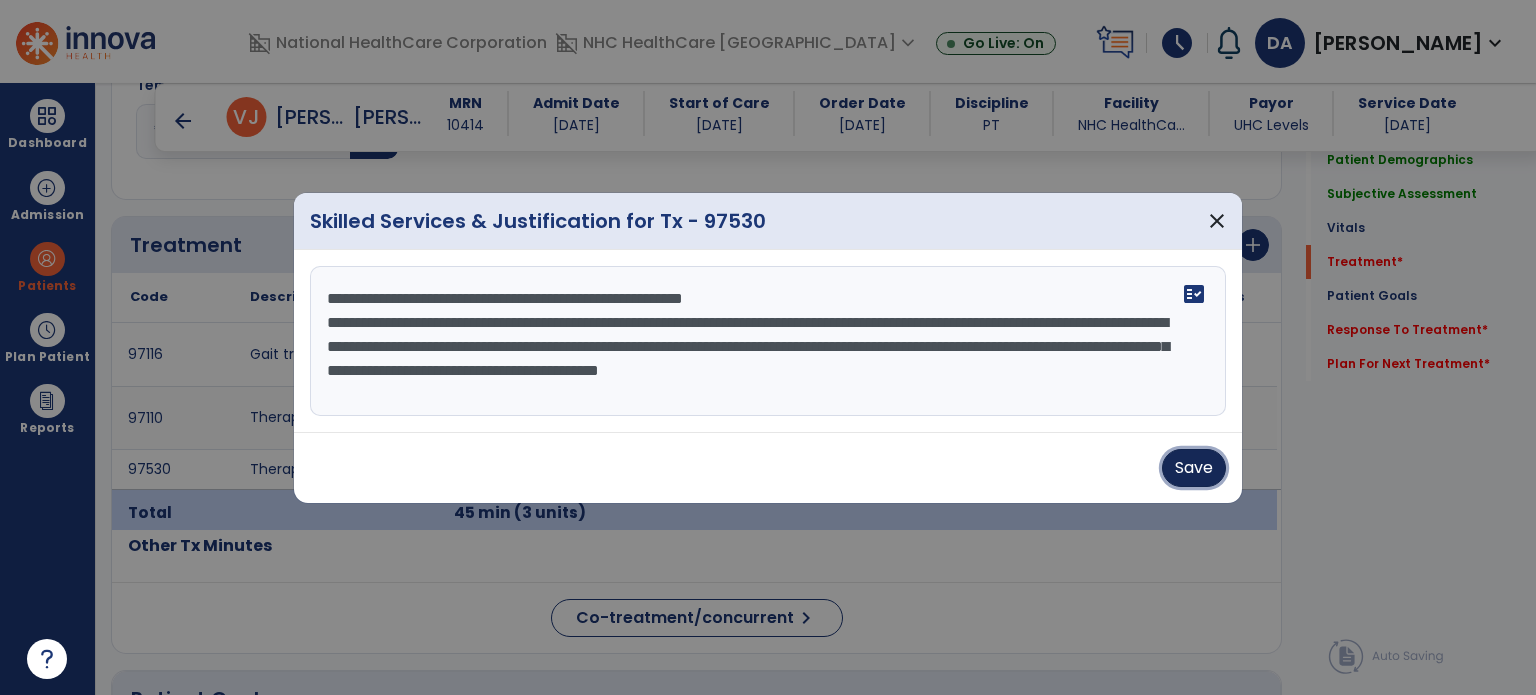 click on "Save" at bounding box center [1194, 468] 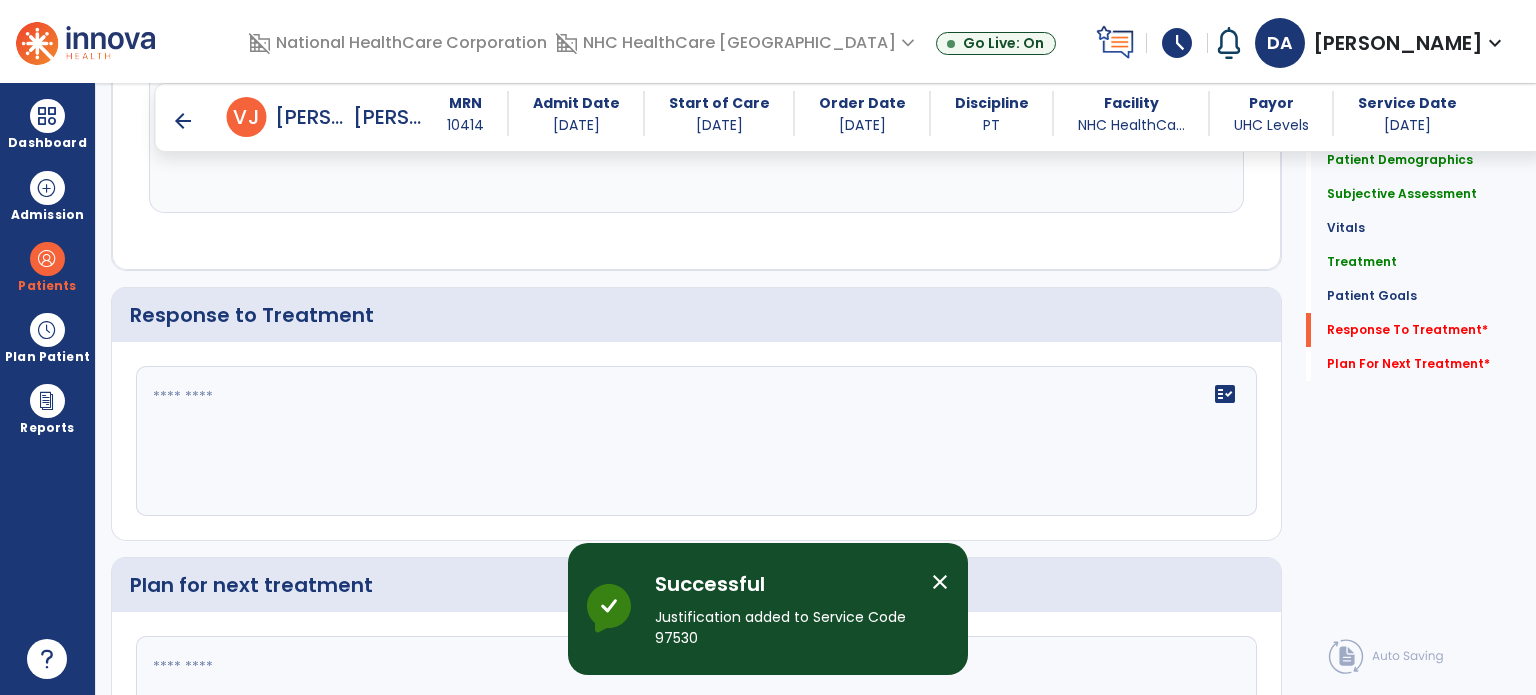 scroll, scrollTop: 1913, scrollLeft: 0, axis: vertical 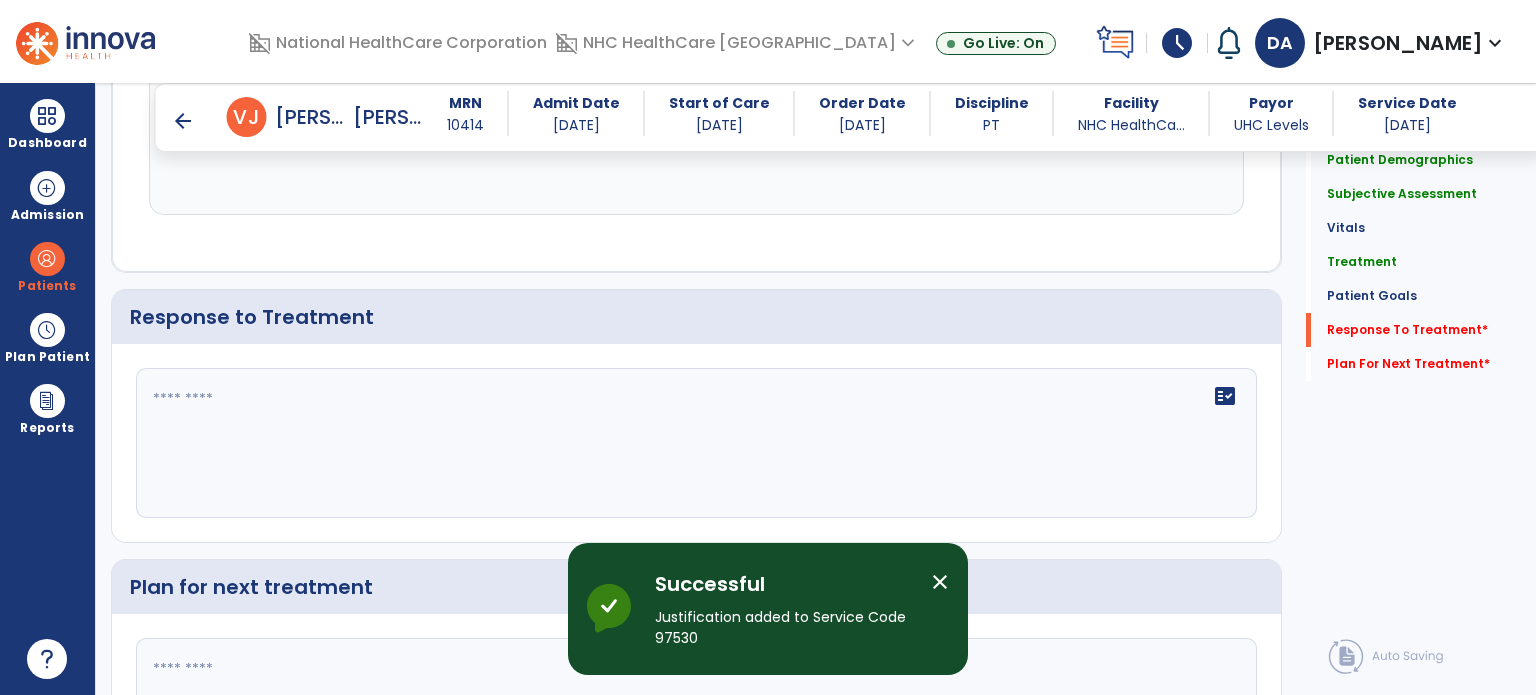 click on "fact_check" 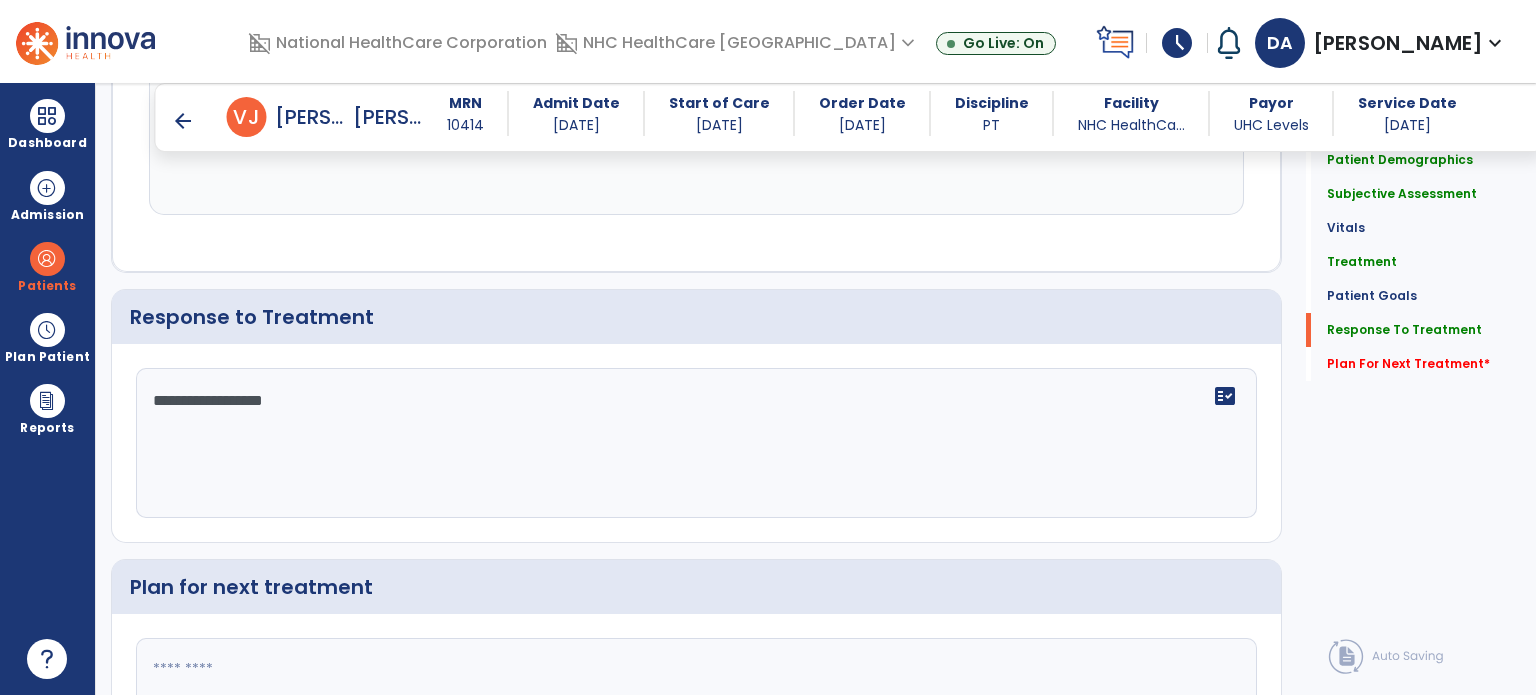 scroll, scrollTop: 1913, scrollLeft: 0, axis: vertical 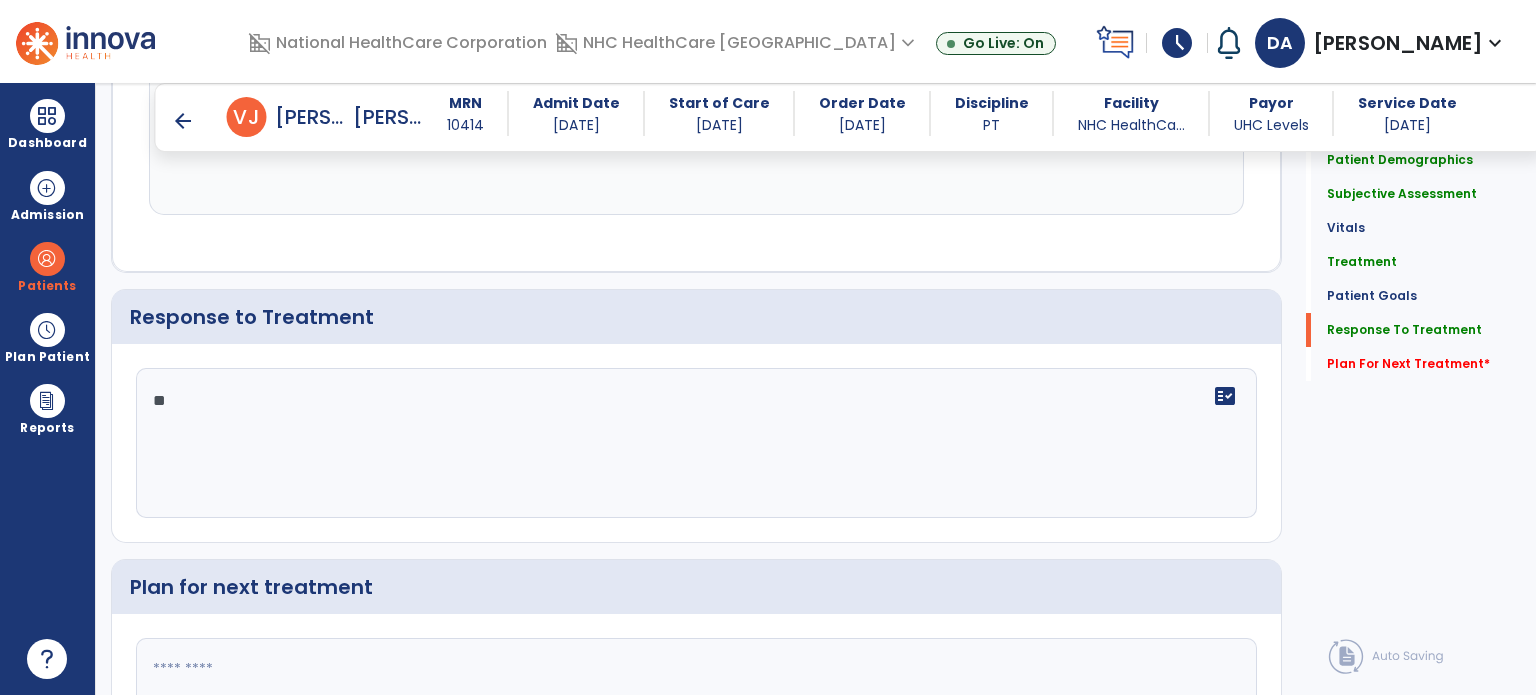 type on "*" 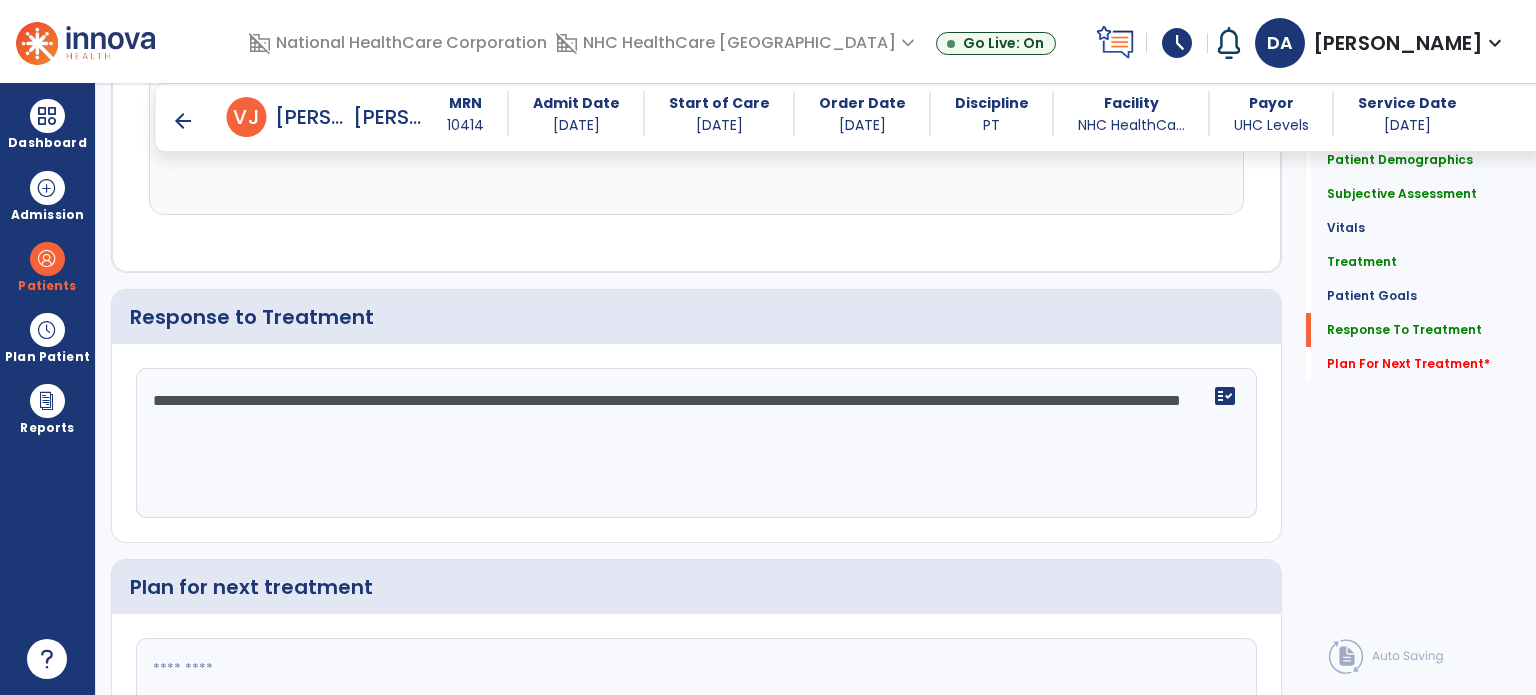 scroll, scrollTop: 1913, scrollLeft: 0, axis: vertical 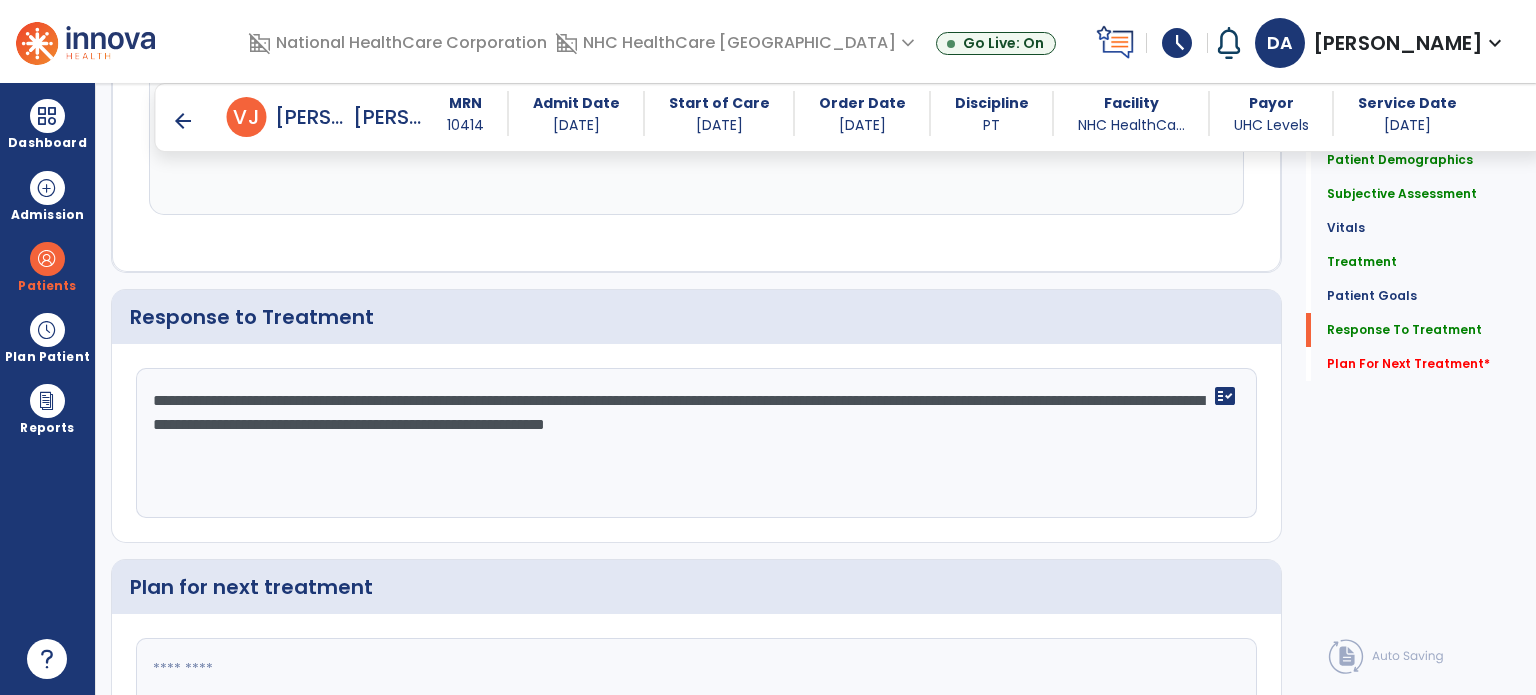 drag, startPoint x: 976, startPoint y: 399, endPoint x: 1022, endPoint y: 447, distance: 66.48308 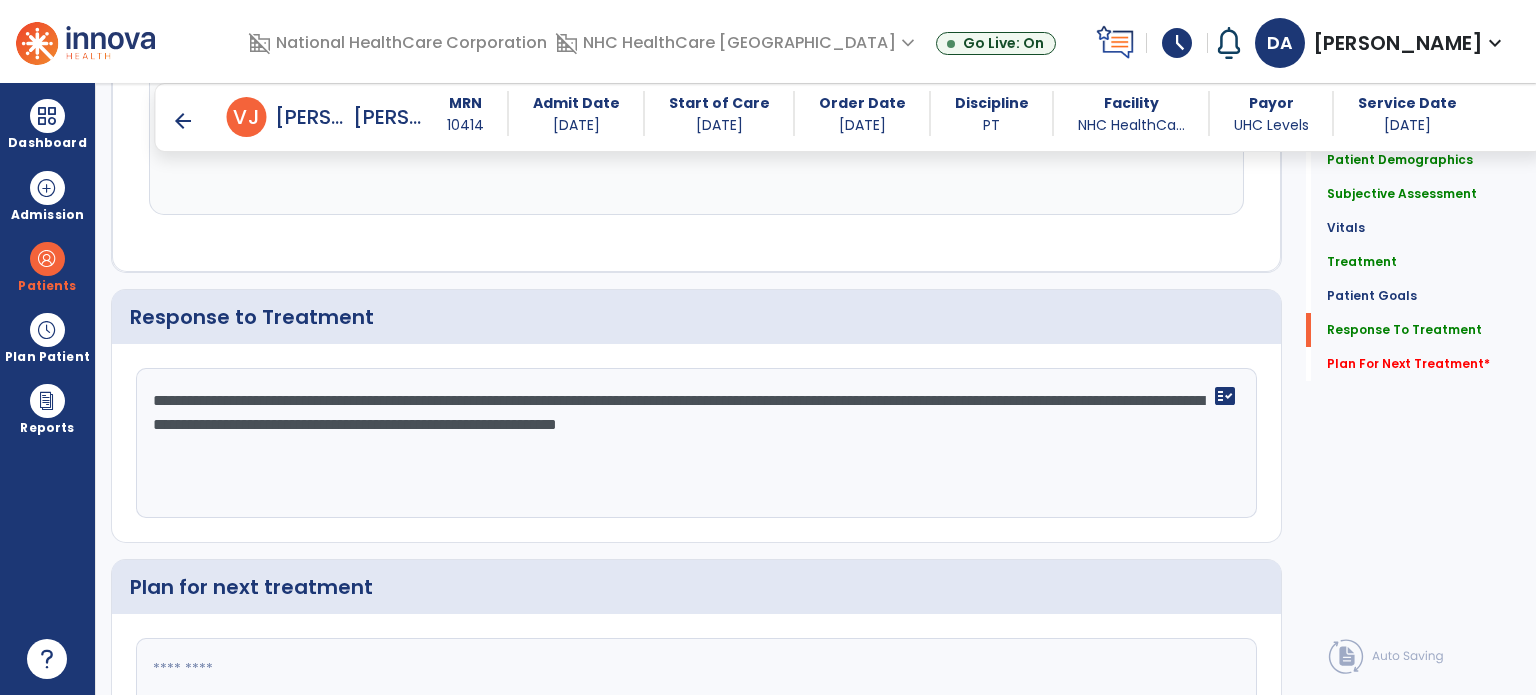 scroll, scrollTop: 1913, scrollLeft: 0, axis: vertical 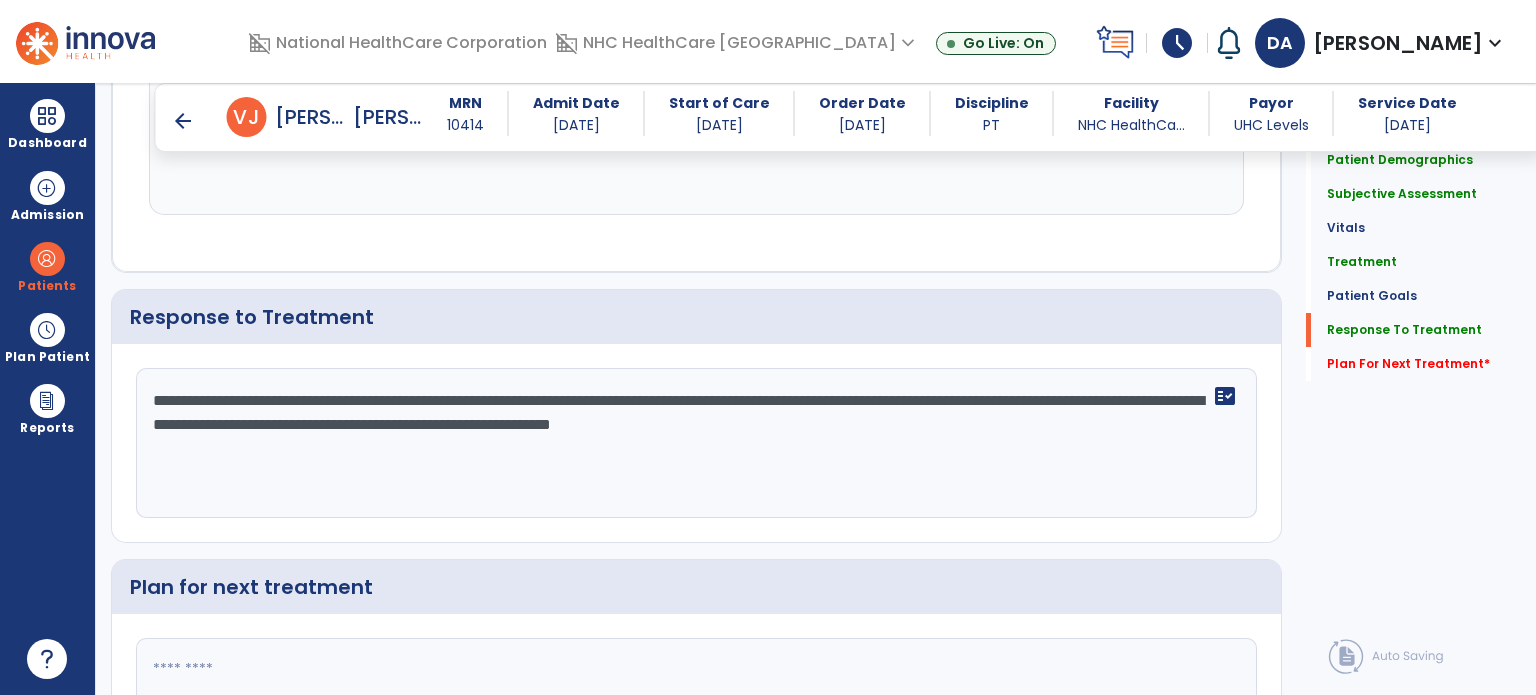 type on "**********" 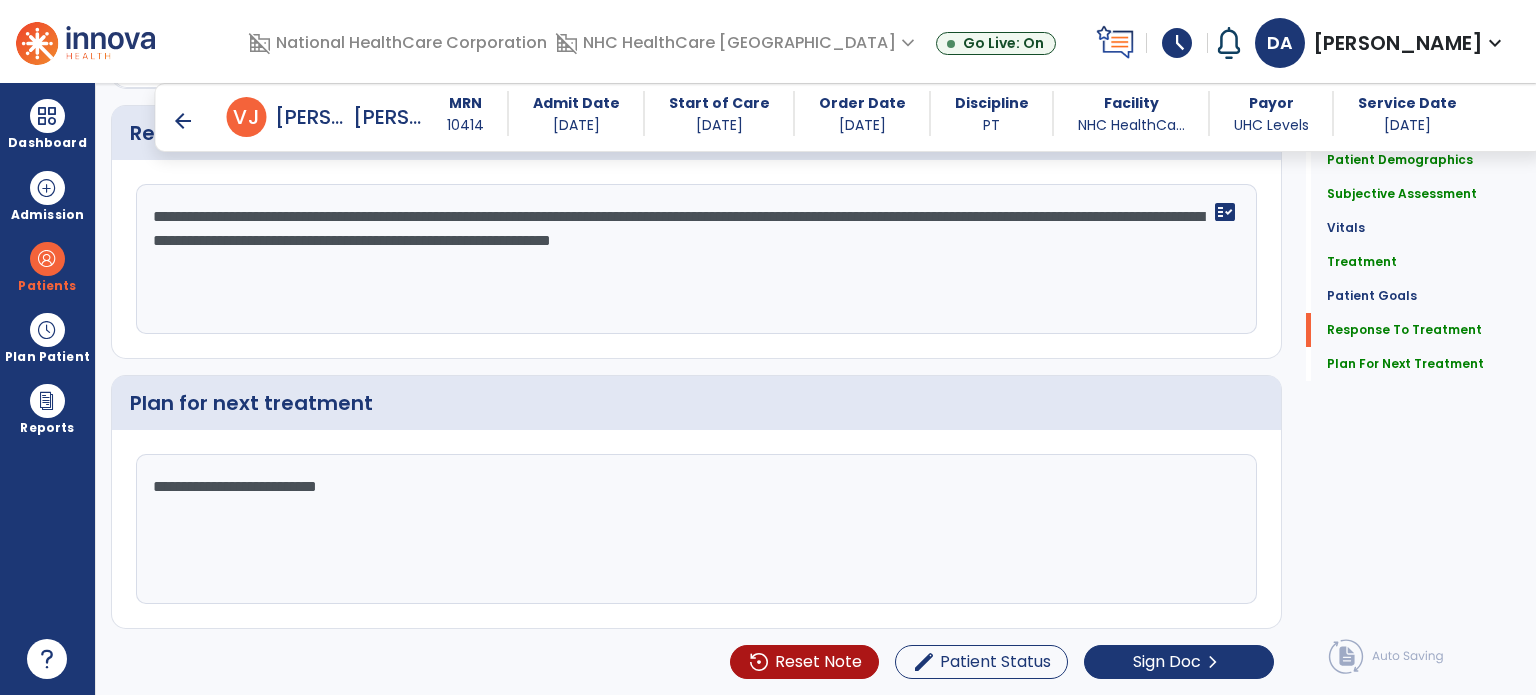 click on "**********" 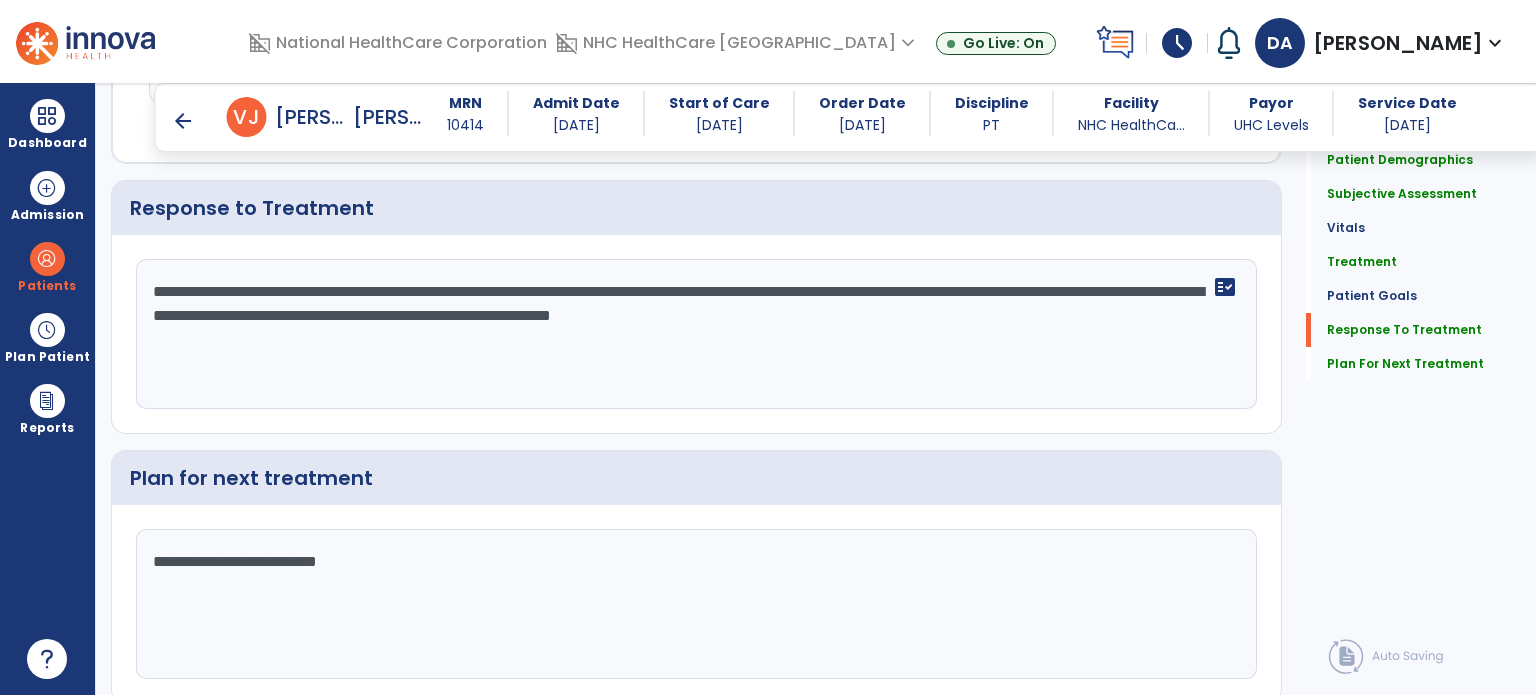 scroll, scrollTop: 2091, scrollLeft: 0, axis: vertical 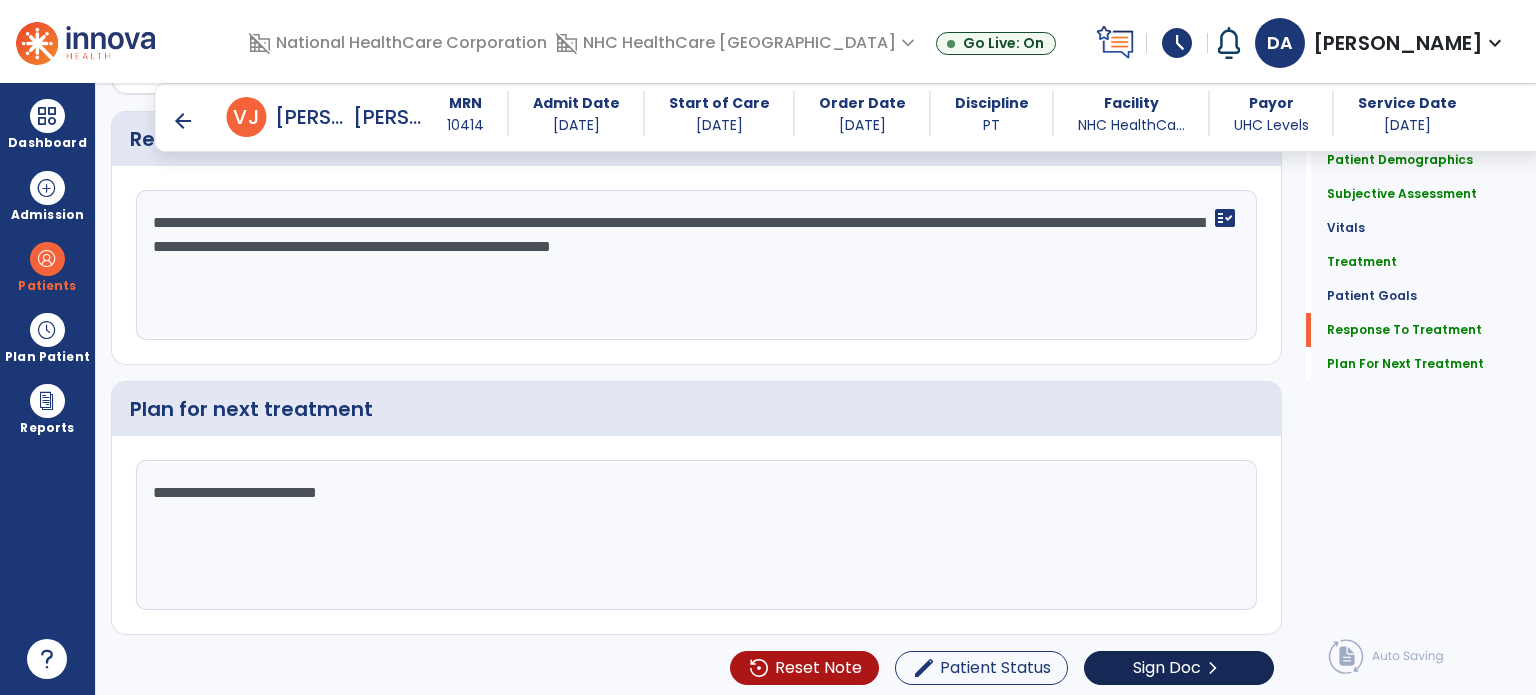 type on "**********" 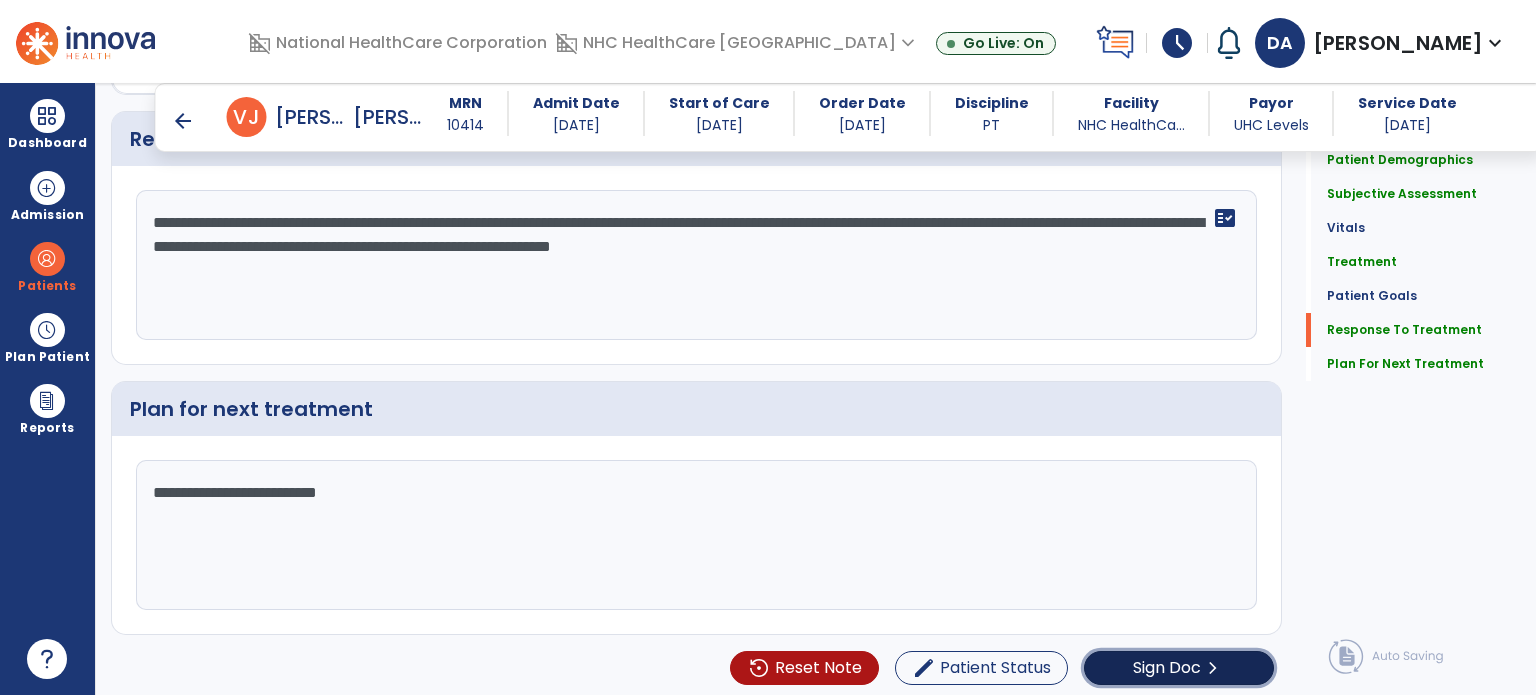 click on "Sign Doc" 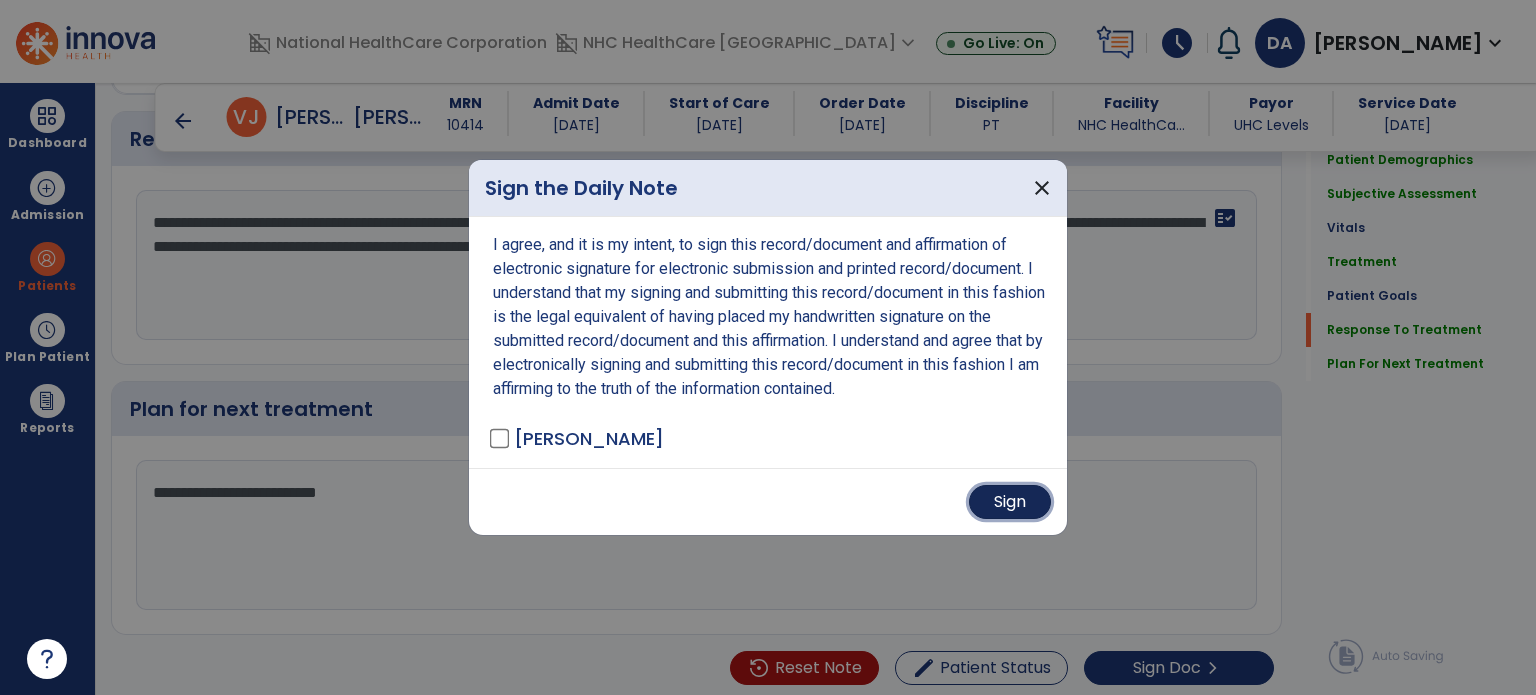 click on "Sign" at bounding box center [1010, 502] 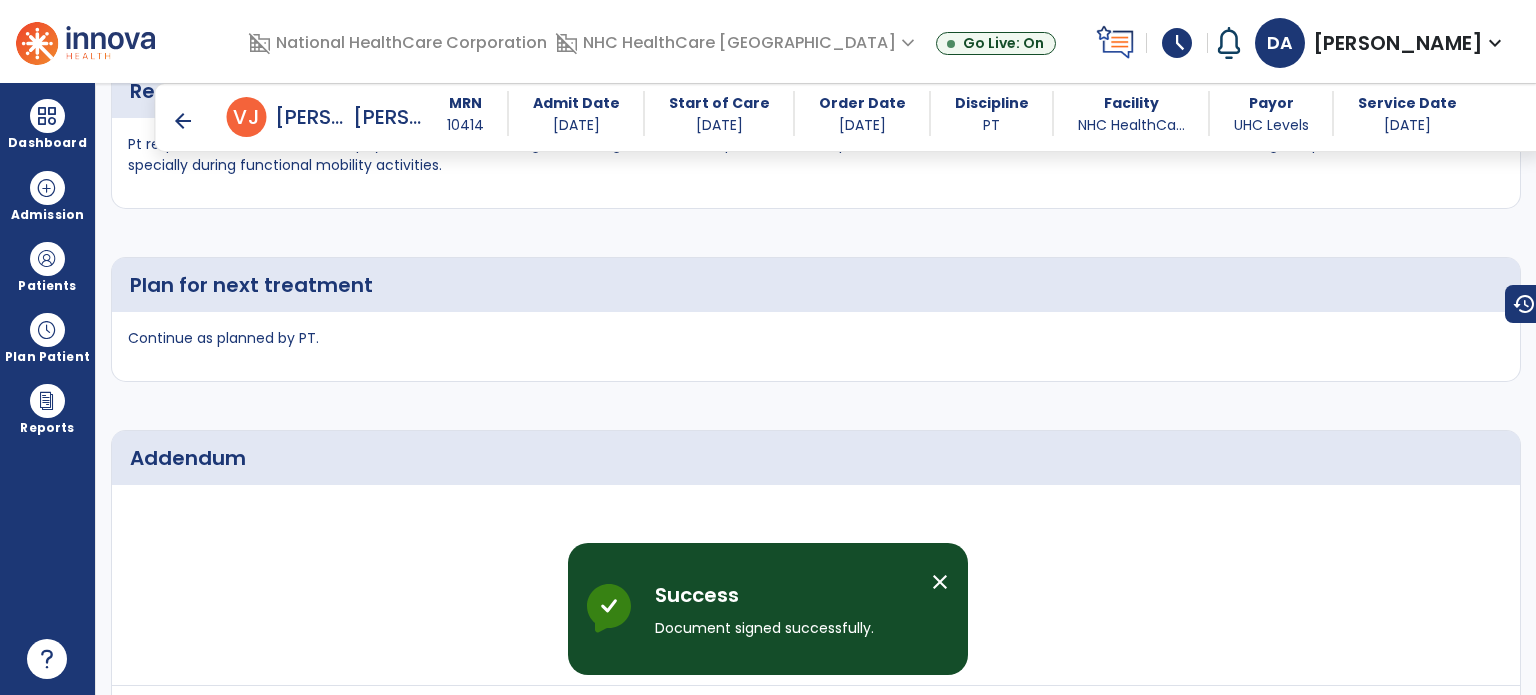 scroll, scrollTop: 2424, scrollLeft: 0, axis: vertical 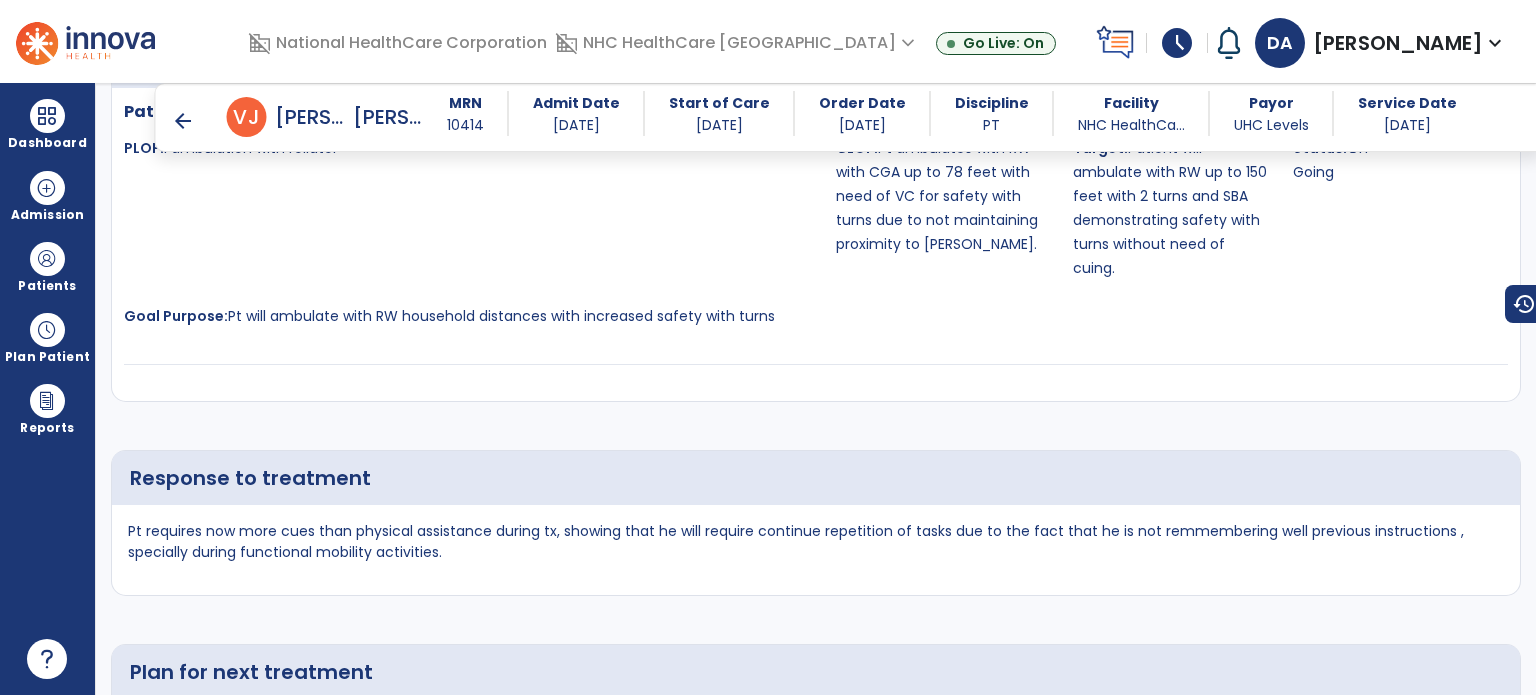 click on "Pt requires now more cues than physical assistance during tx, showing that he will require continue repetition of tasks due to the fact that he is not remmembering well previous instructions , specially during functional mobility activities." at bounding box center (816, 550) 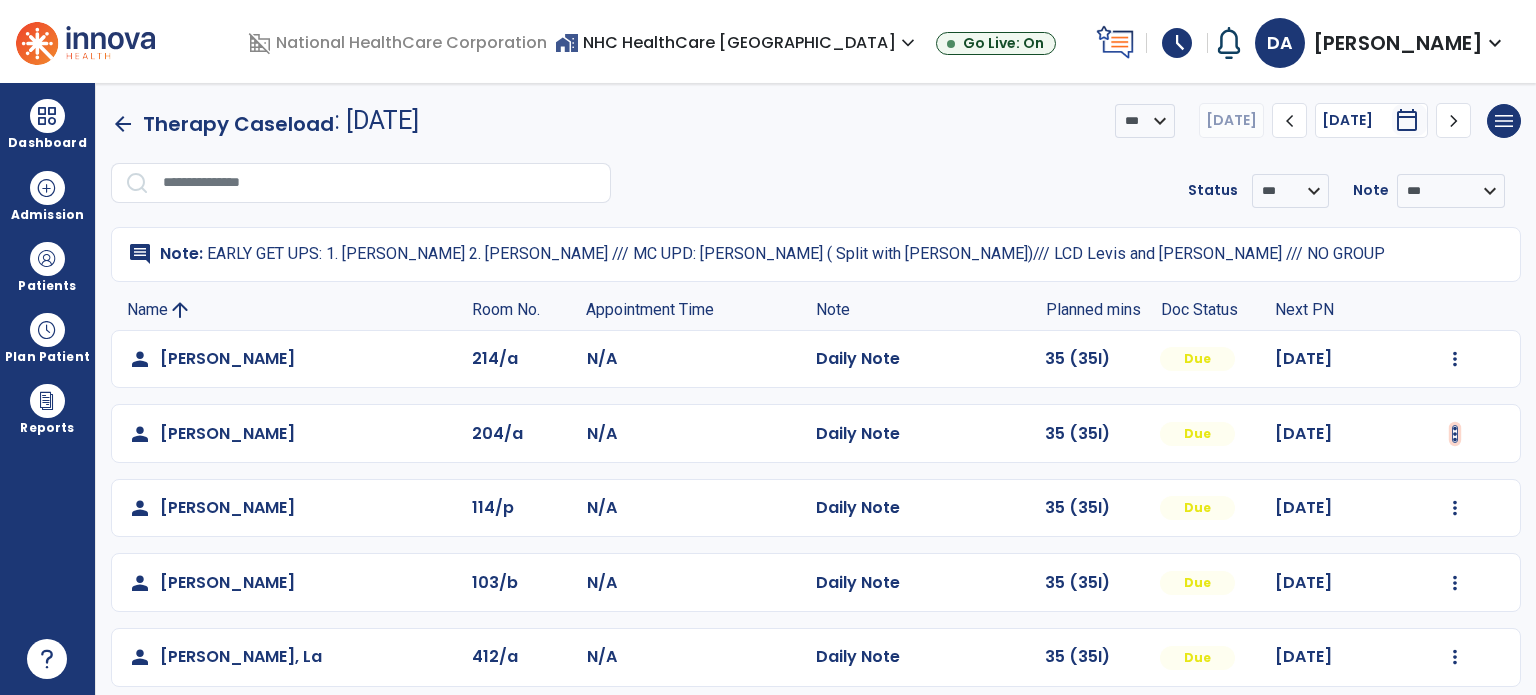 click at bounding box center [1455, 359] 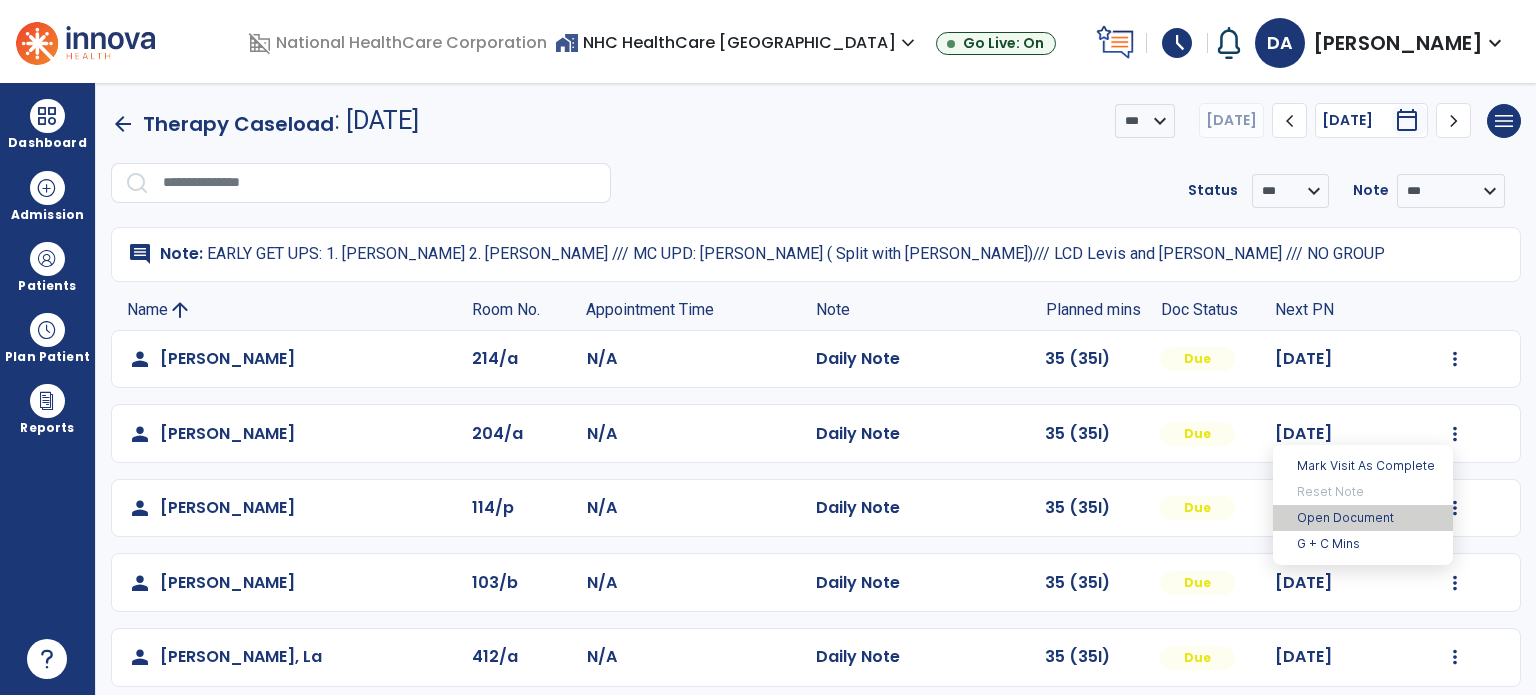 click on "Open Document" at bounding box center (1363, 518) 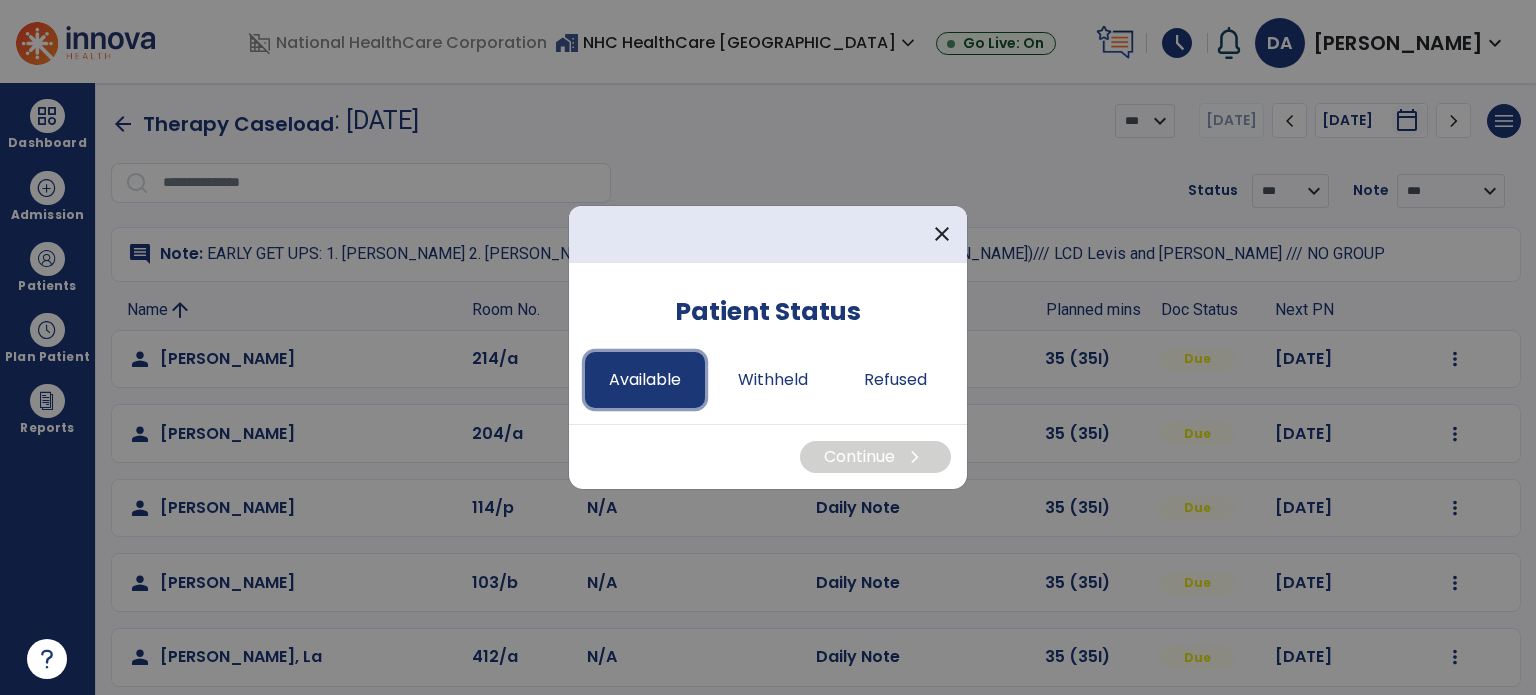 click on "Available" at bounding box center (645, 380) 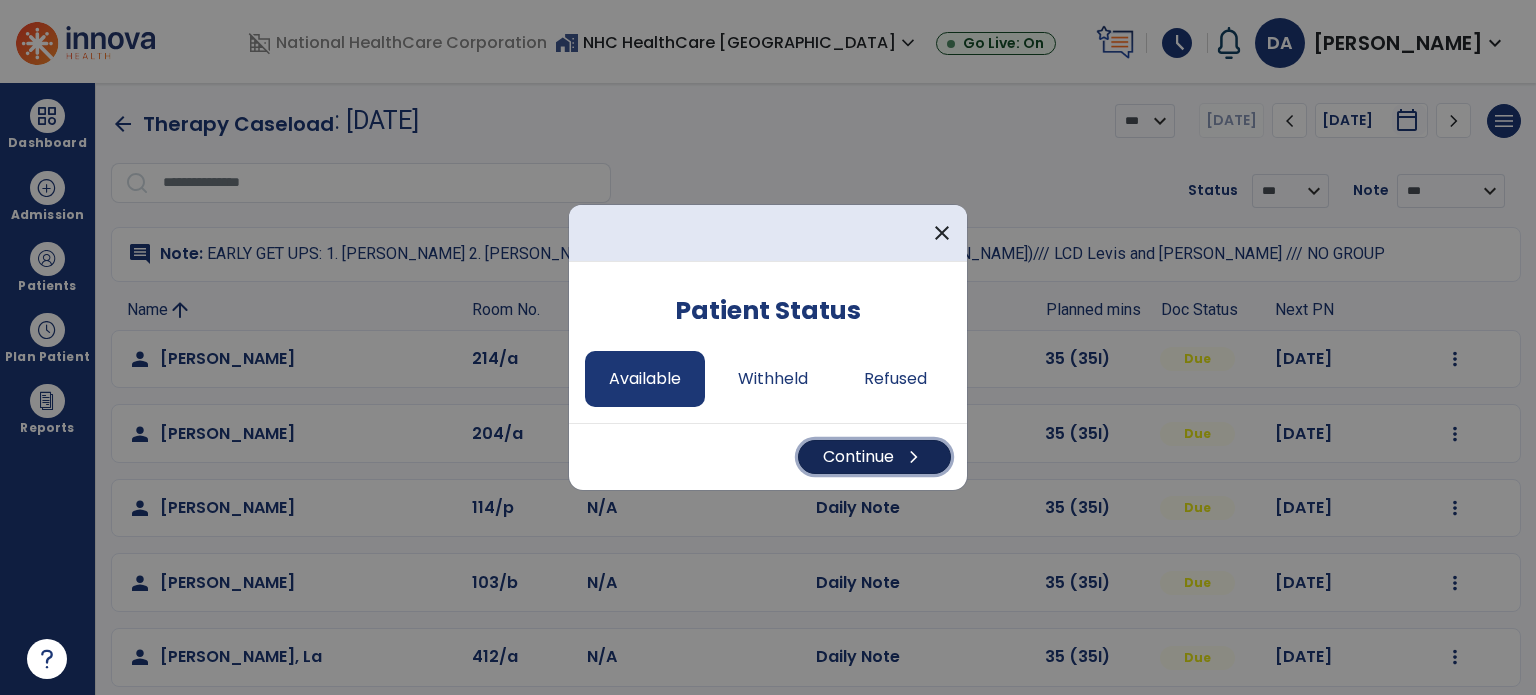 click on "Continue   chevron_right" at bounding box center [874, 457] 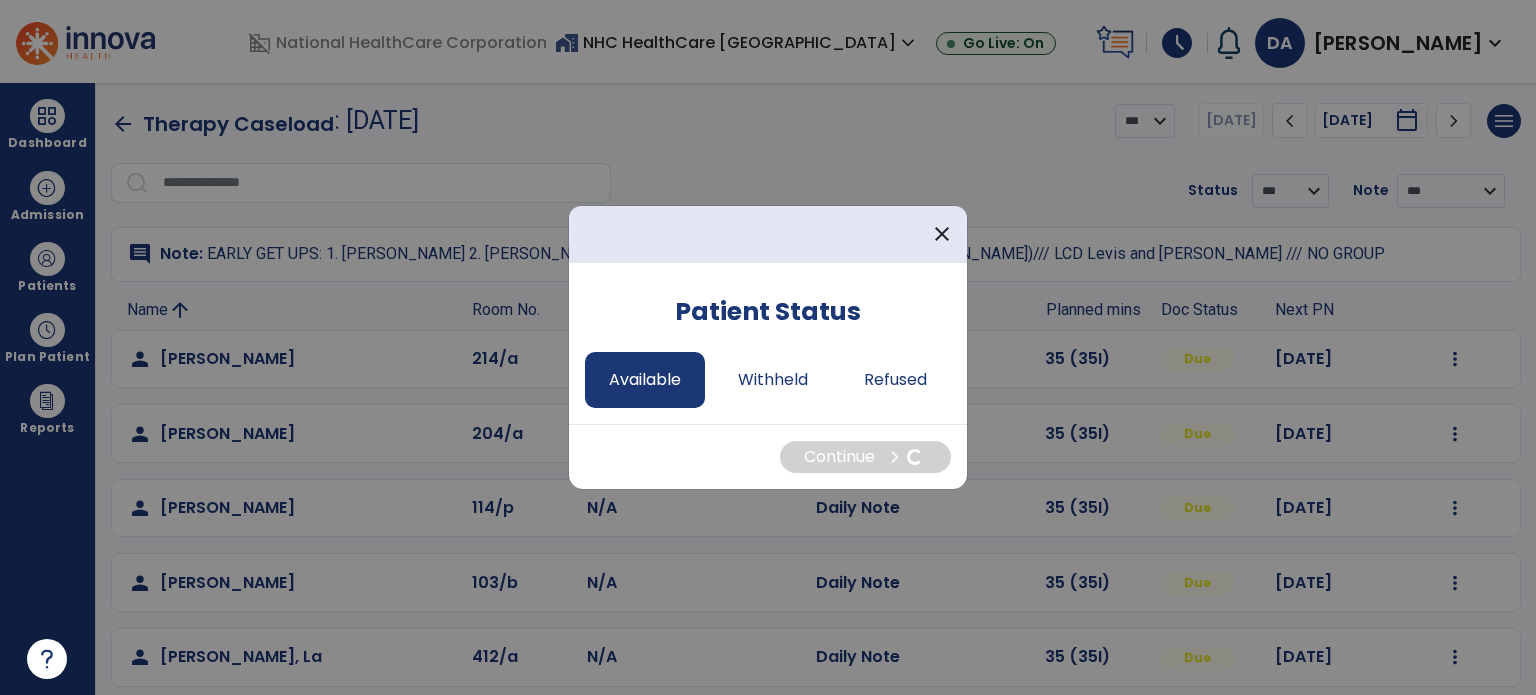 select on "*" 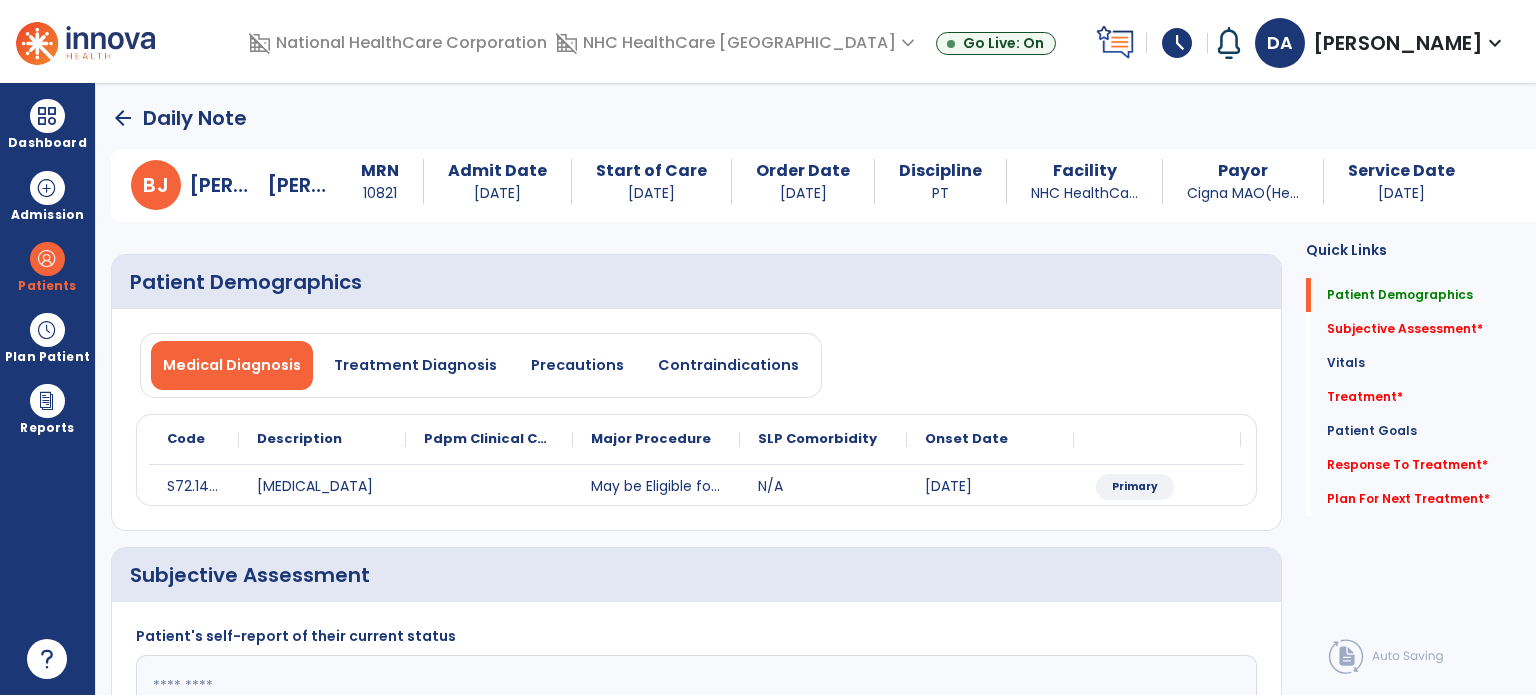 scroll, scrollTop: 288, scrollLeft: 0, axis: vertical 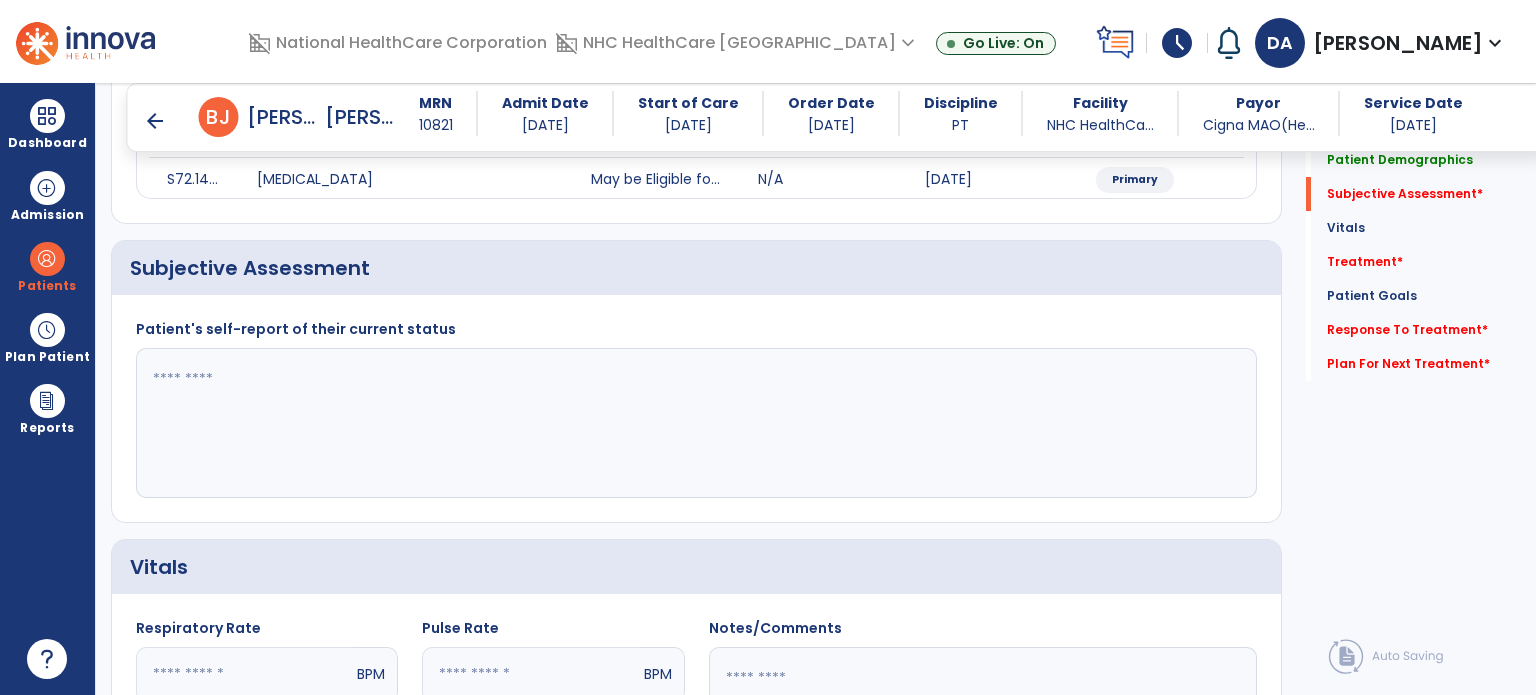 click 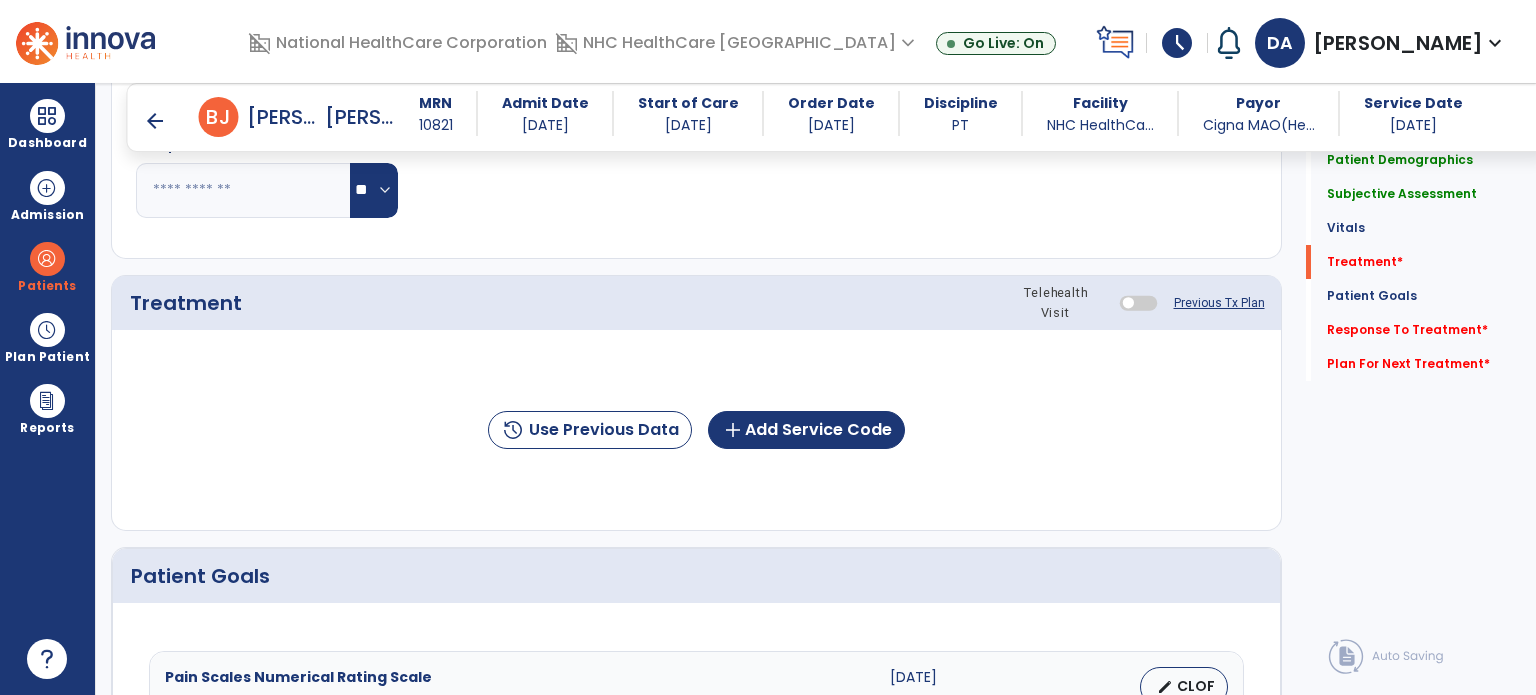 scroll, scrollTop: 995, scrollLeft: 0, axis: vertical 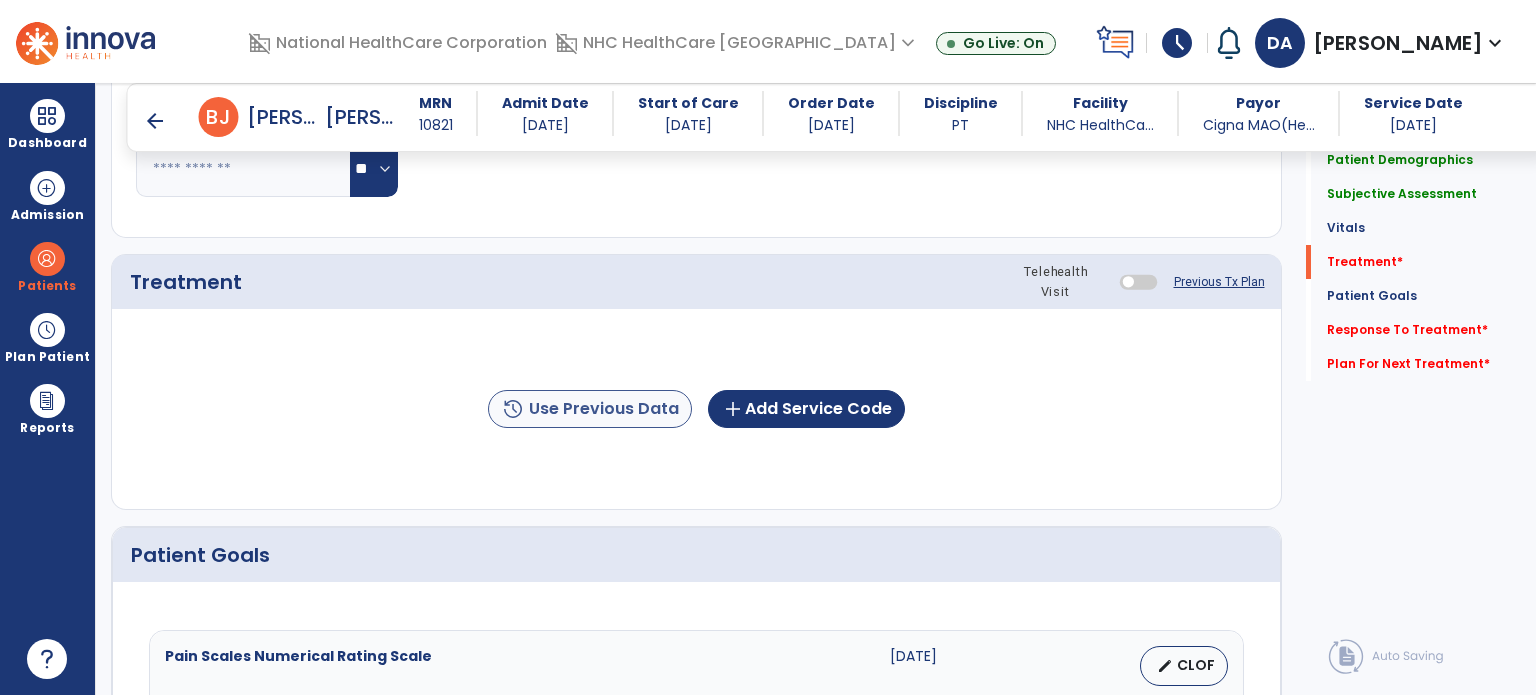 type on "**********" 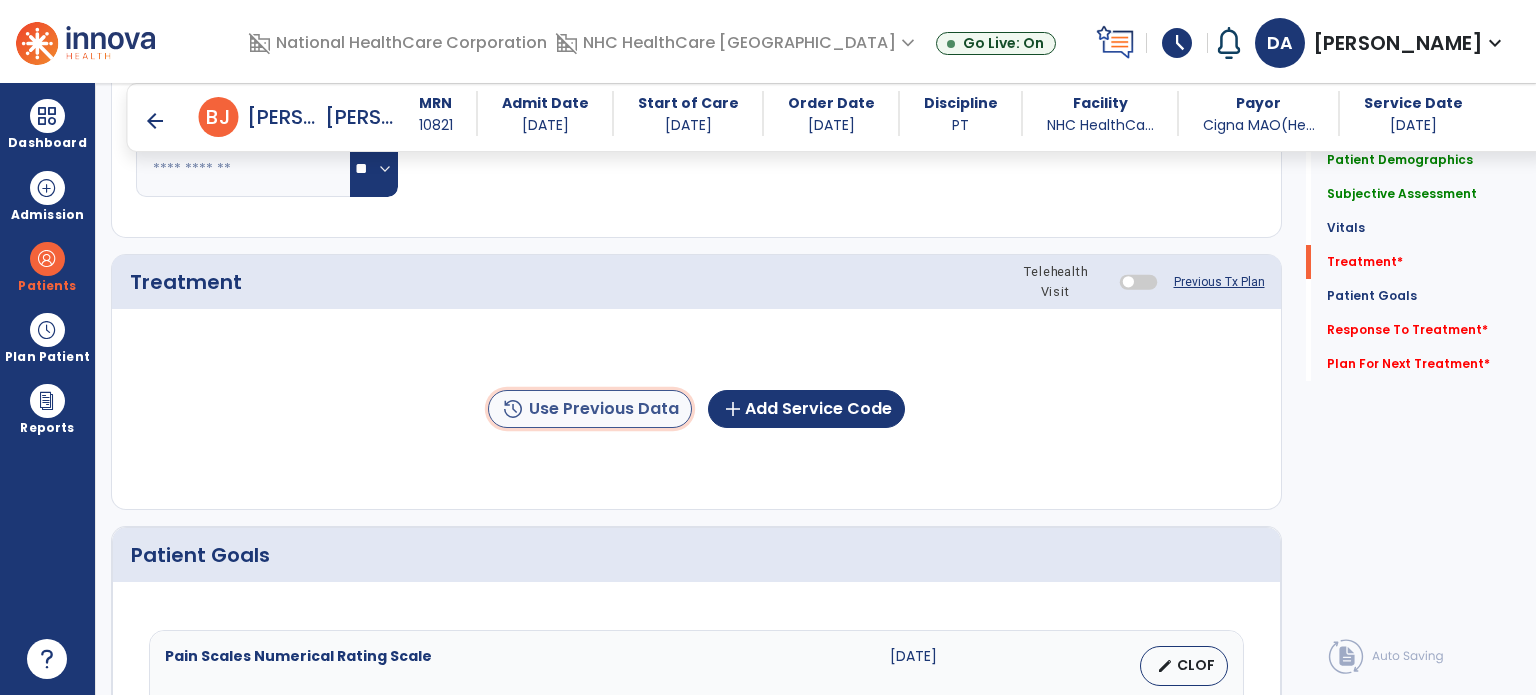 click on "history  Use Previous Data" 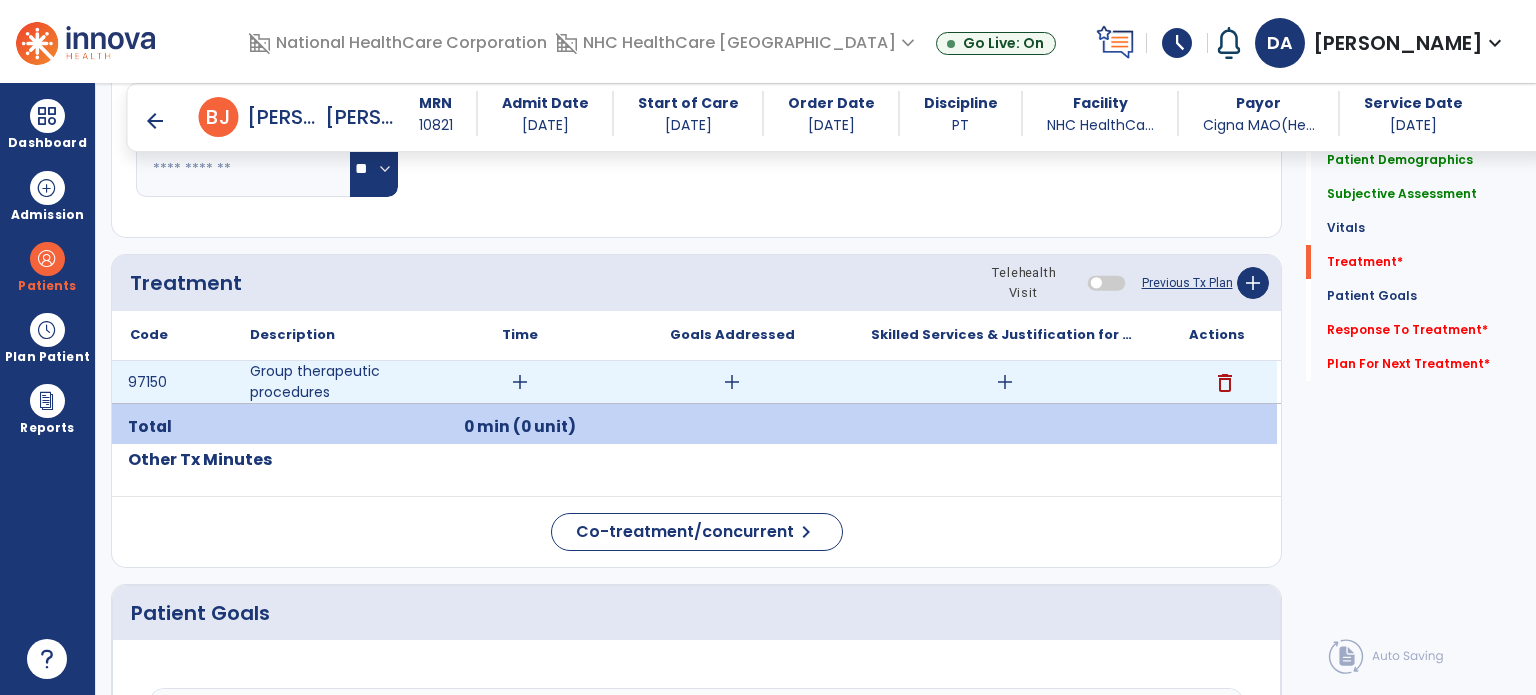 click on "delete" at bounding box center (1225, 383) 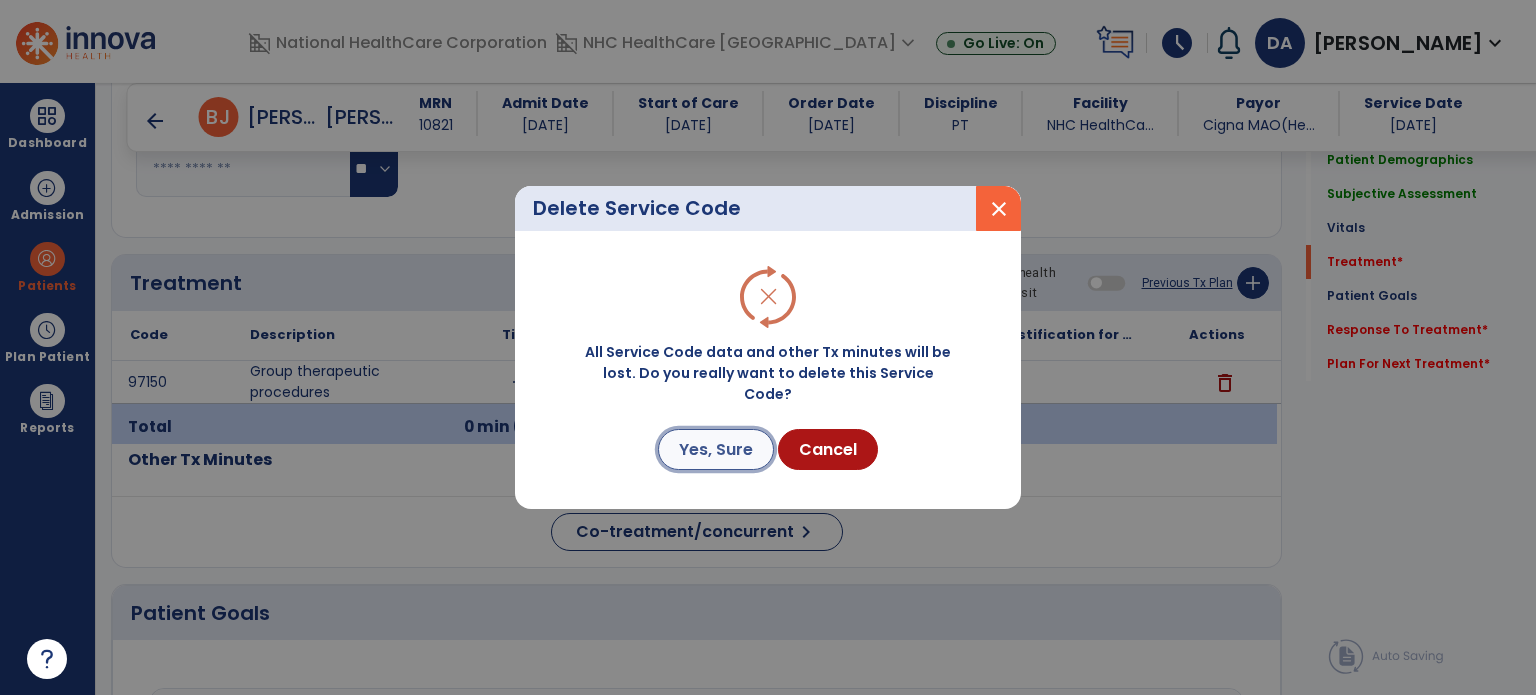 click on "Yes, Sure" at bounding box center [716, 449] 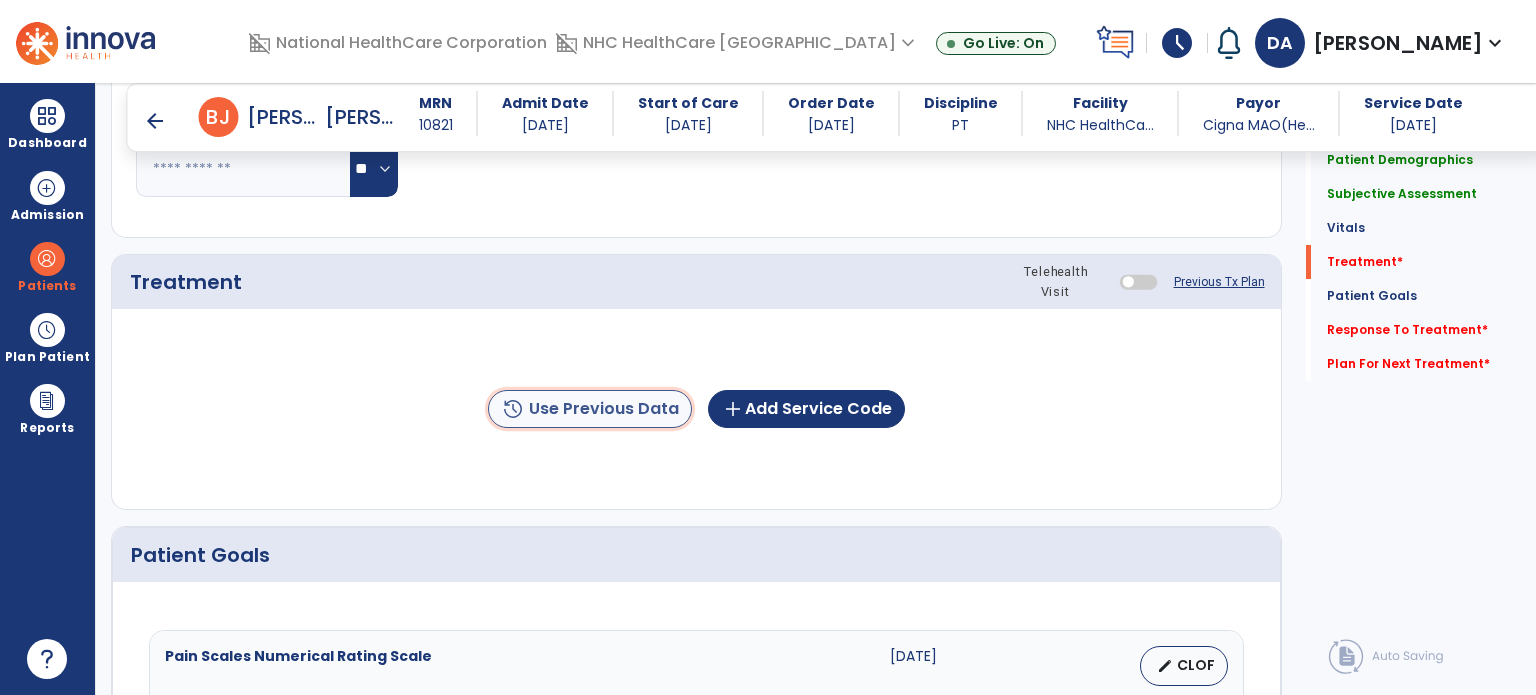 click on "history  Use Previous Data" 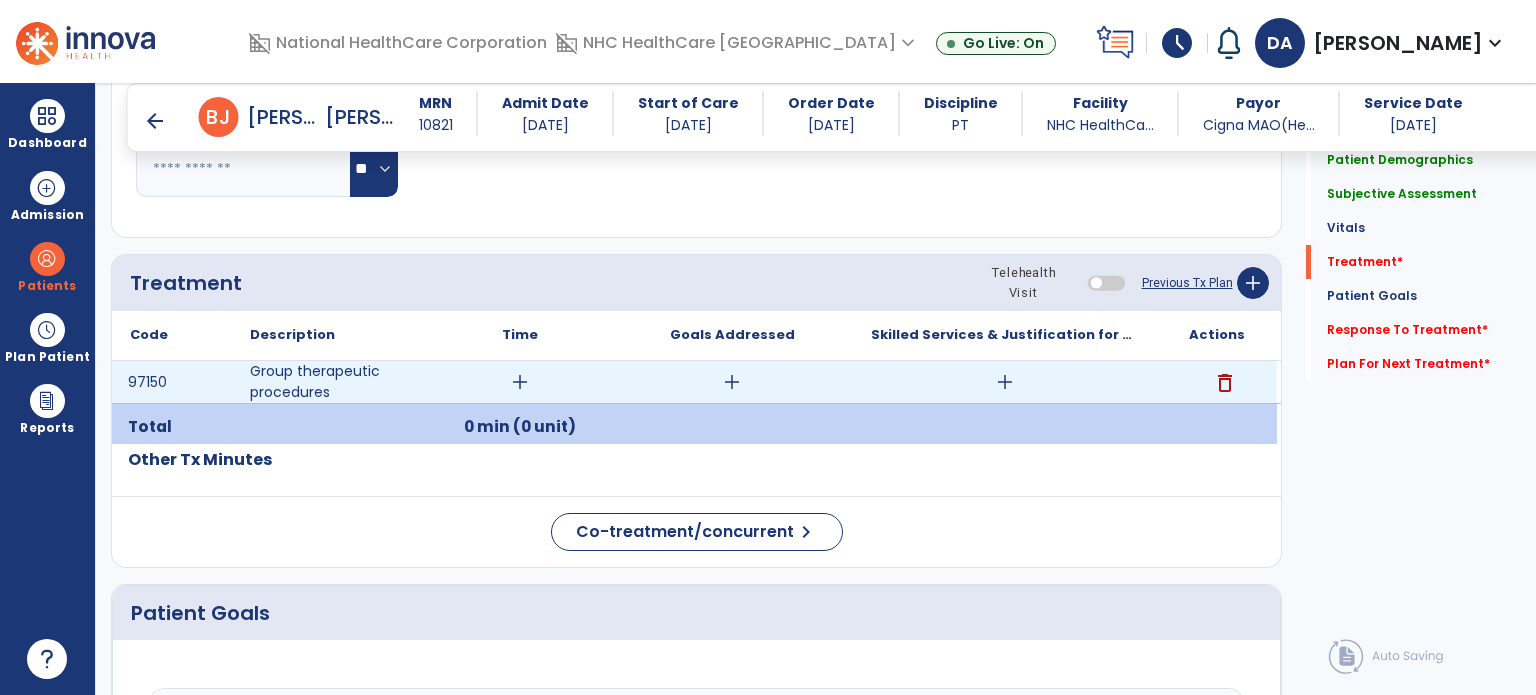 click on "delete" at bounding box center (1225, 383) 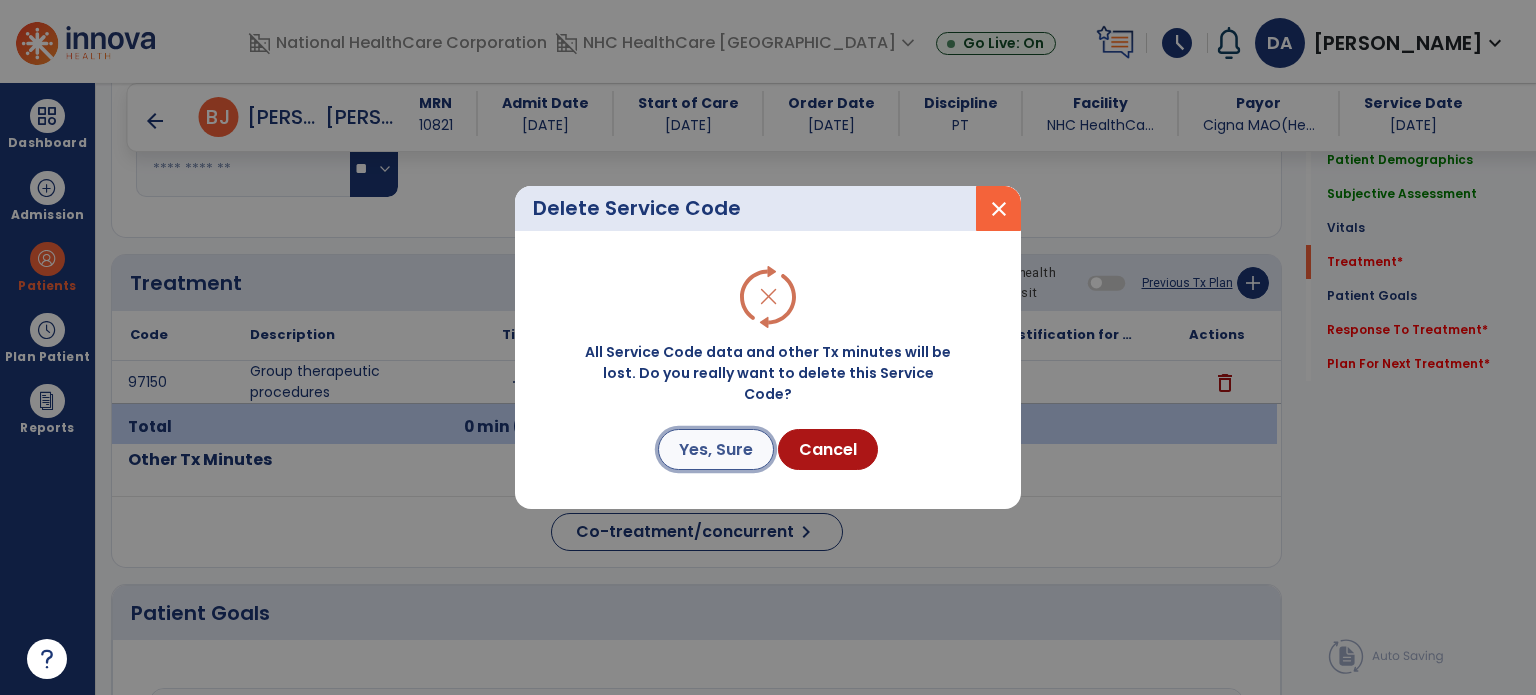 click on "Yes, Sure" at bounding box center (716, 449) 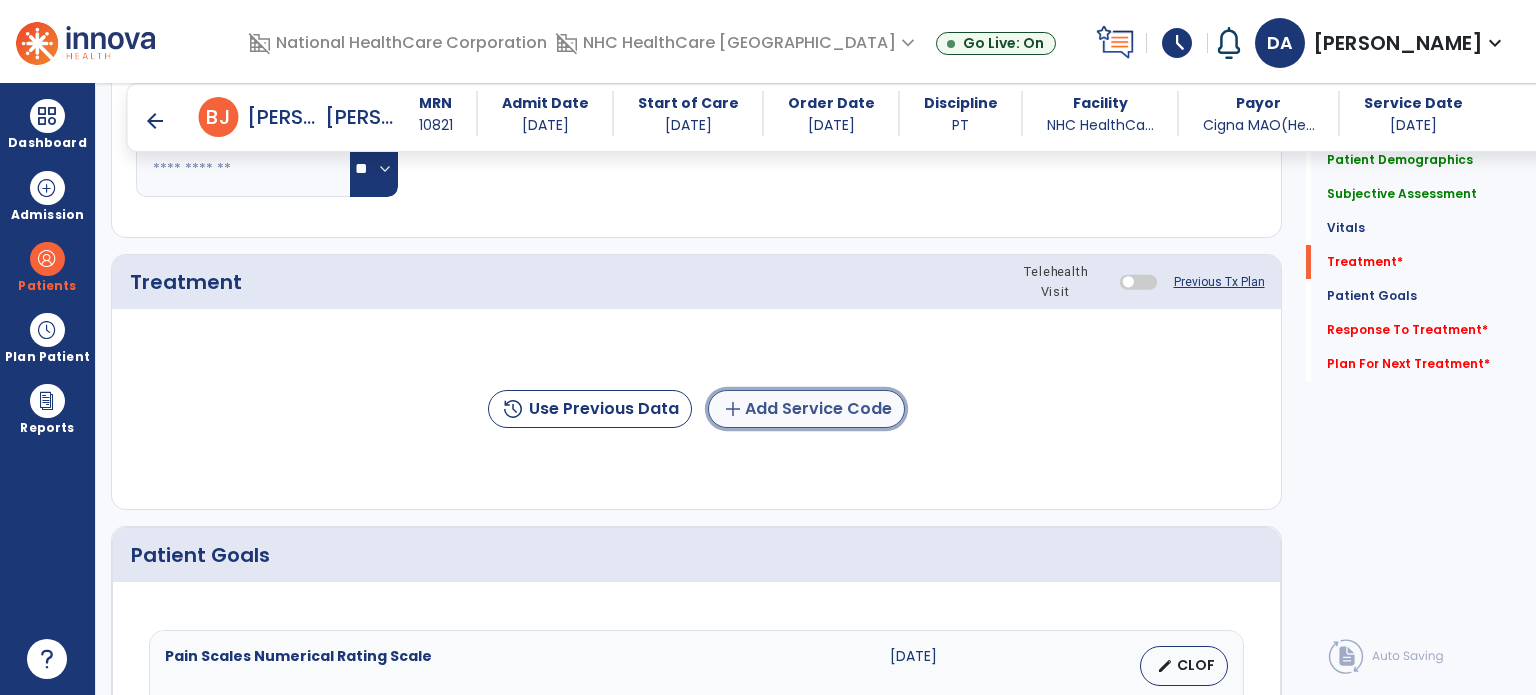 click on "add  Add Service Code" 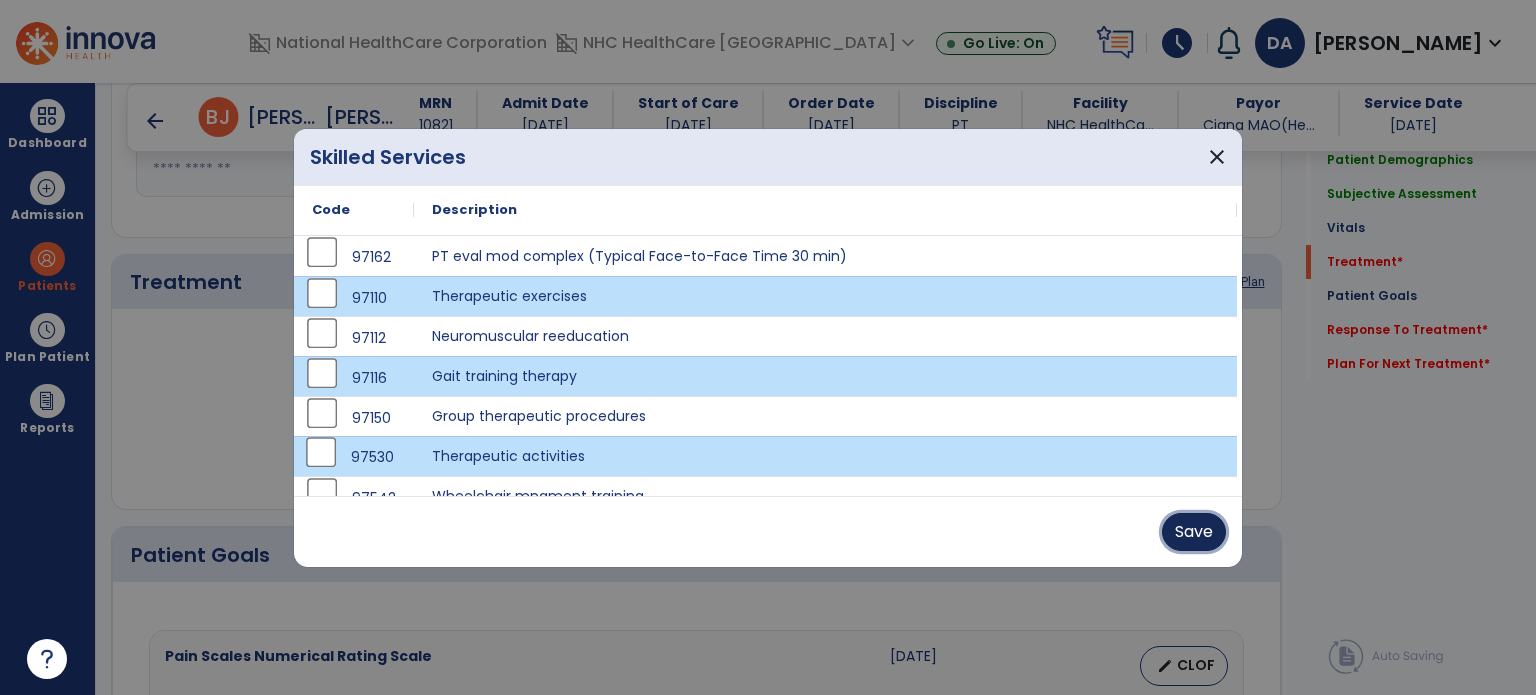 click on "Save" at bounding box center (1194, 532) 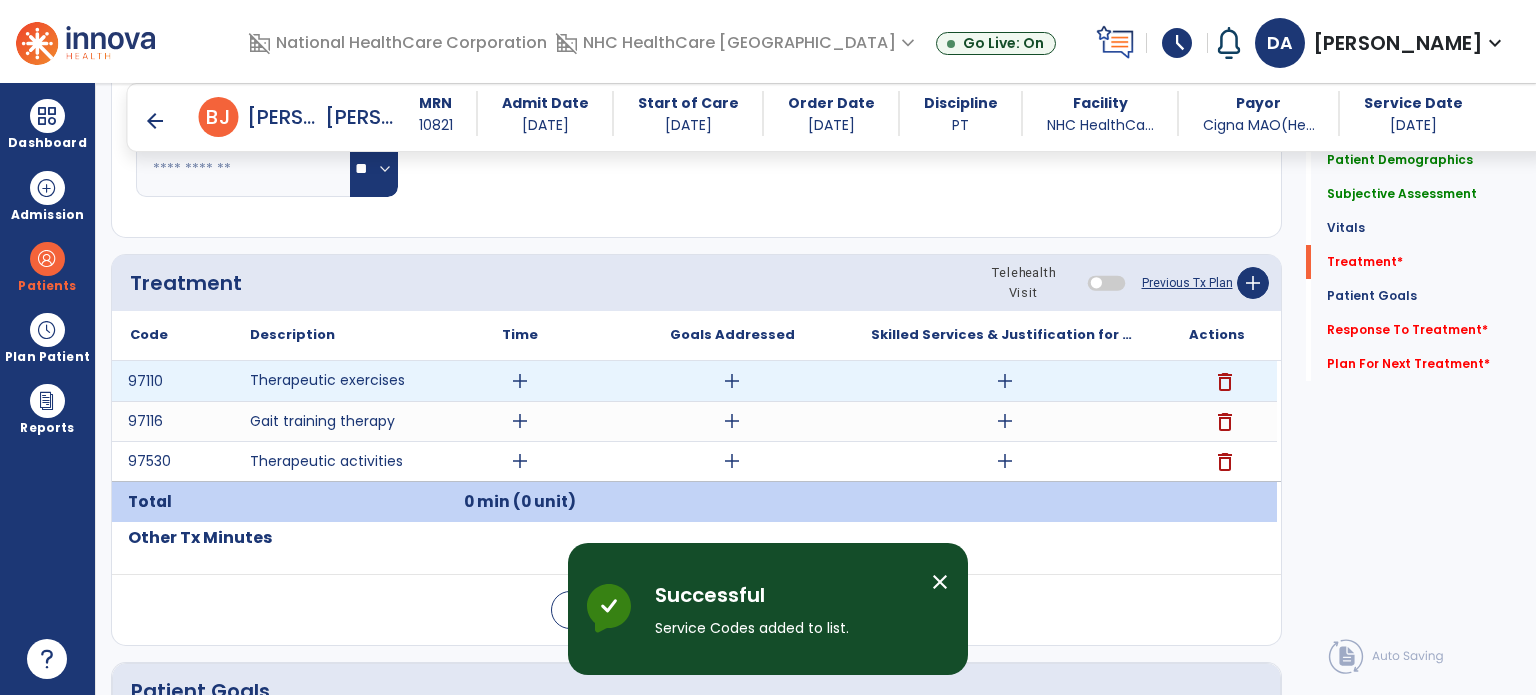 click on "add" at bounding box center (520, 381) 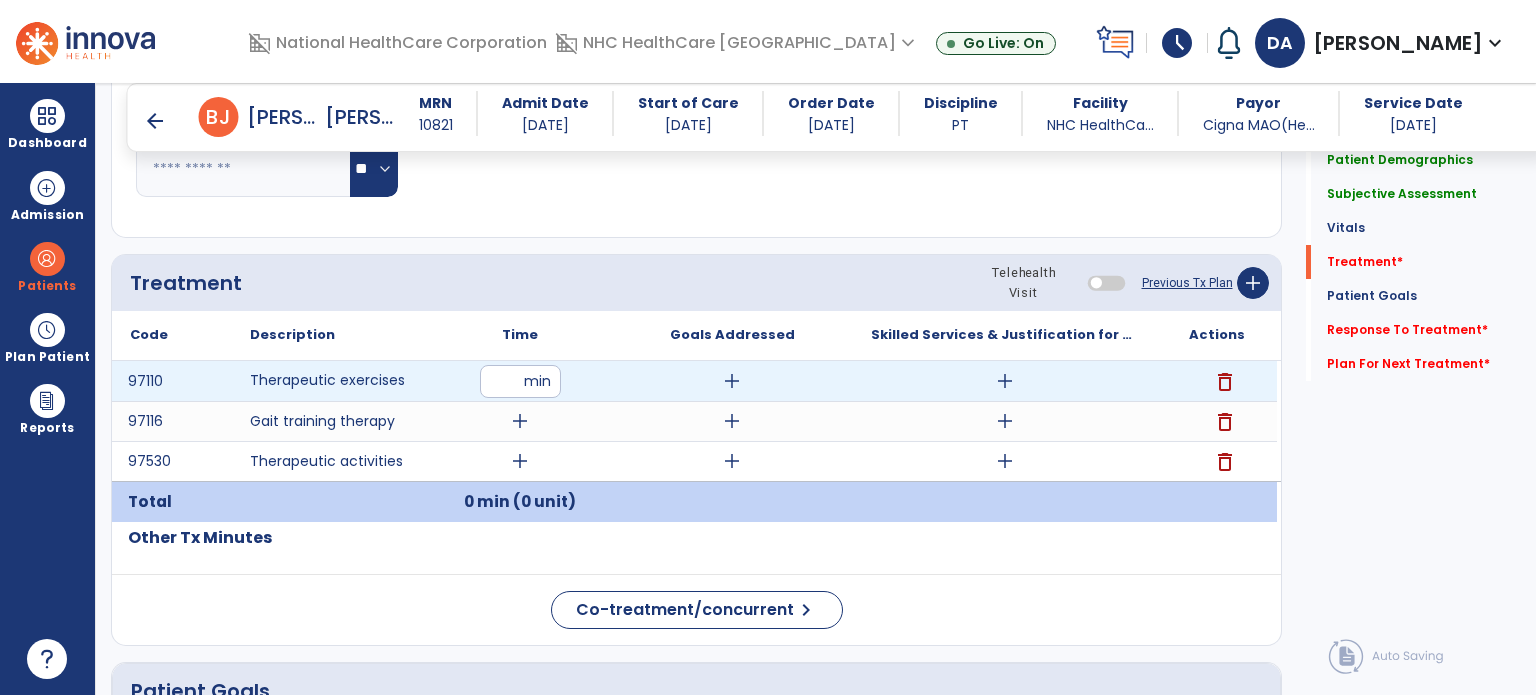 type on "**" 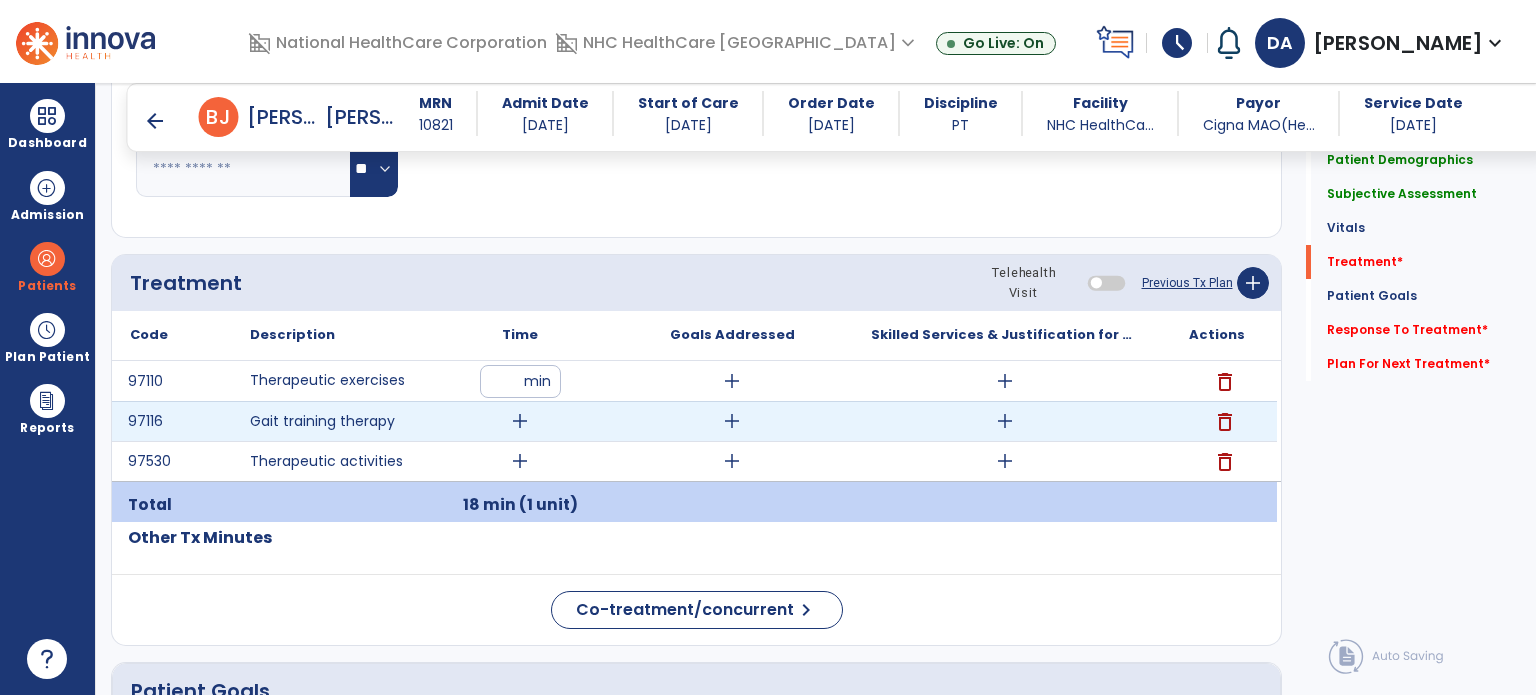 click on "add" at bounding box center (520, 421) 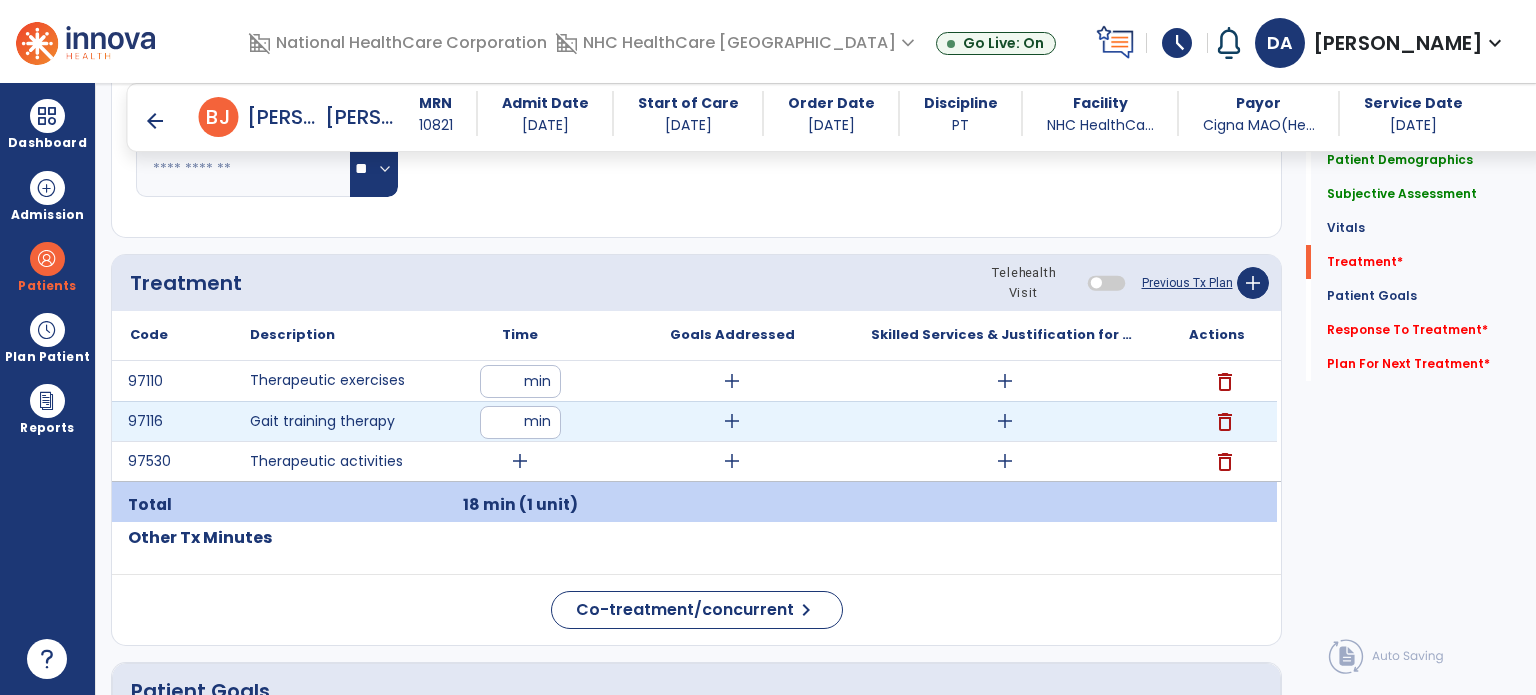 type on "**" 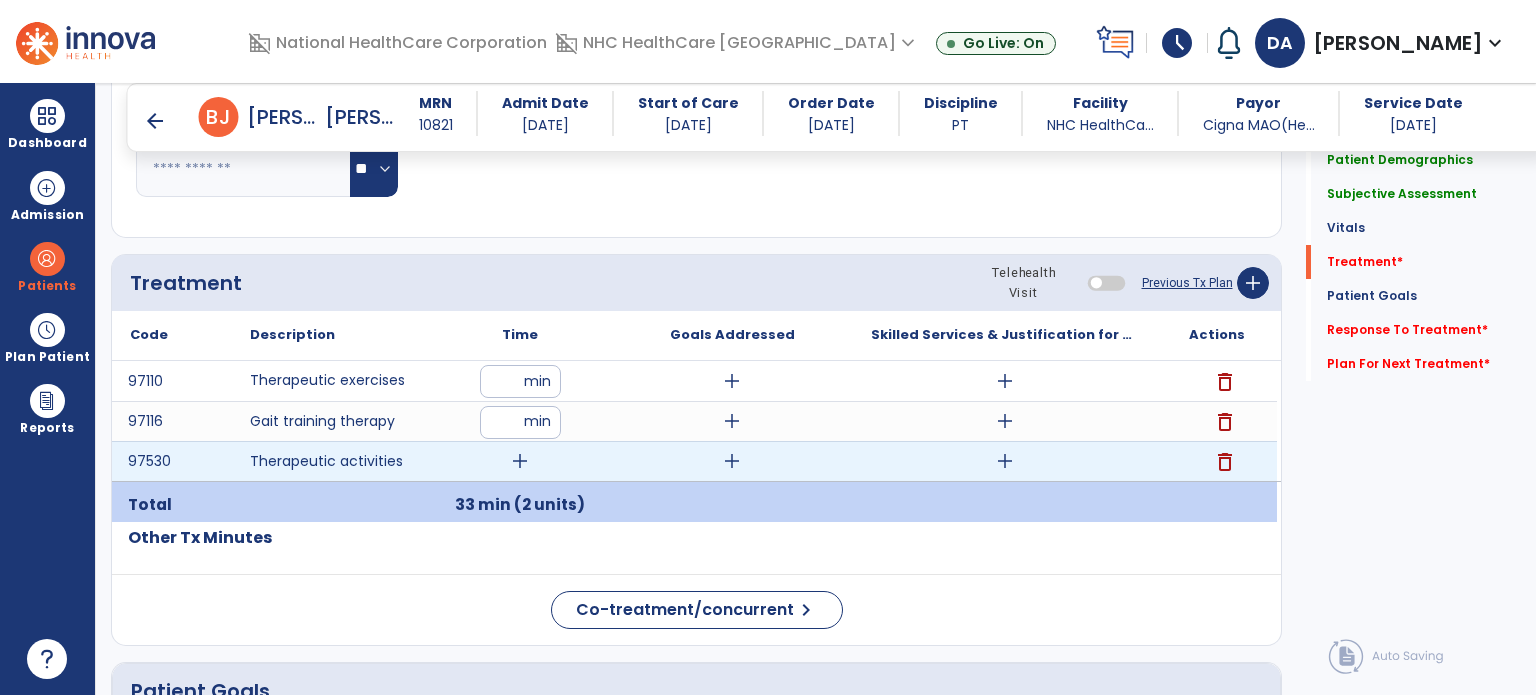 click on "add" at bounding box center [520, 461] 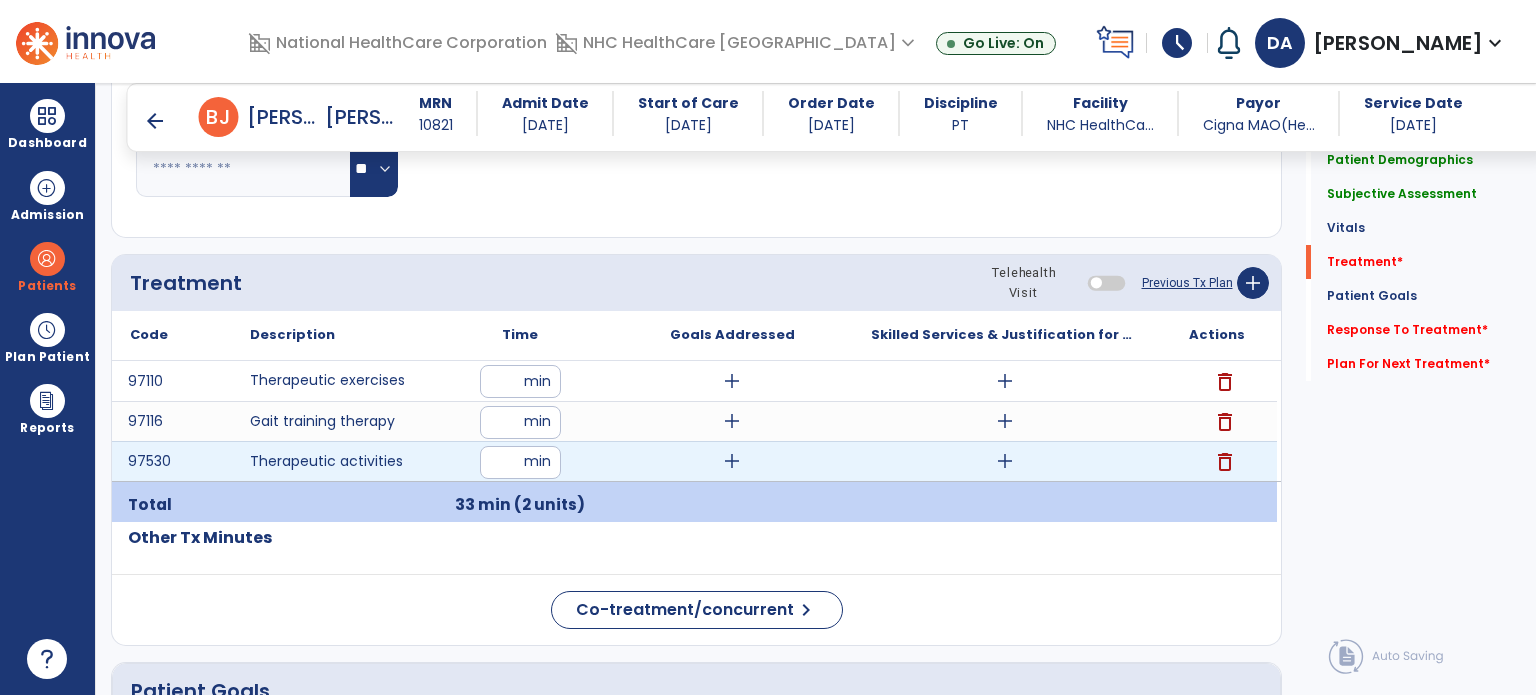 type on "**" 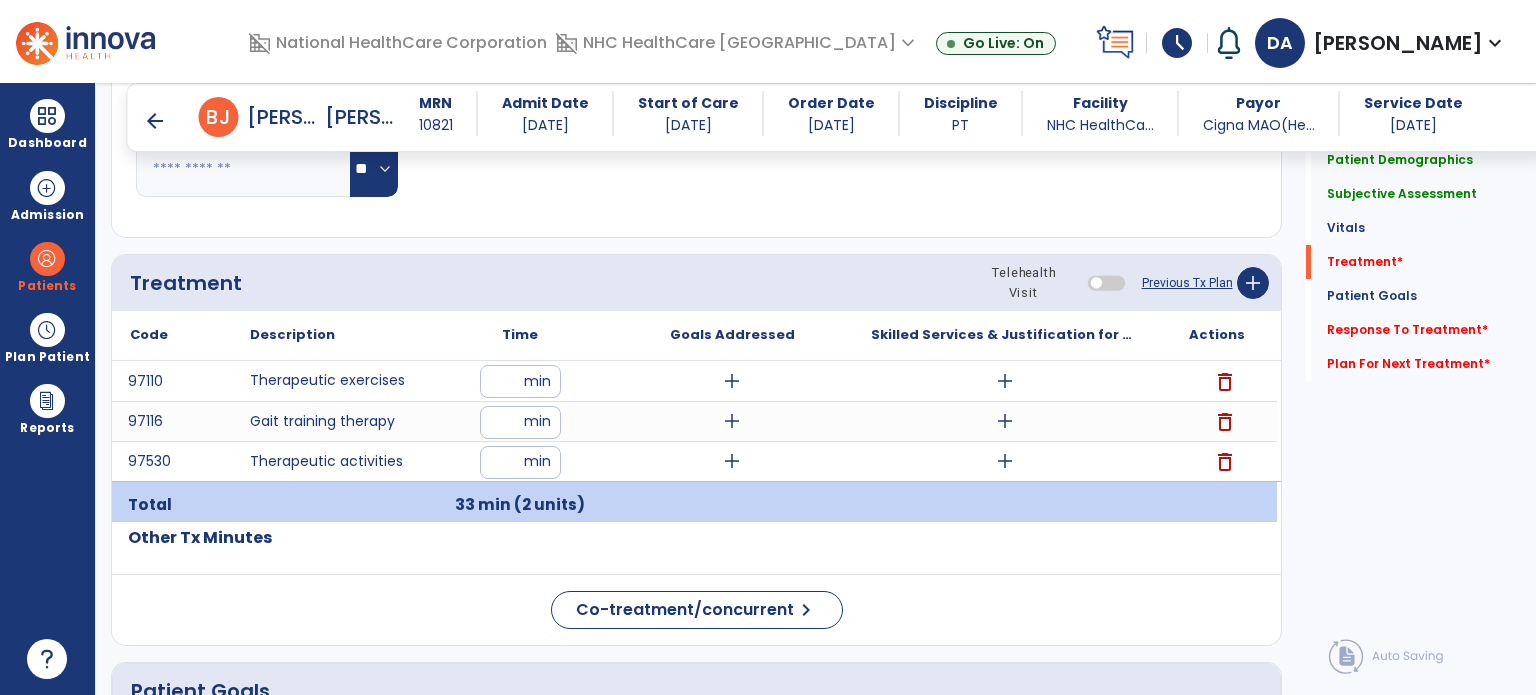 click on "Code
Description
Time" 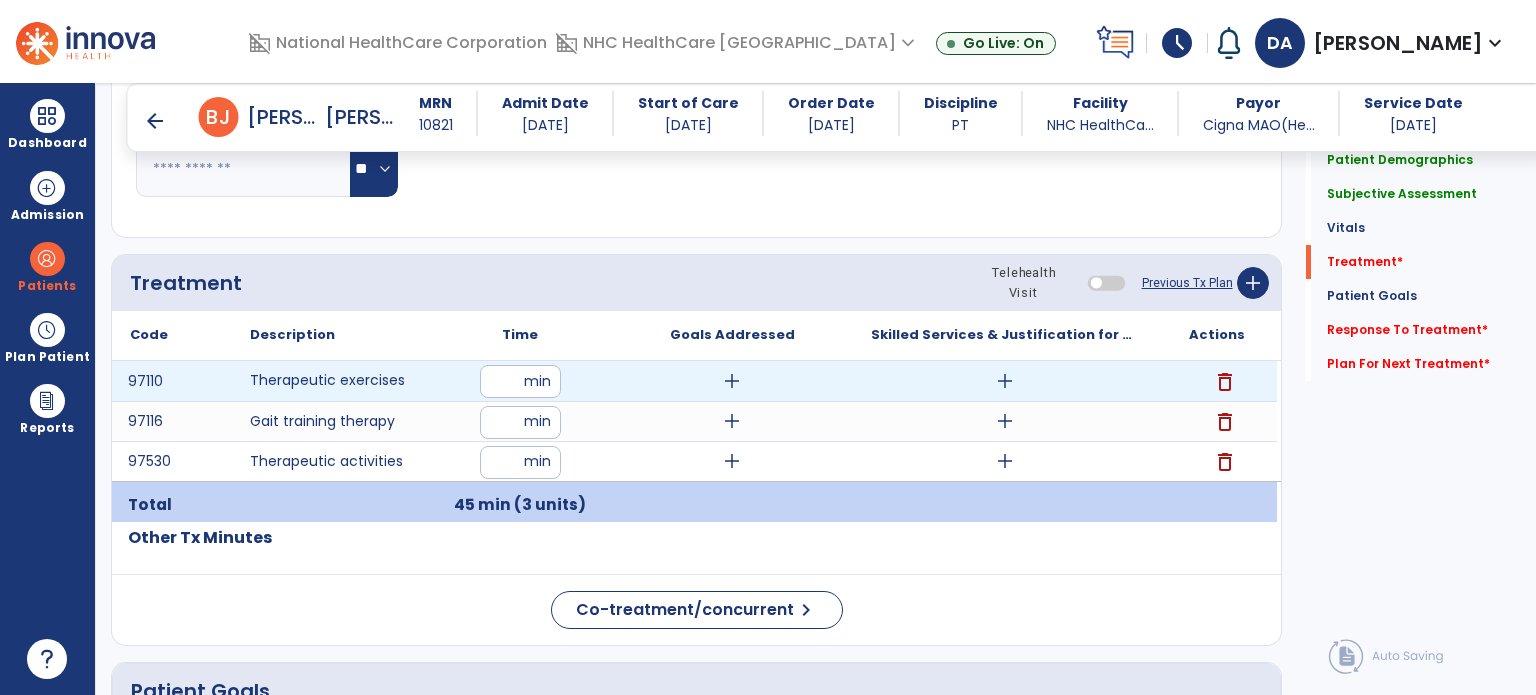 click on "add" at bounding box center [1005, 381] 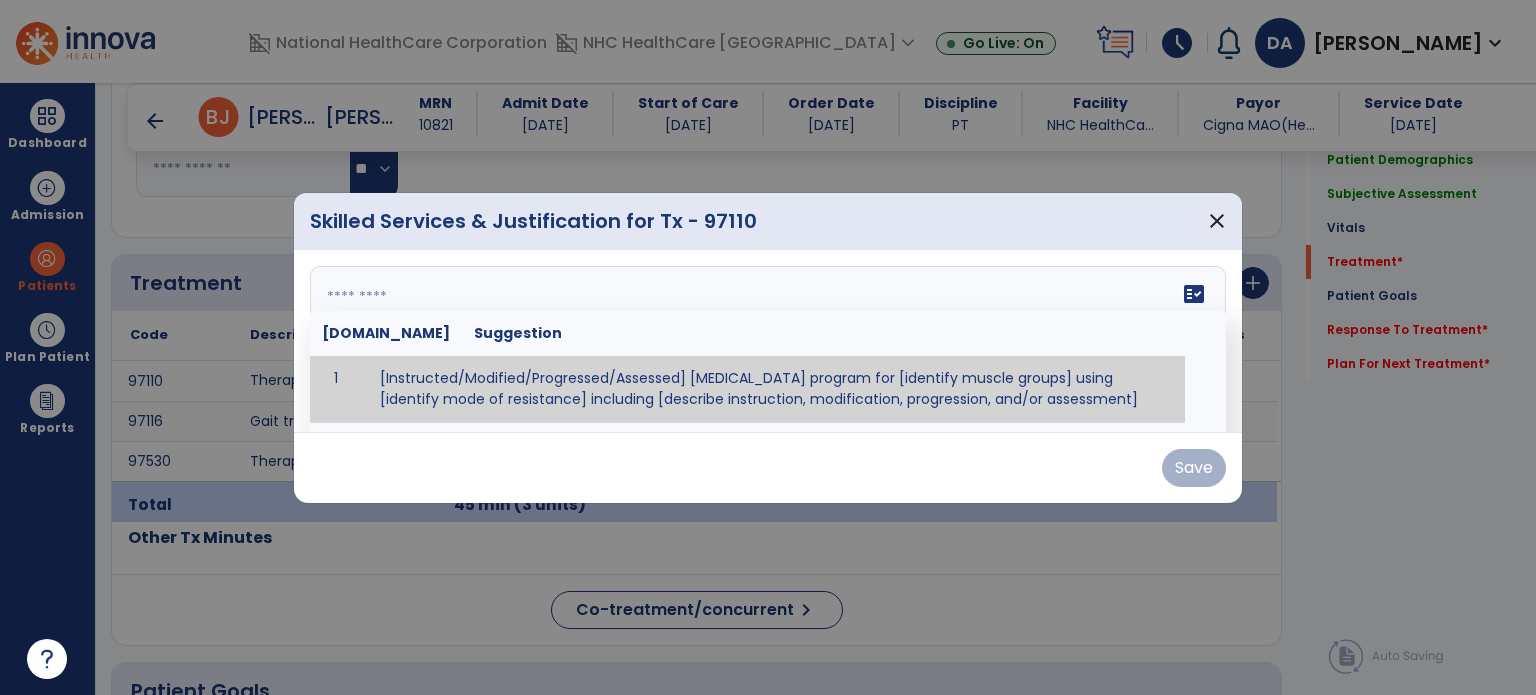 click at bounding box center [768, 341] 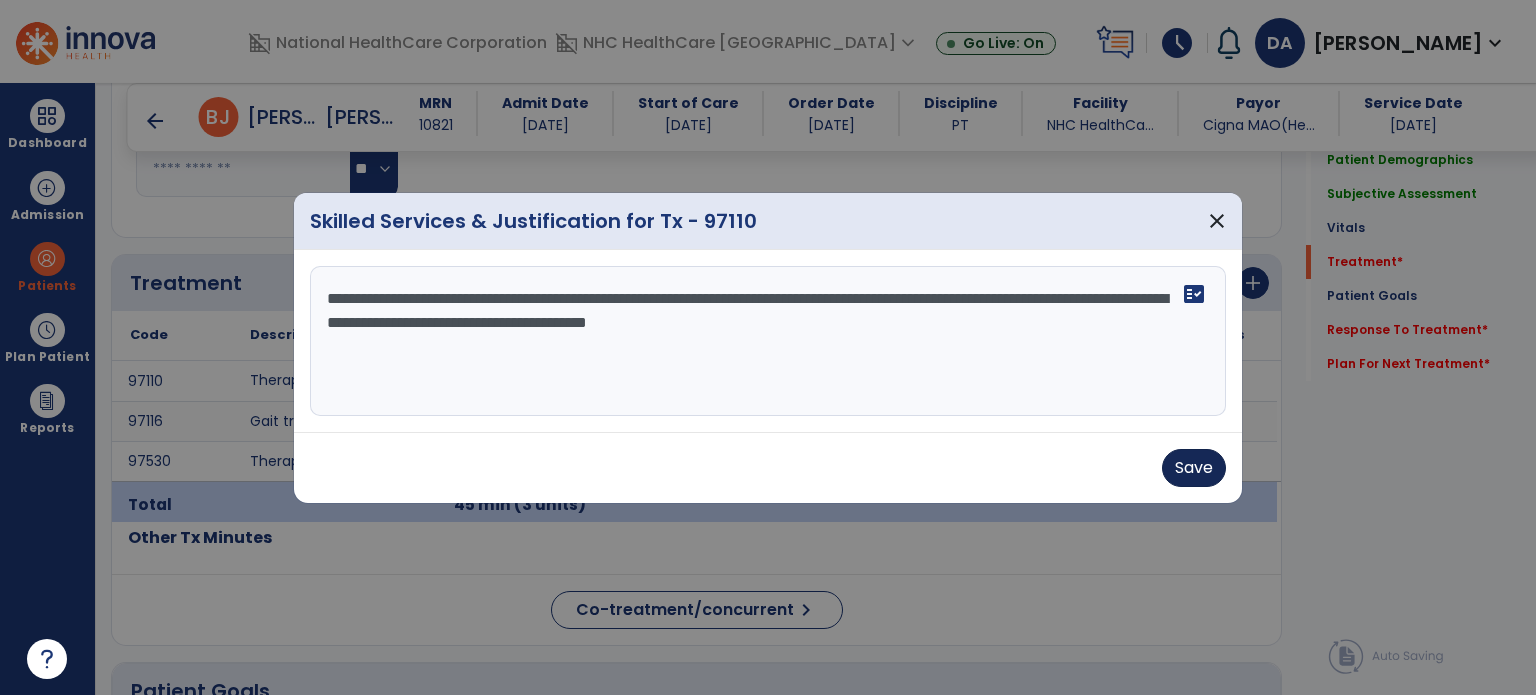 type on "**********" 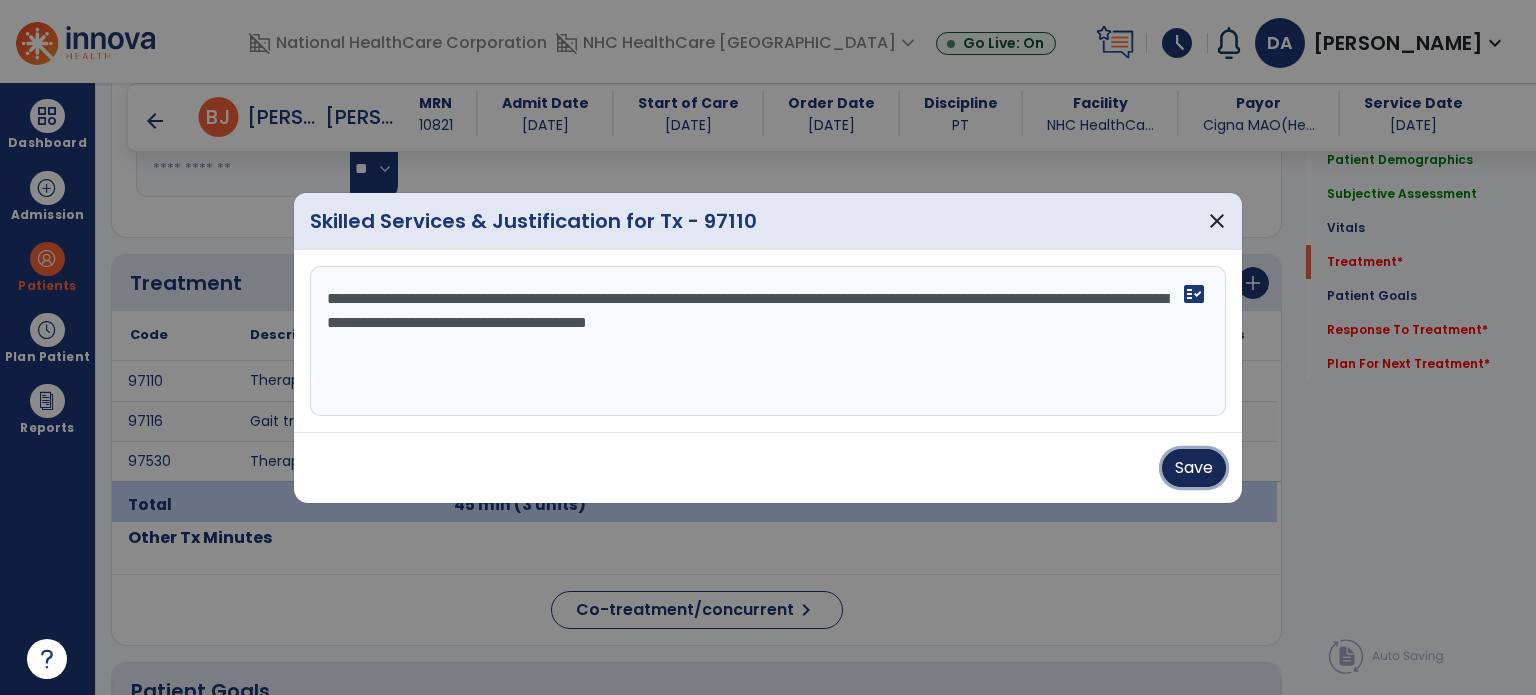 click on "Save" at bounding box center [1194, 468] 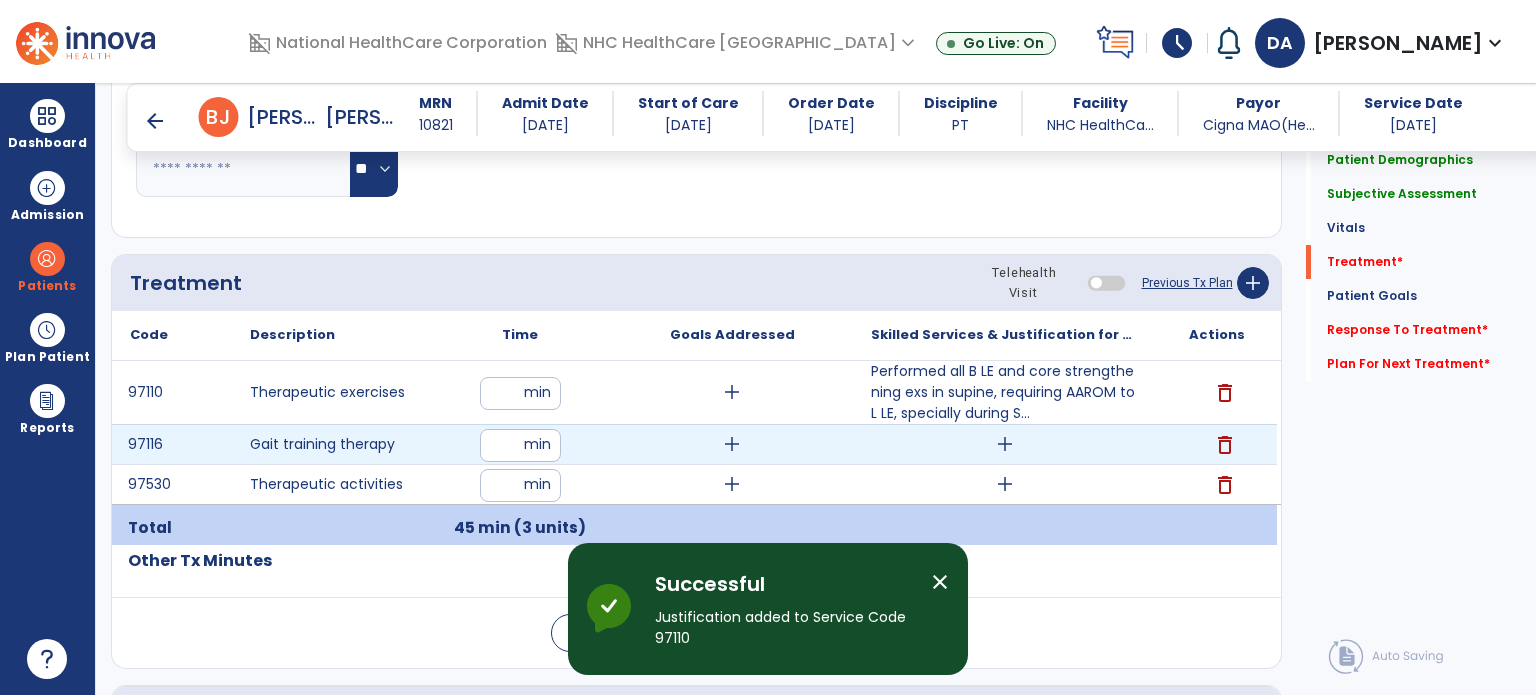click on "add" at bounding box center [1005, 444] 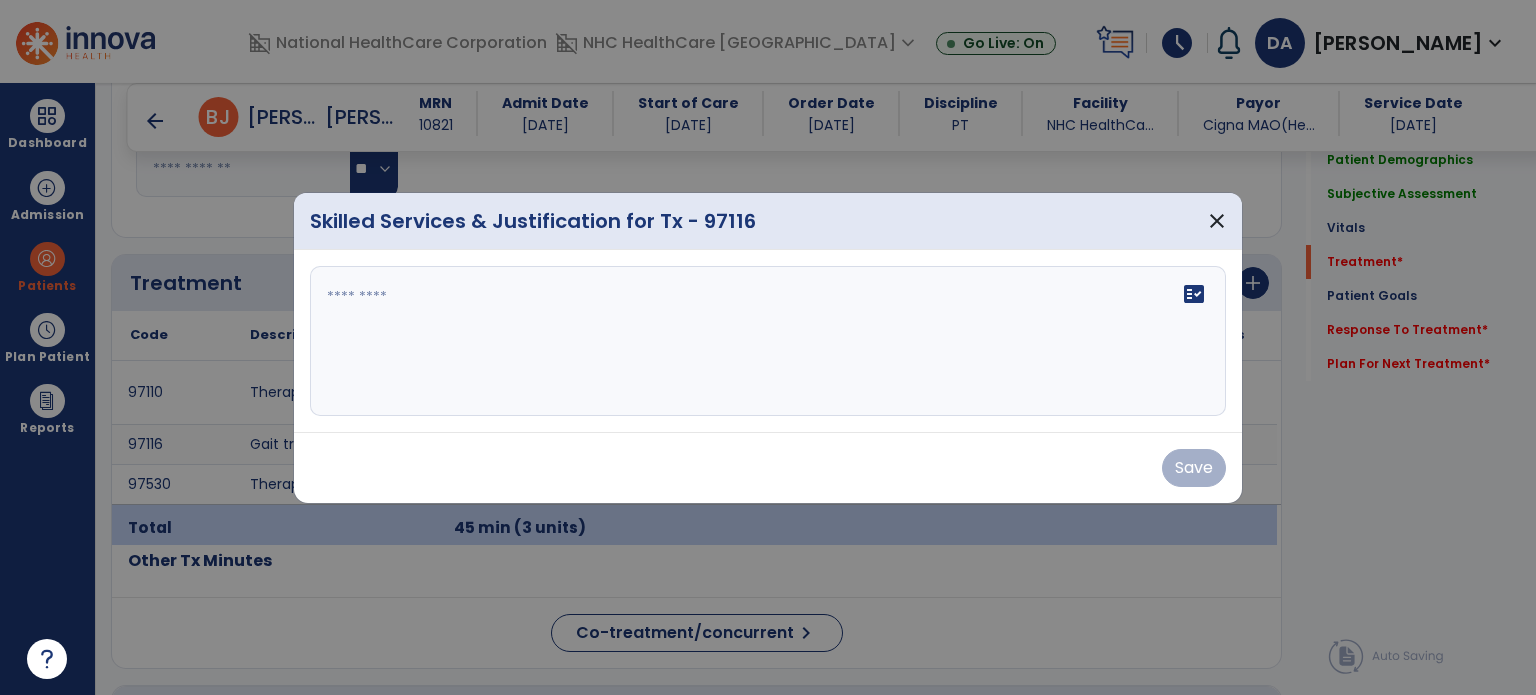 click on "fact_check" at bounding box center [768, 341] 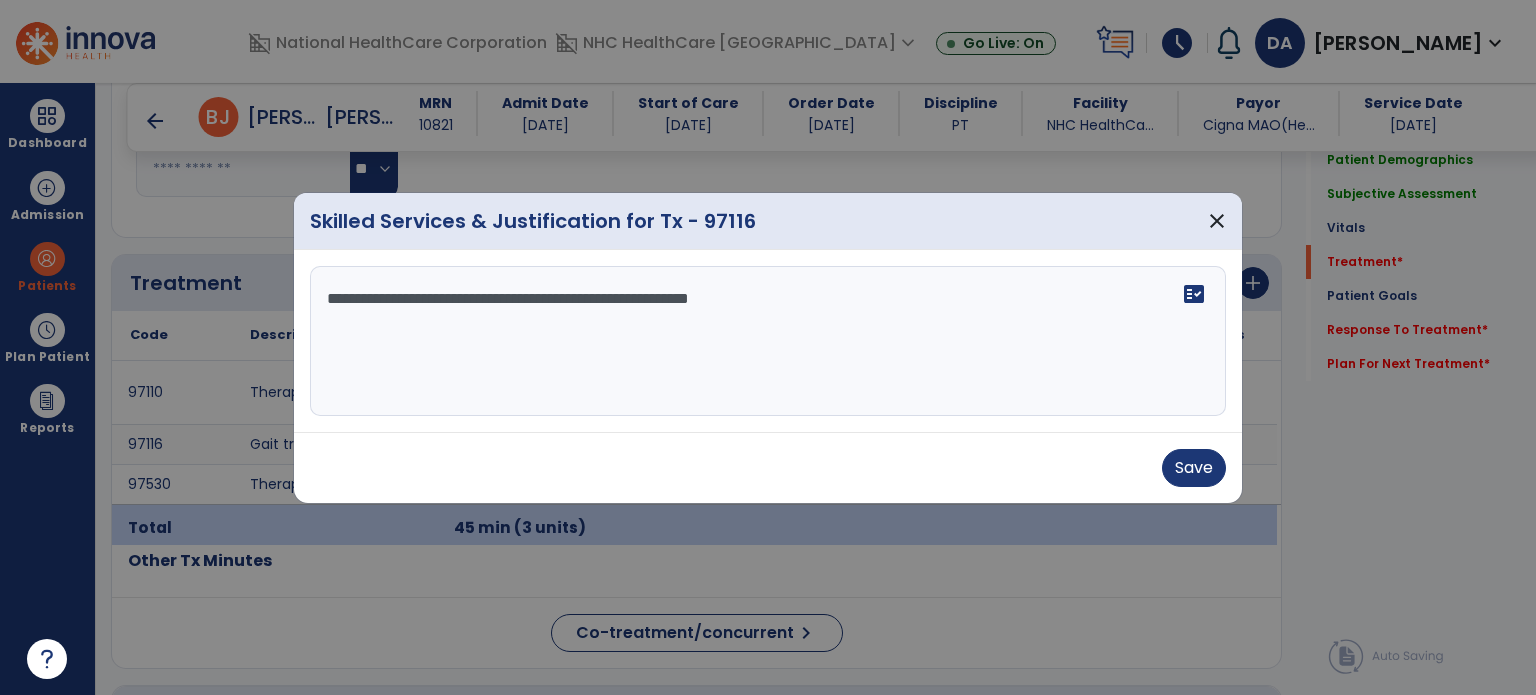 click on "**********" at bounding box center (768, 341) 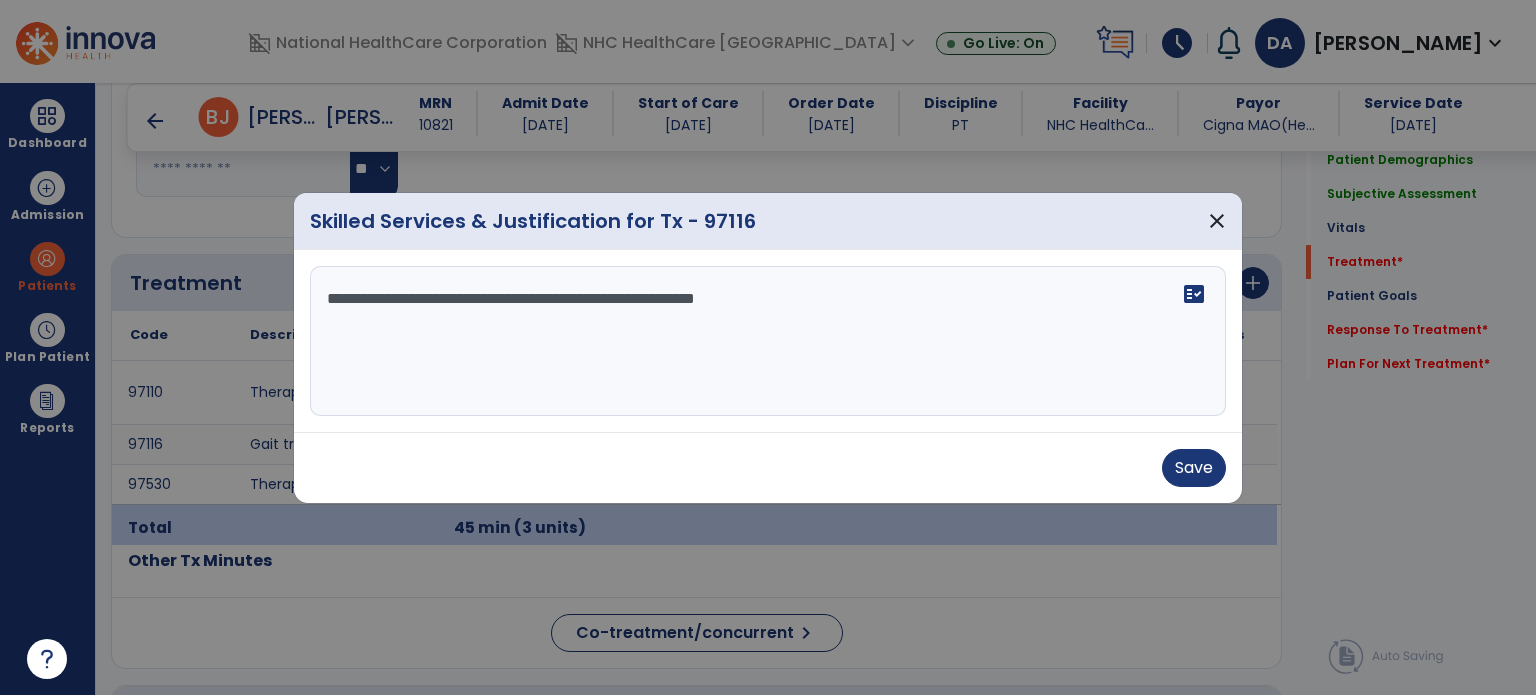 click on "**********" at bounding box center (768, 341) 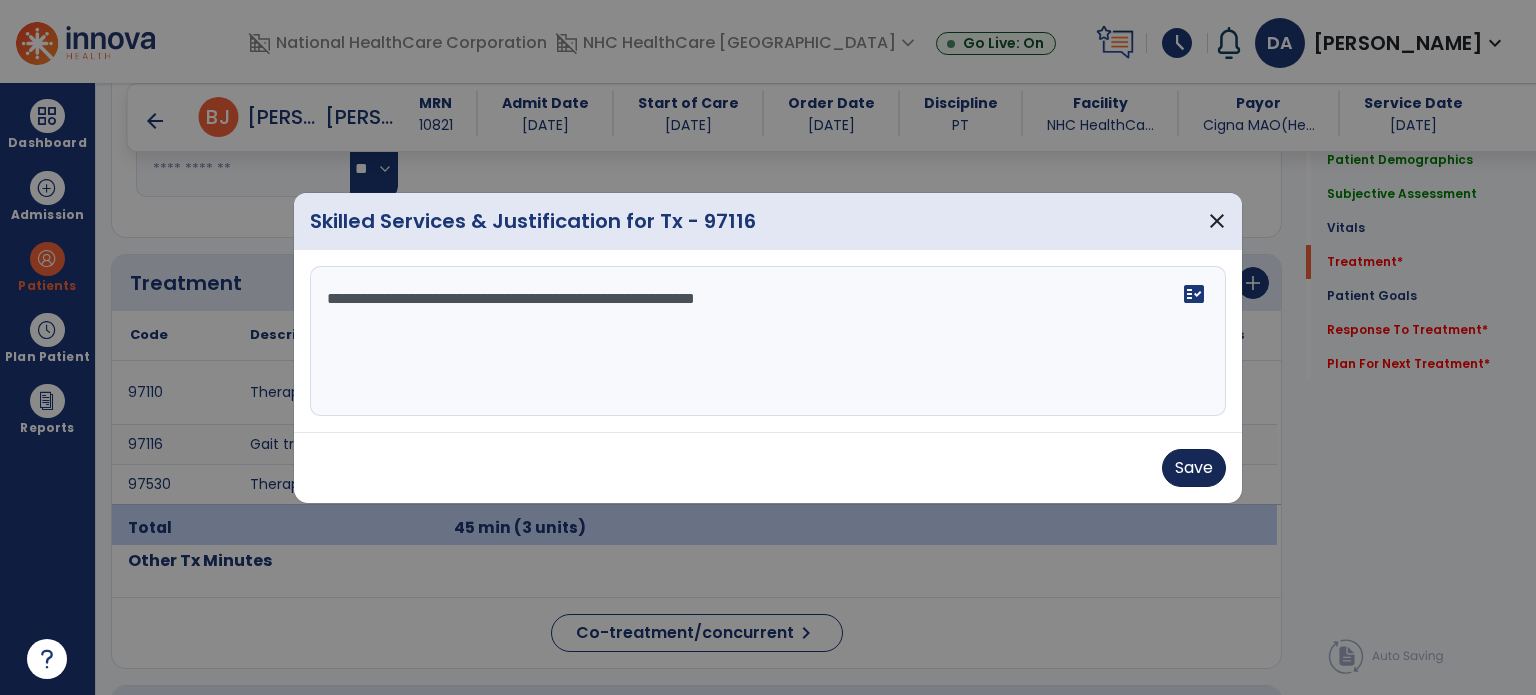 type on "**********" 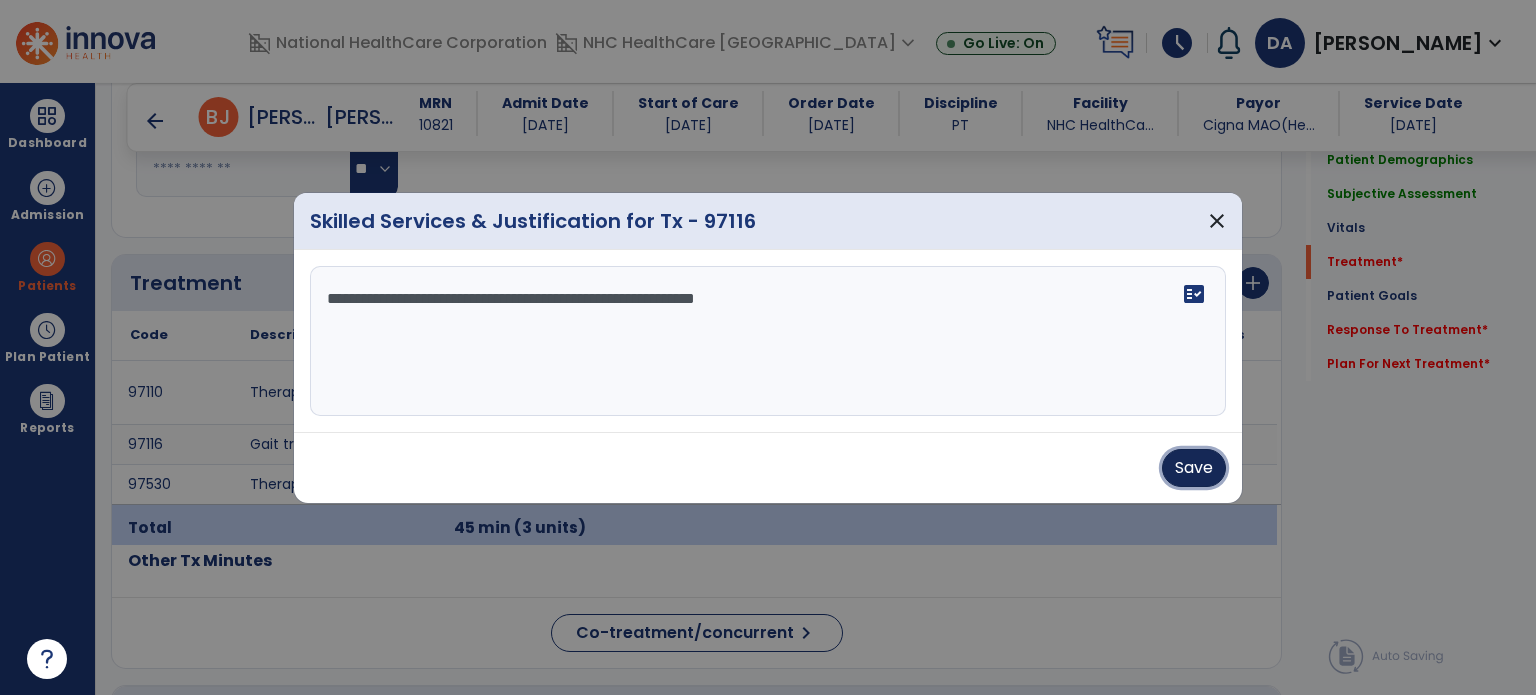 click on "Save" at bounding box center (1194, 468) 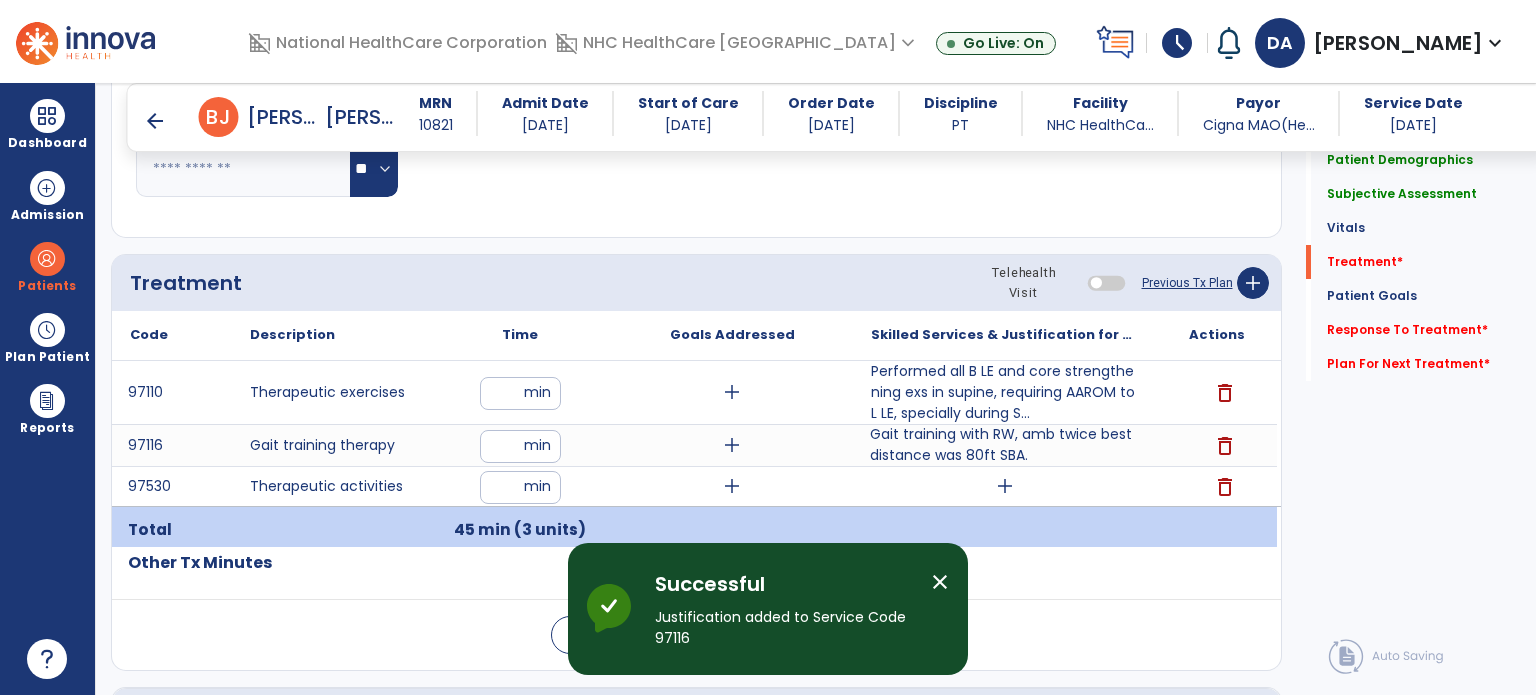 scroll, scrollTop: 1115, scrollLeft: 0, axis: vertical 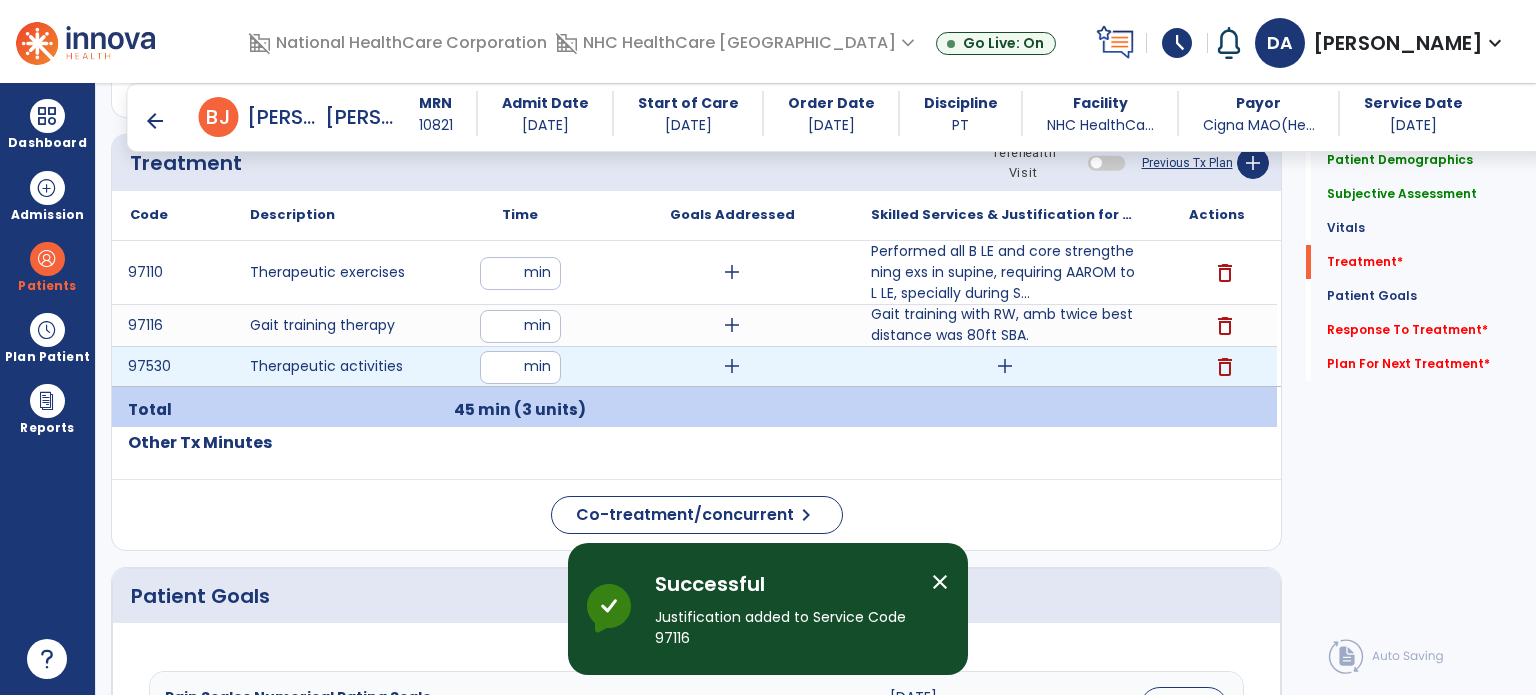 click on "add" at bounding box center (1005, 366) 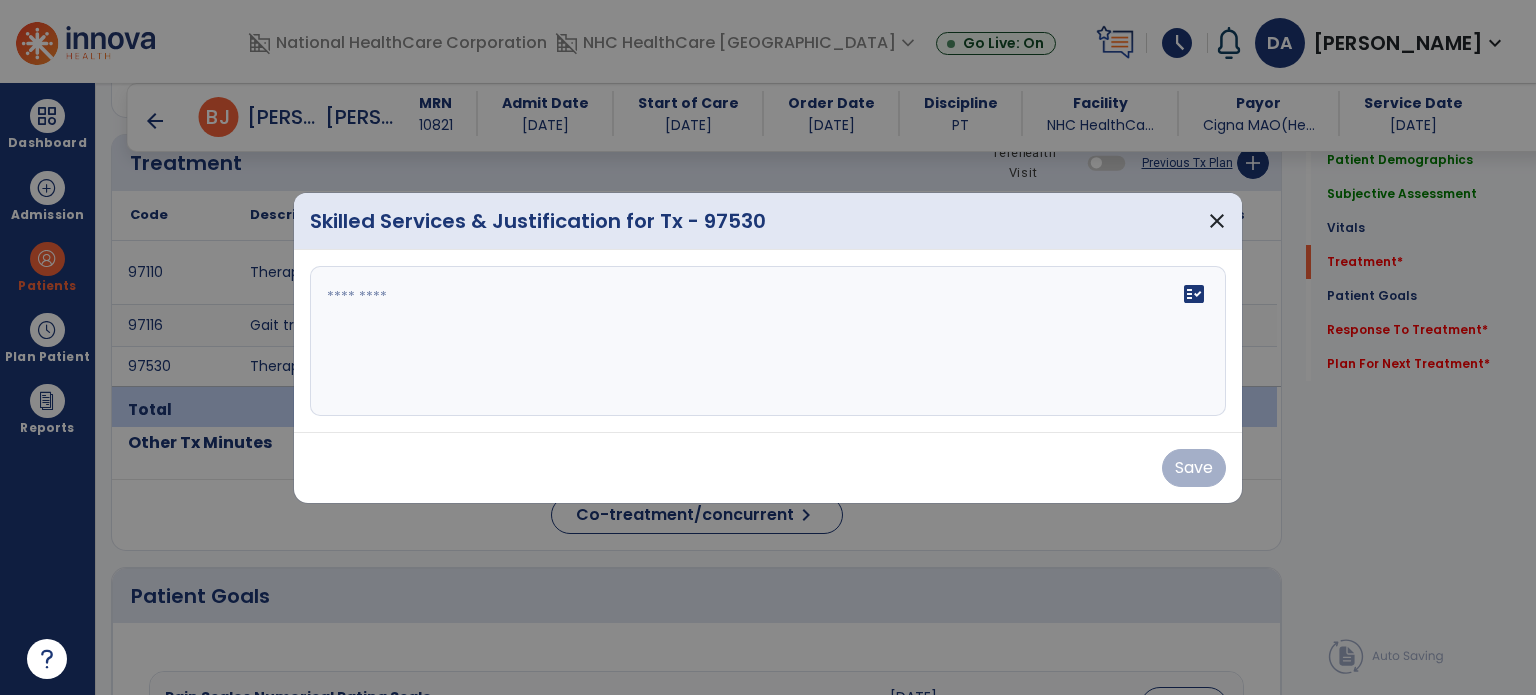 click on "fact_check" at bounding box center [768, 341] 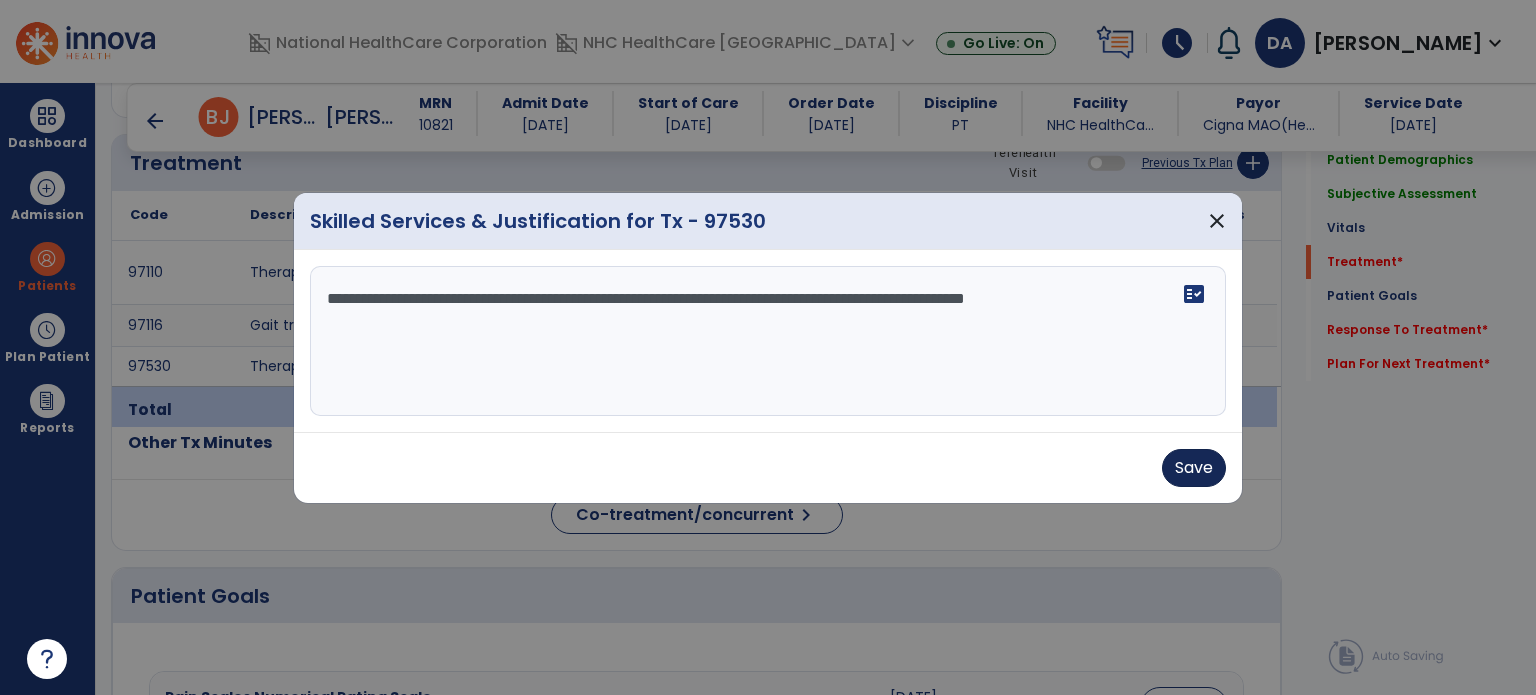 type on "**********" 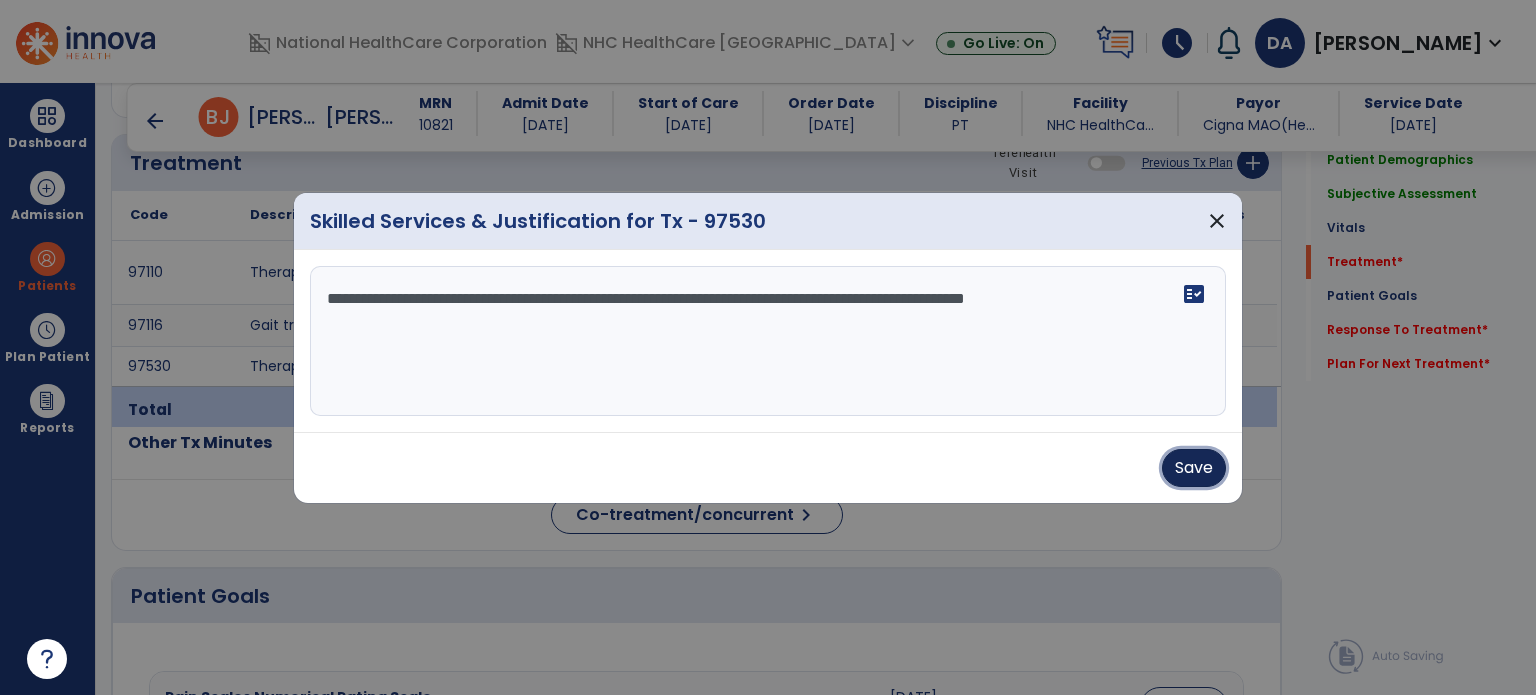 click on "Save" at bounding box center [1194, 468] 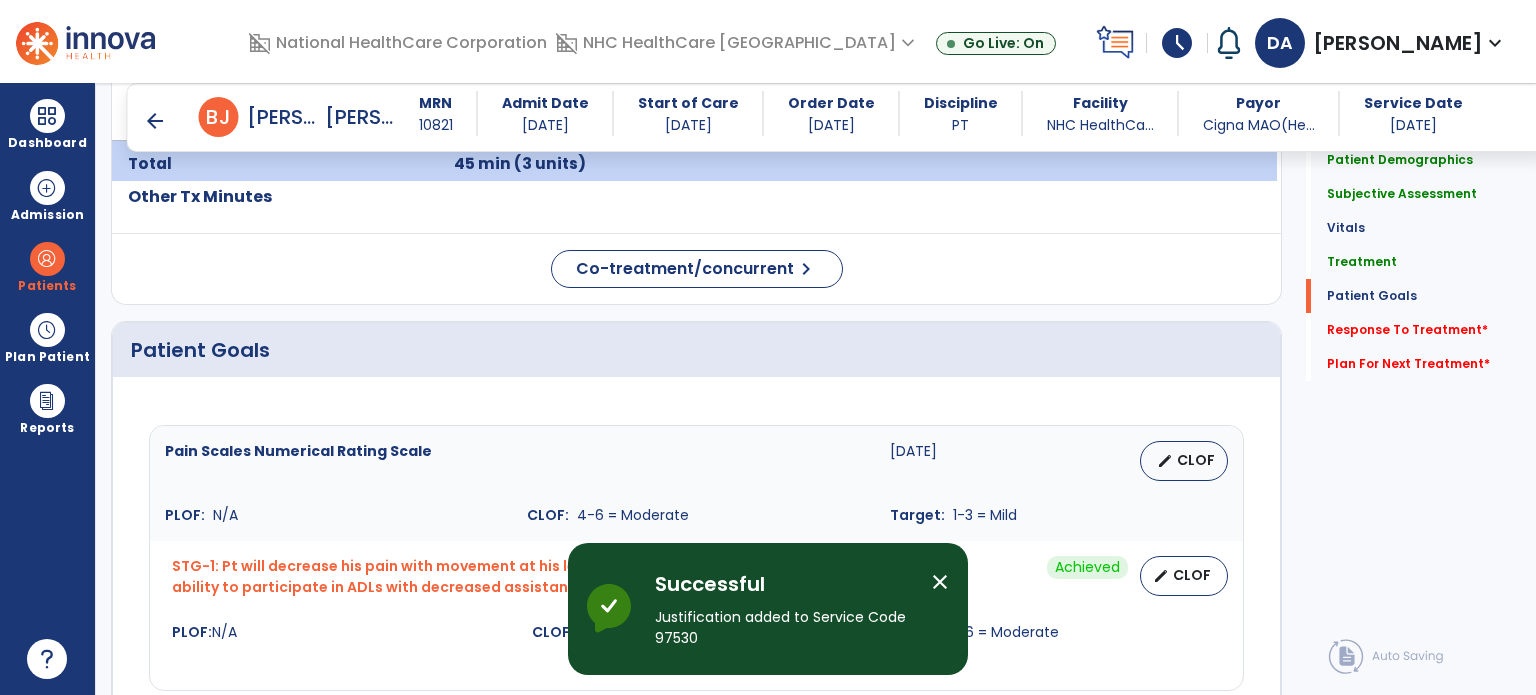 scroll, scrollTop: 1383, scrollLeft: 0, axis: vertical 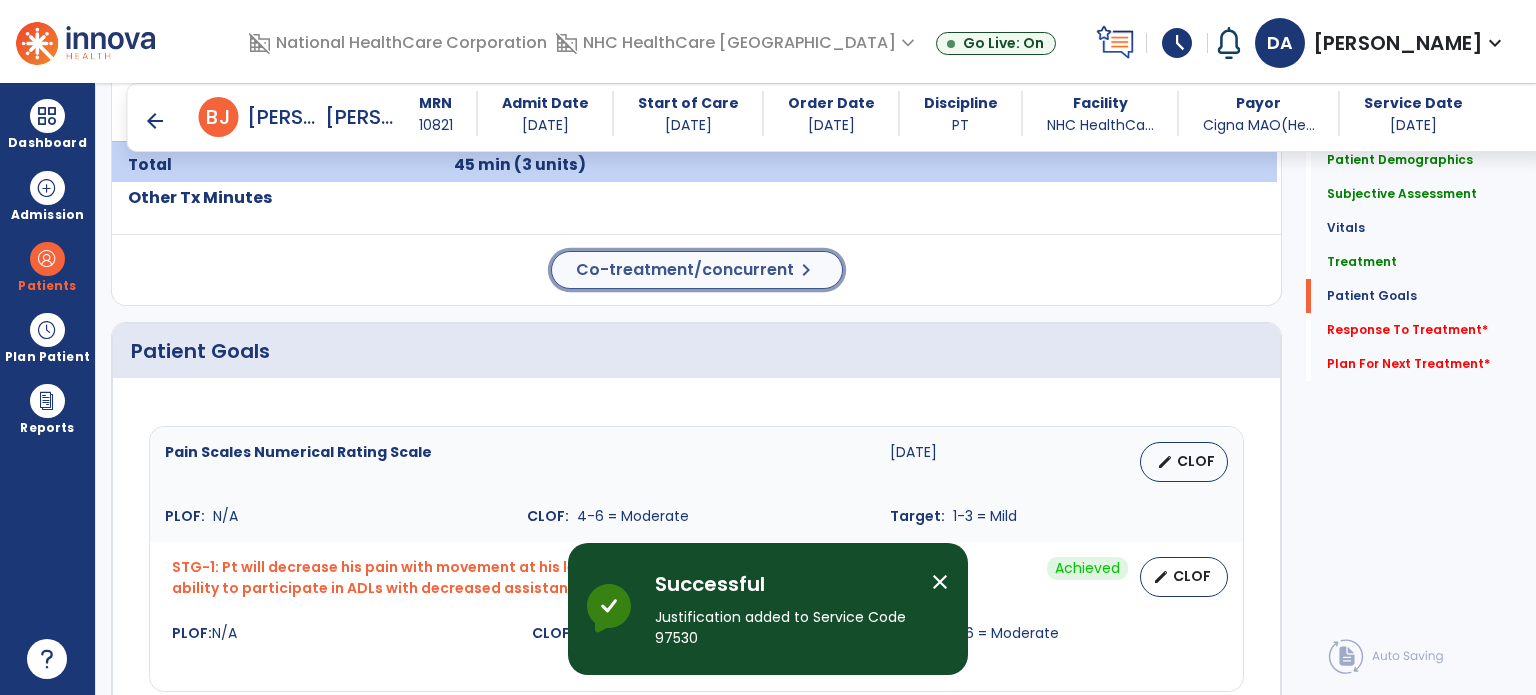 click on "chevron_right" 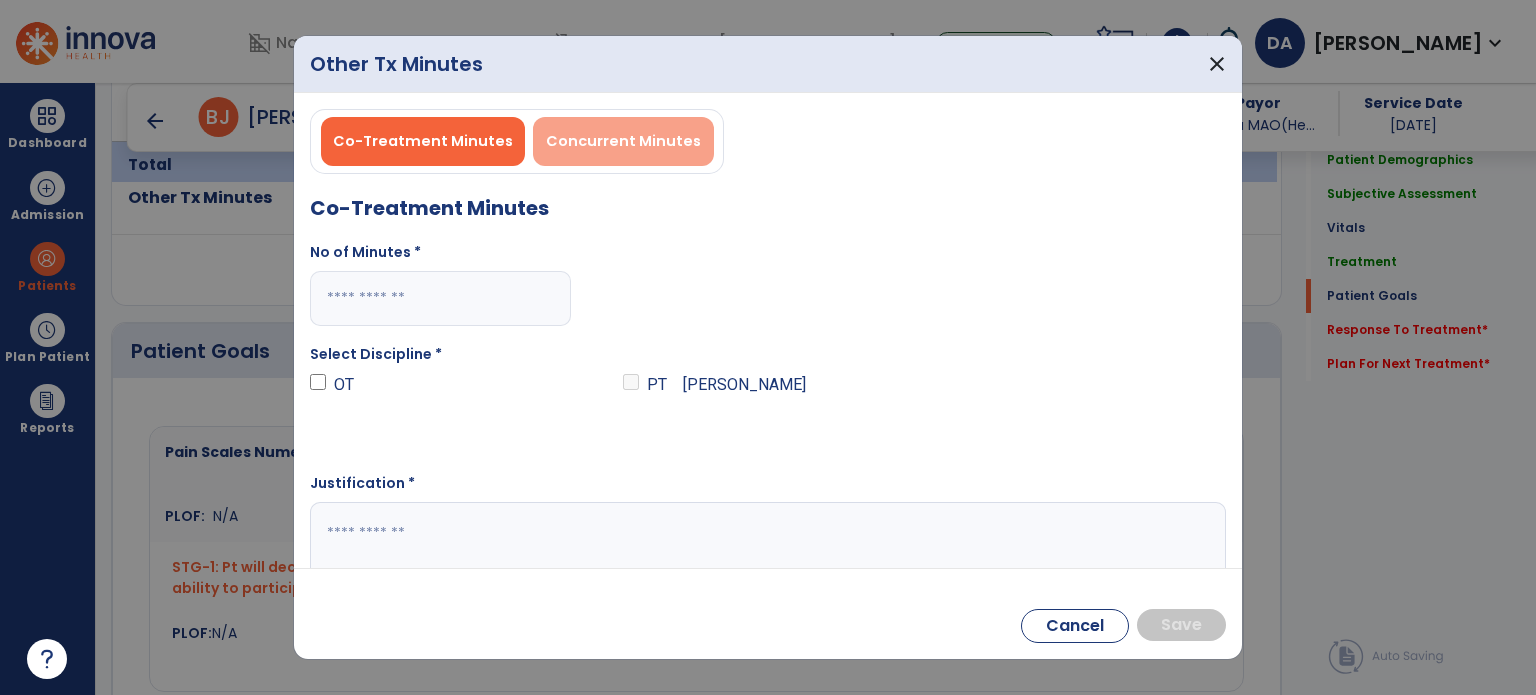 click on "Concurrent Minutes" at bounding box center [623, 141] 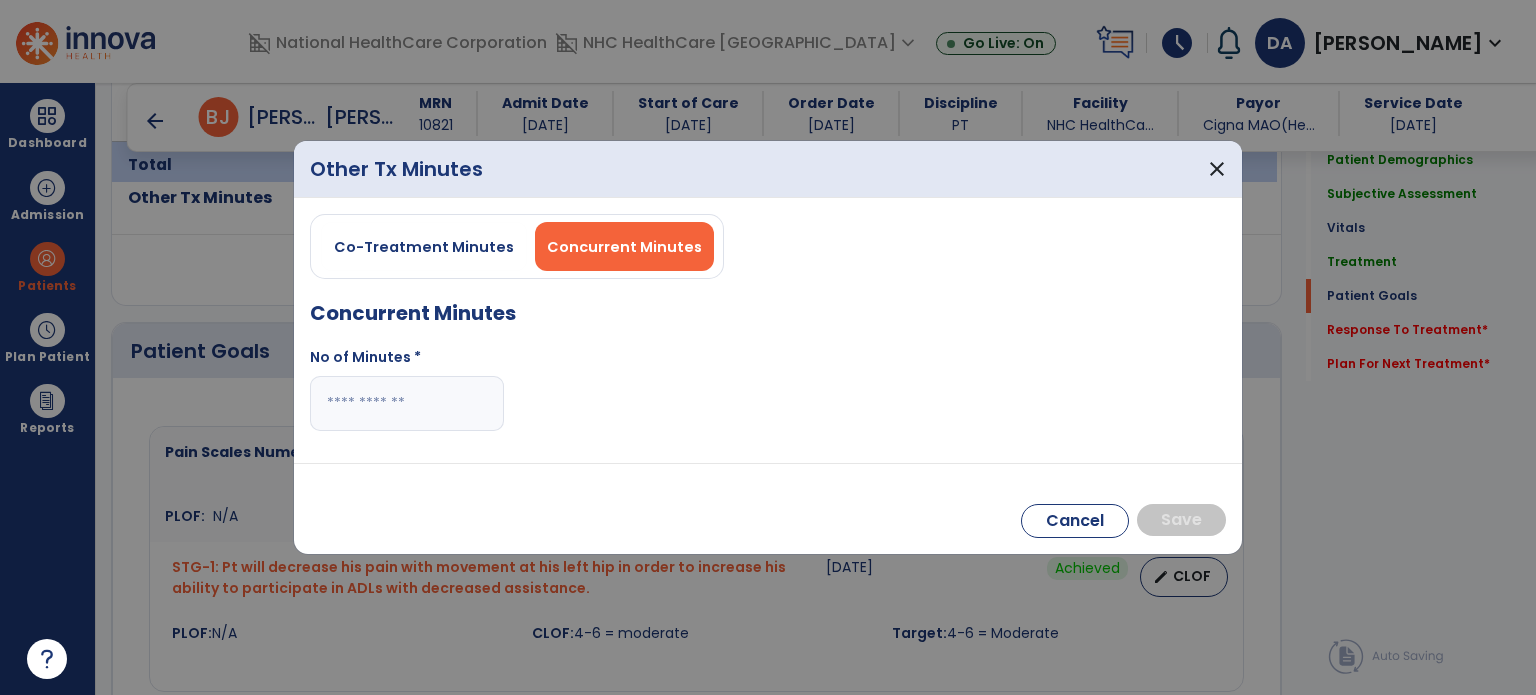 click at bounding box center [407, 403] 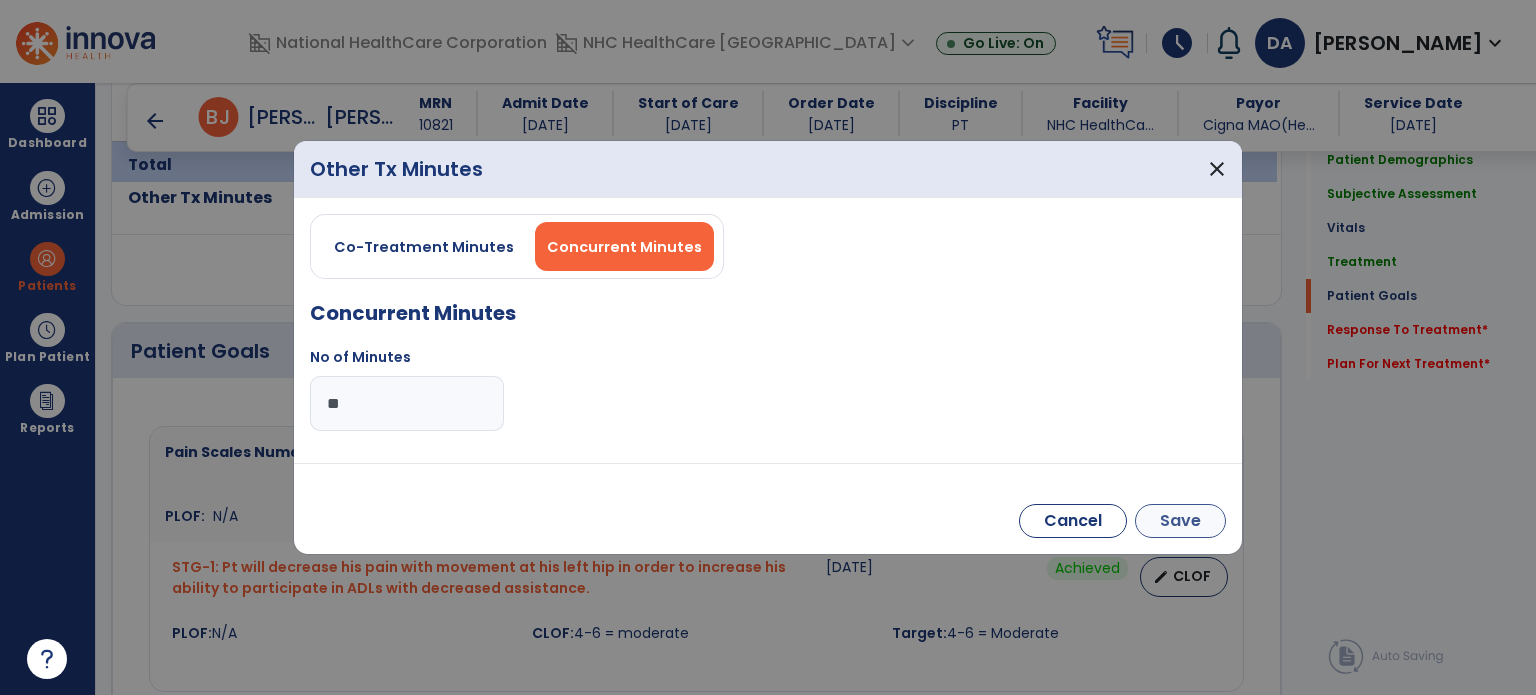 type on "**" 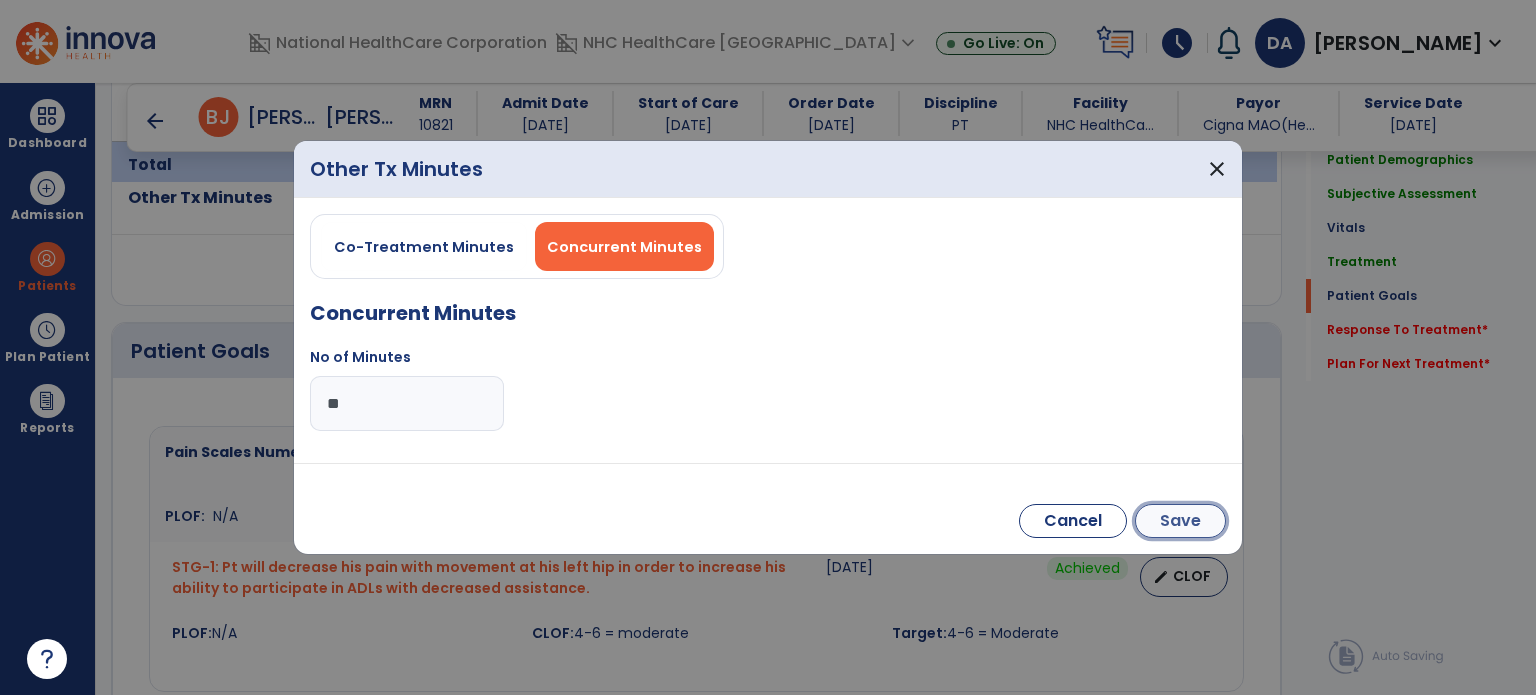 click on "Save" at bounding box center [1180, 521] 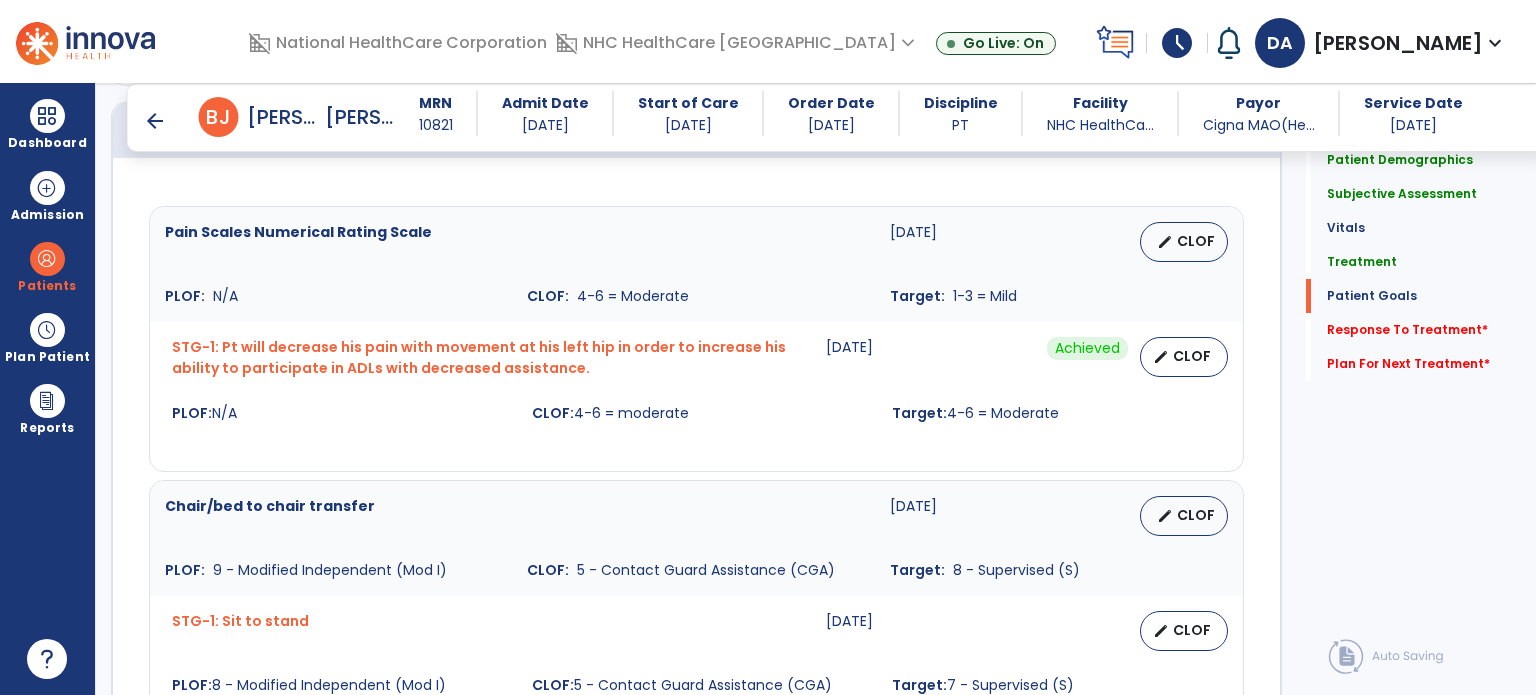 scroll, scrollTop: 1724, scrollLeft: 0, axis: vertical 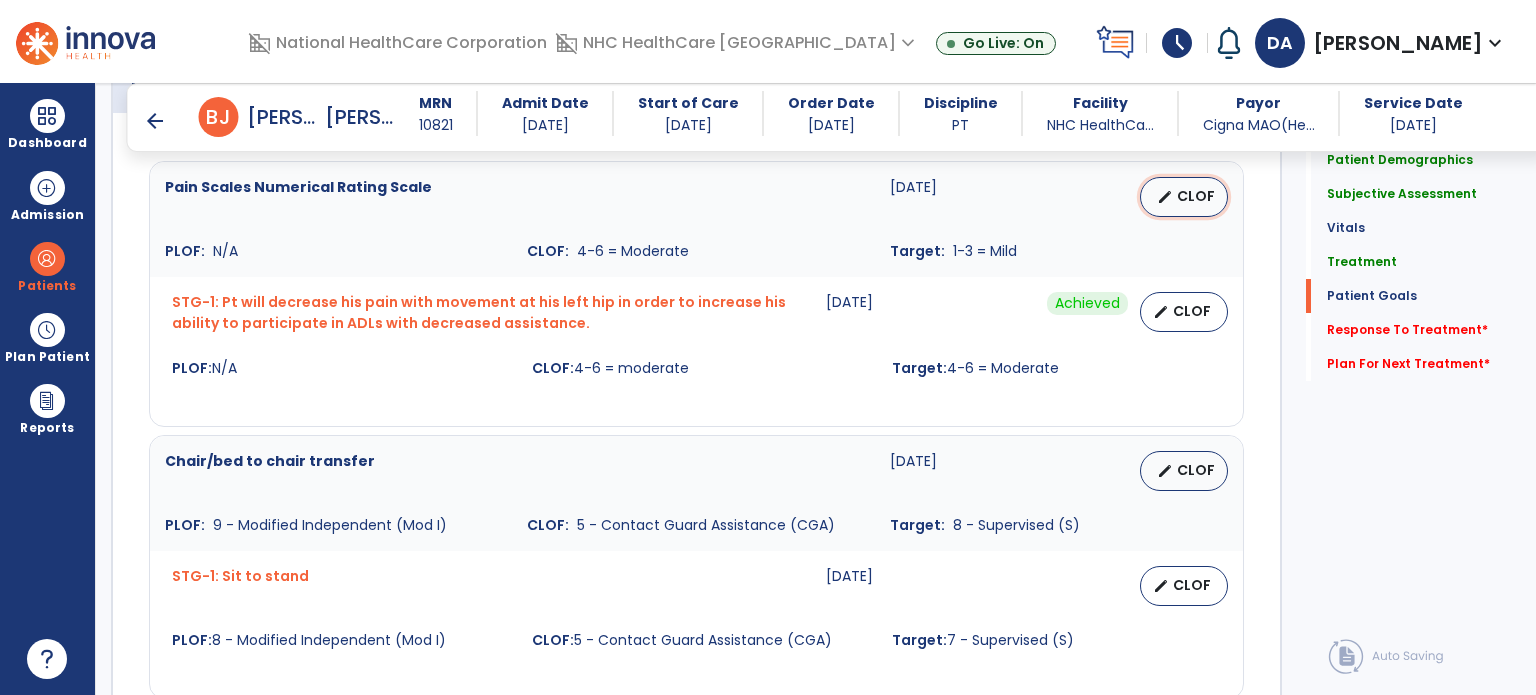 click on "edit   CLOF" at bounding box center (1184, 197) 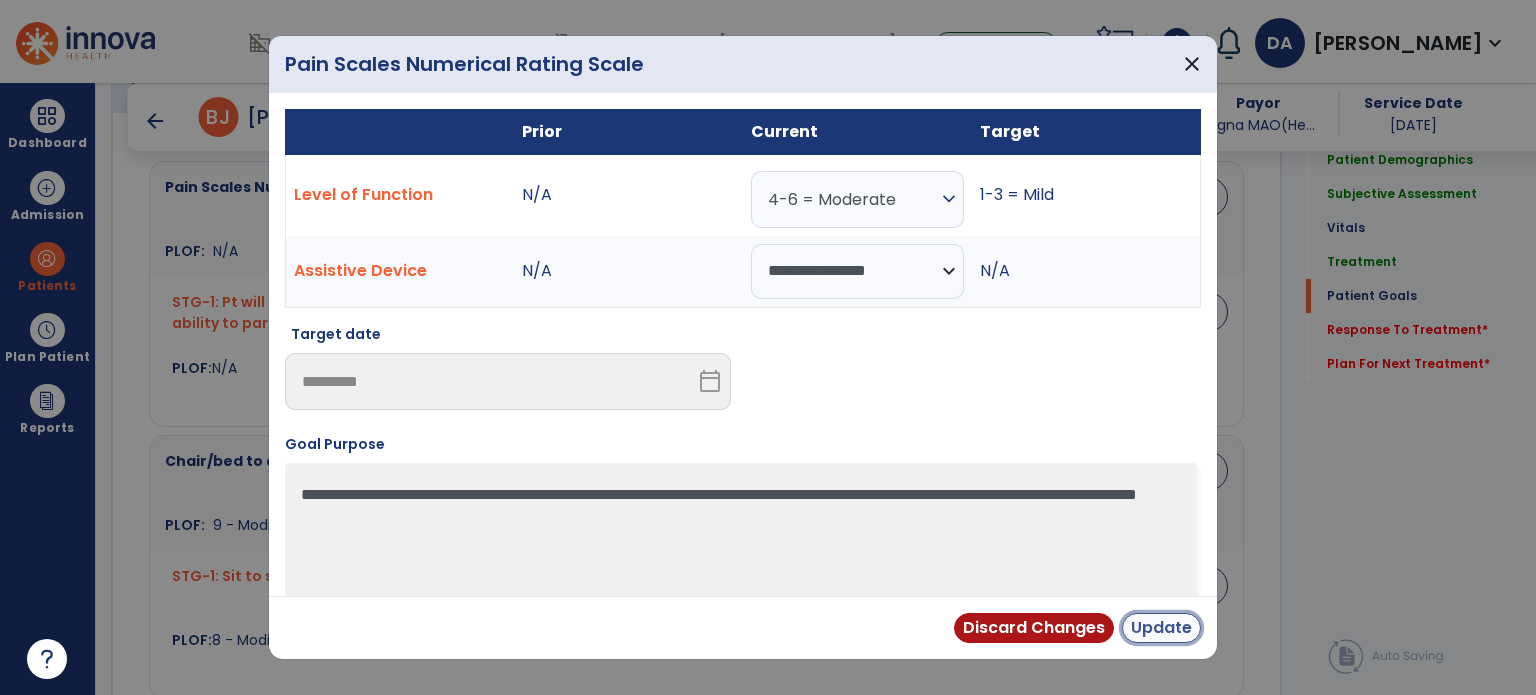 click on "Update" at bounding box center (1161, 628) 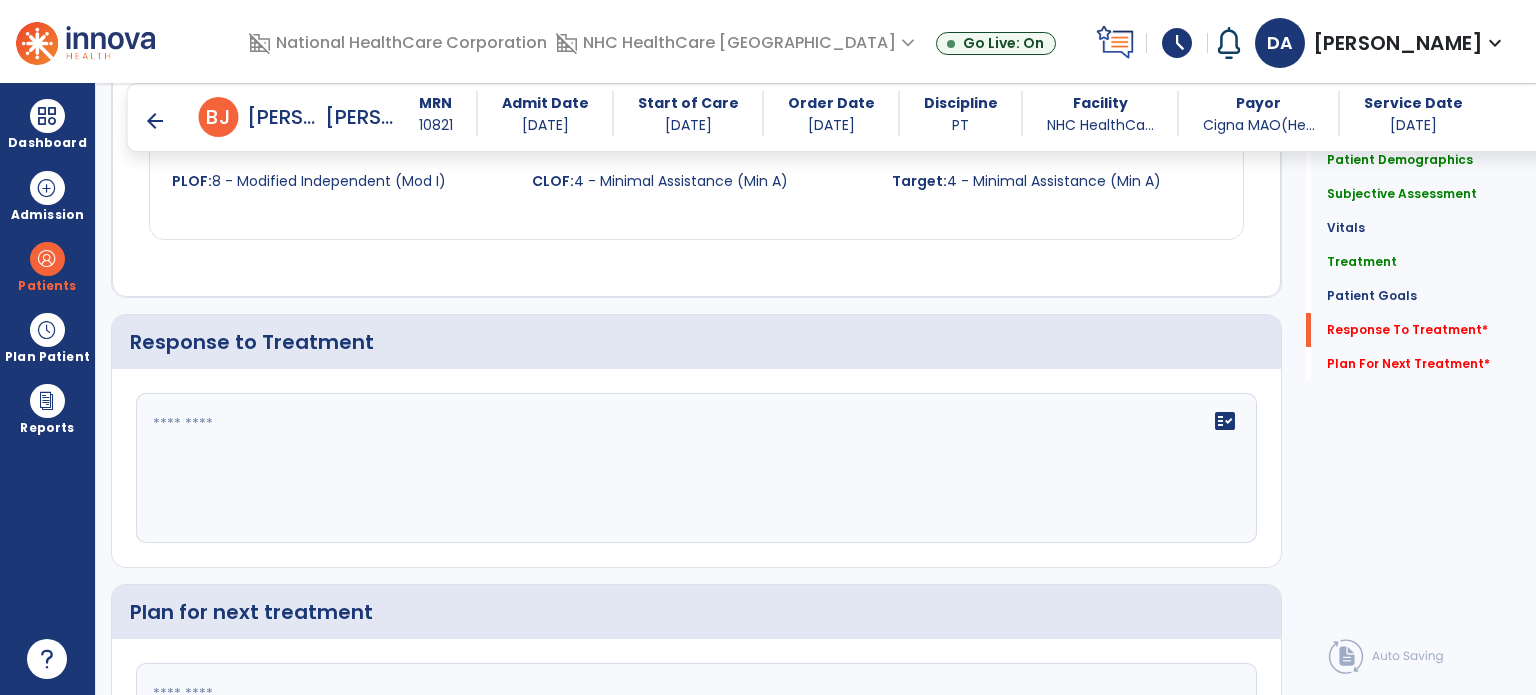 scroll, scrollTop: 2476, scrollLeft: 0, axis: vertical 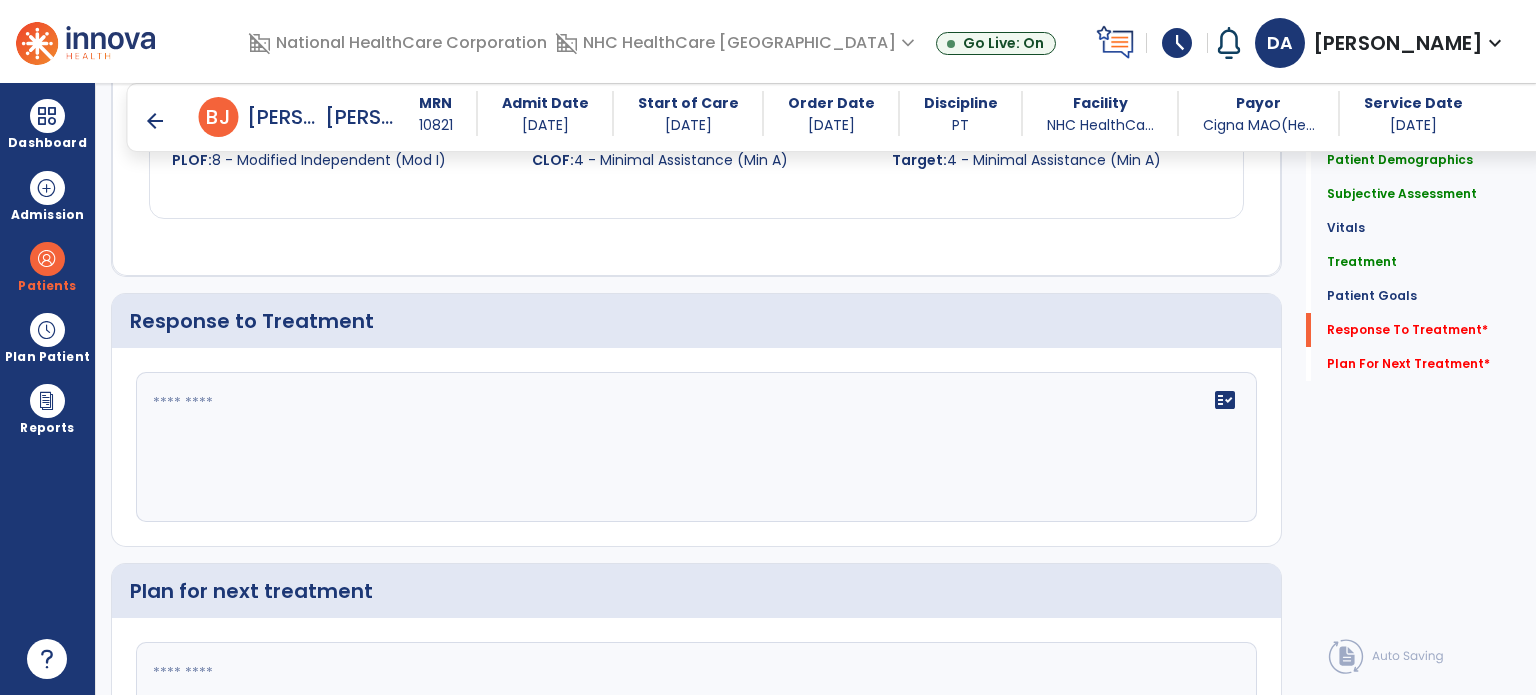 click on "fact_check" 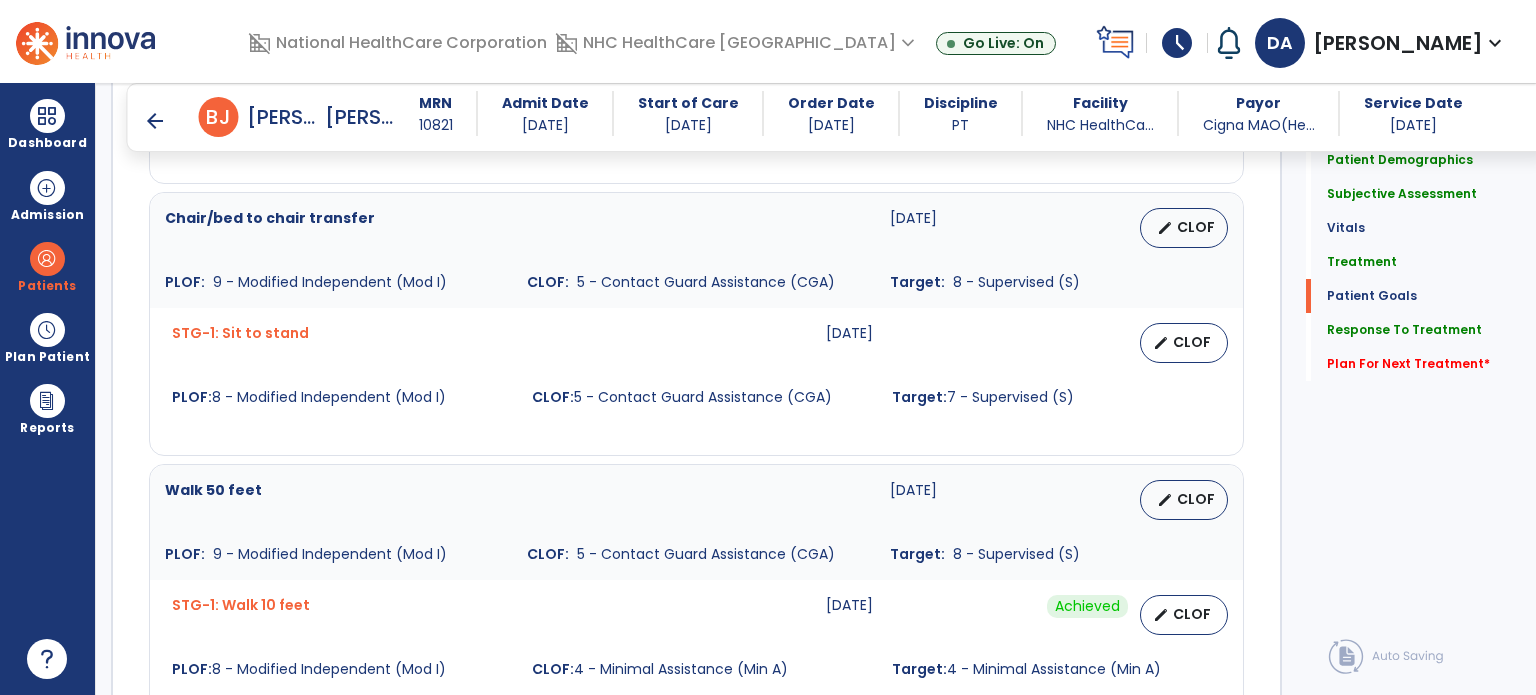 scroll, scrollTop: 1976, scrollLeft: 0, axis: vertical 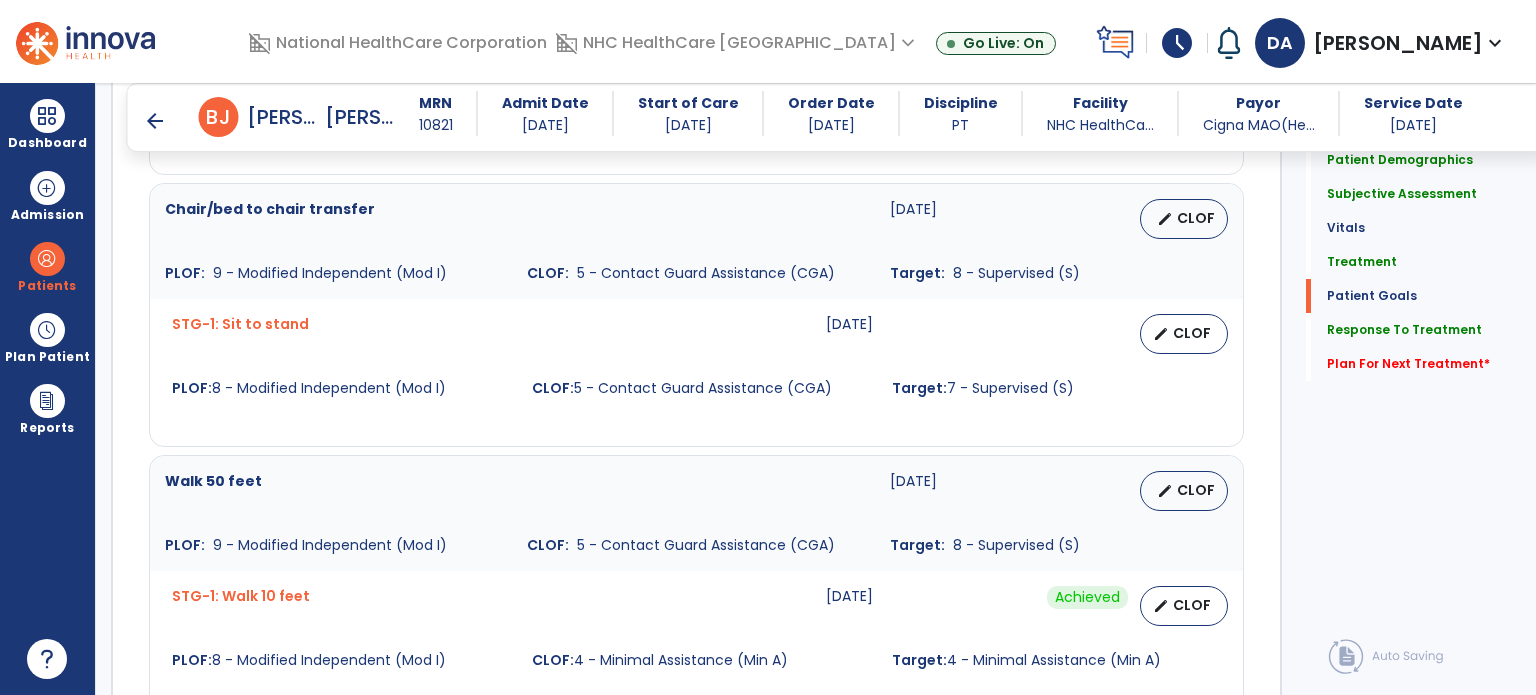 type on "**********" 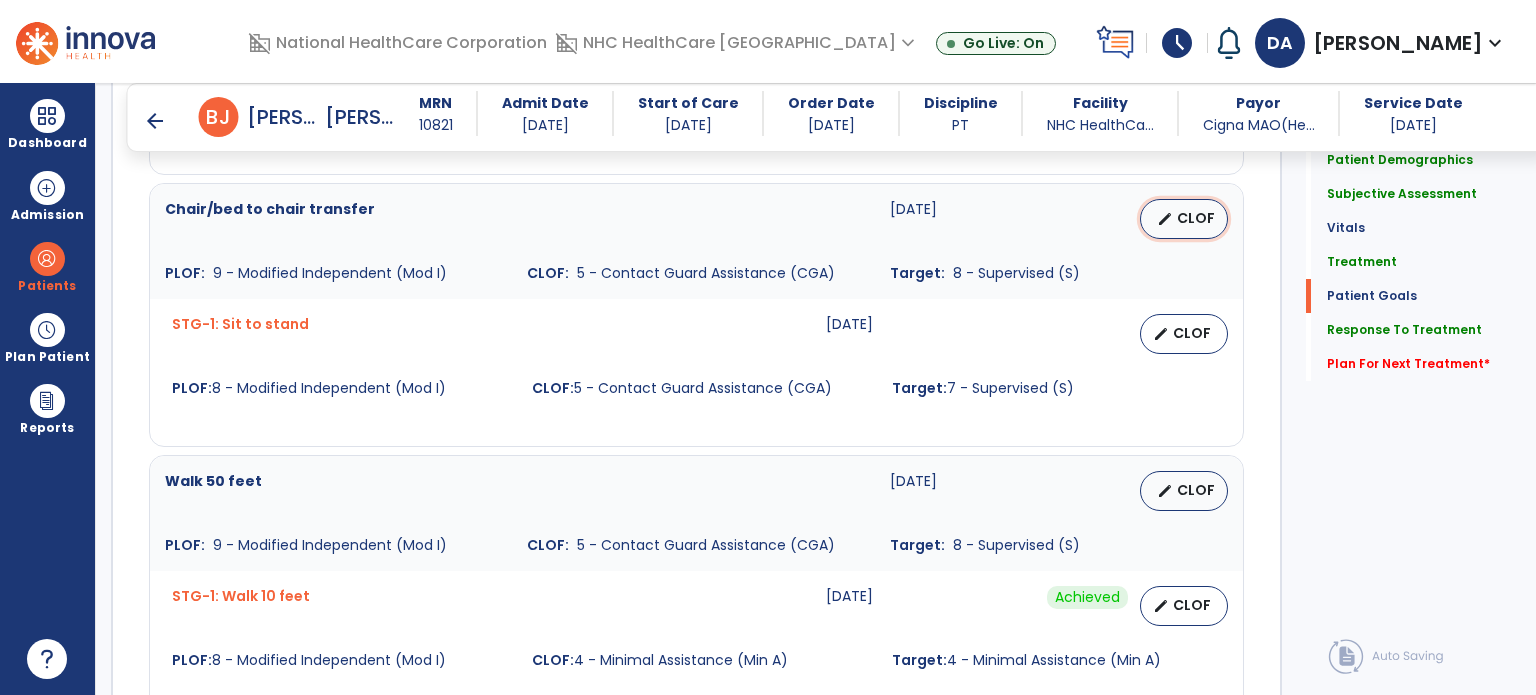 click on "edit" at bounding box center [1165, 219] 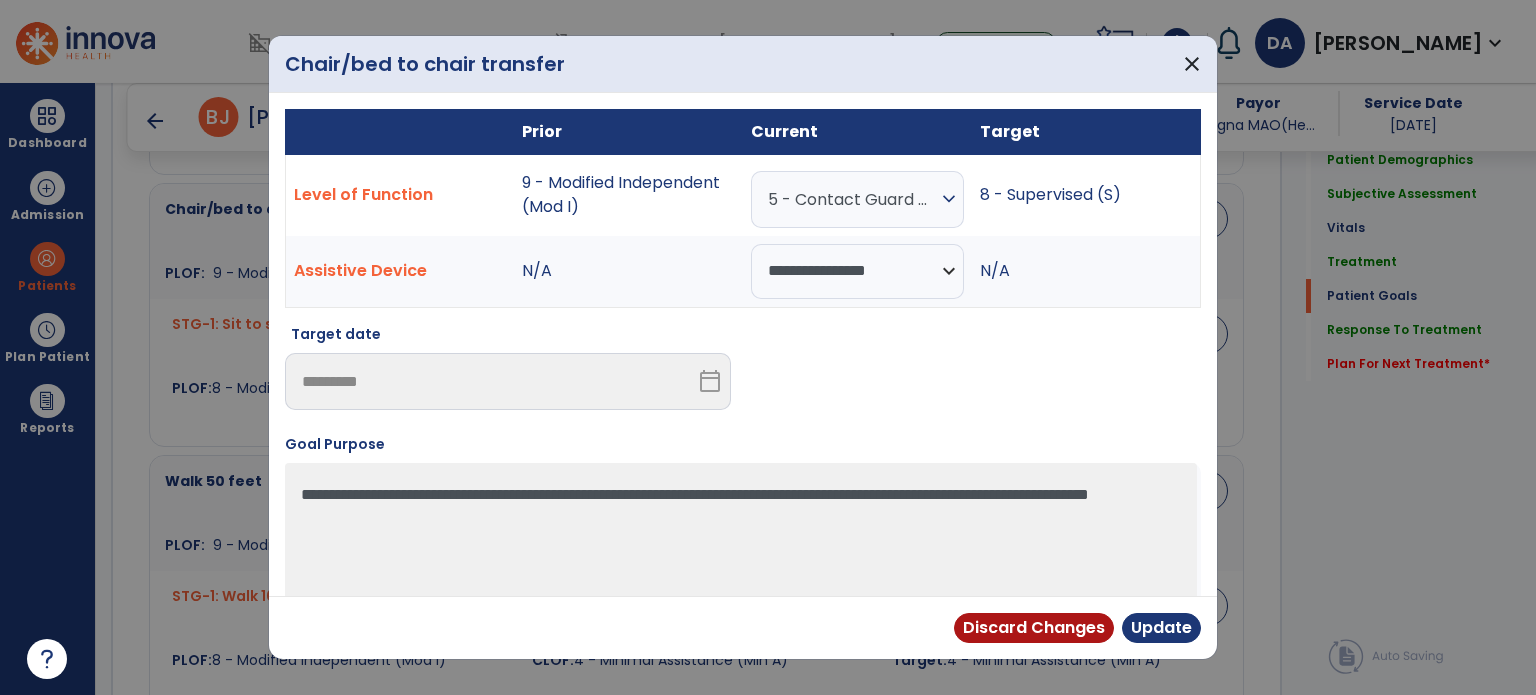 click on "expand_more" at bounding box center [949, 199] 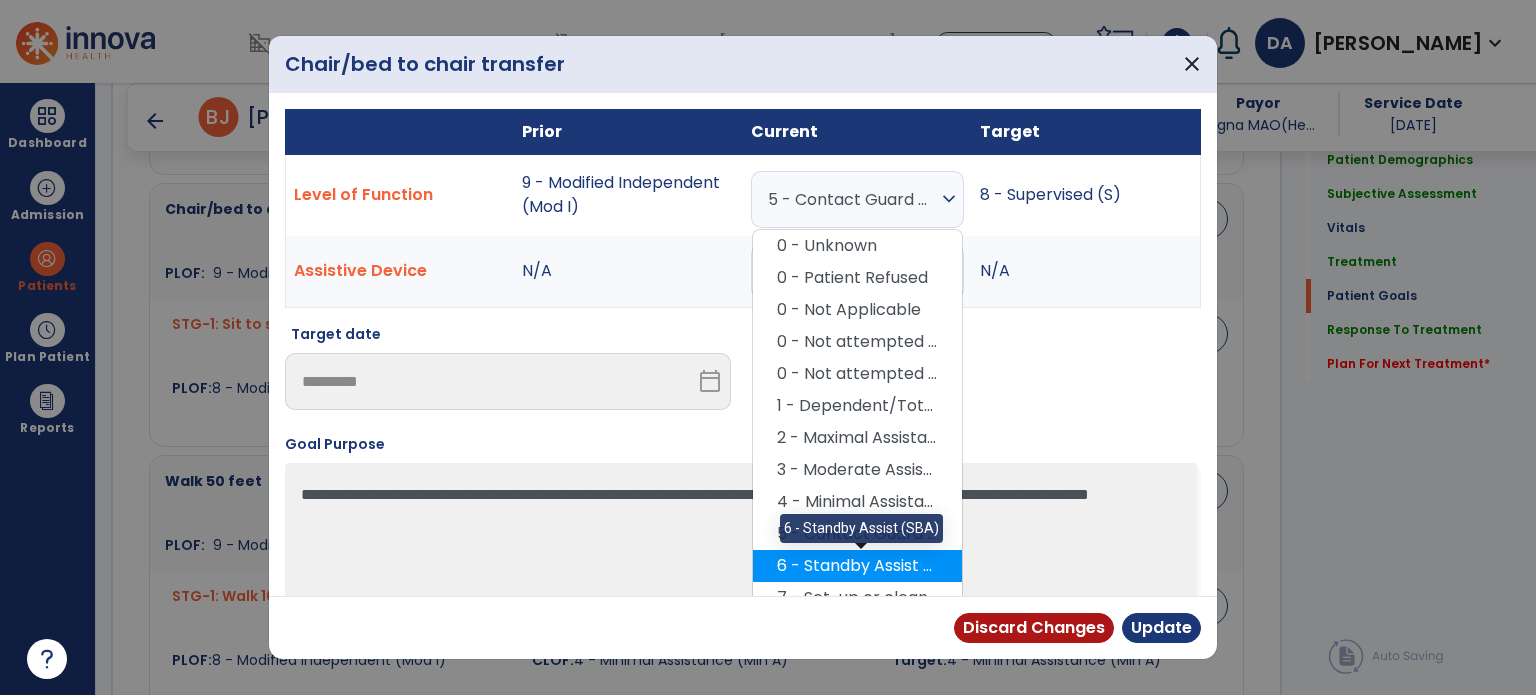 click on "6 - Standby Assist (SBA)" at bounding box center (857, 566) 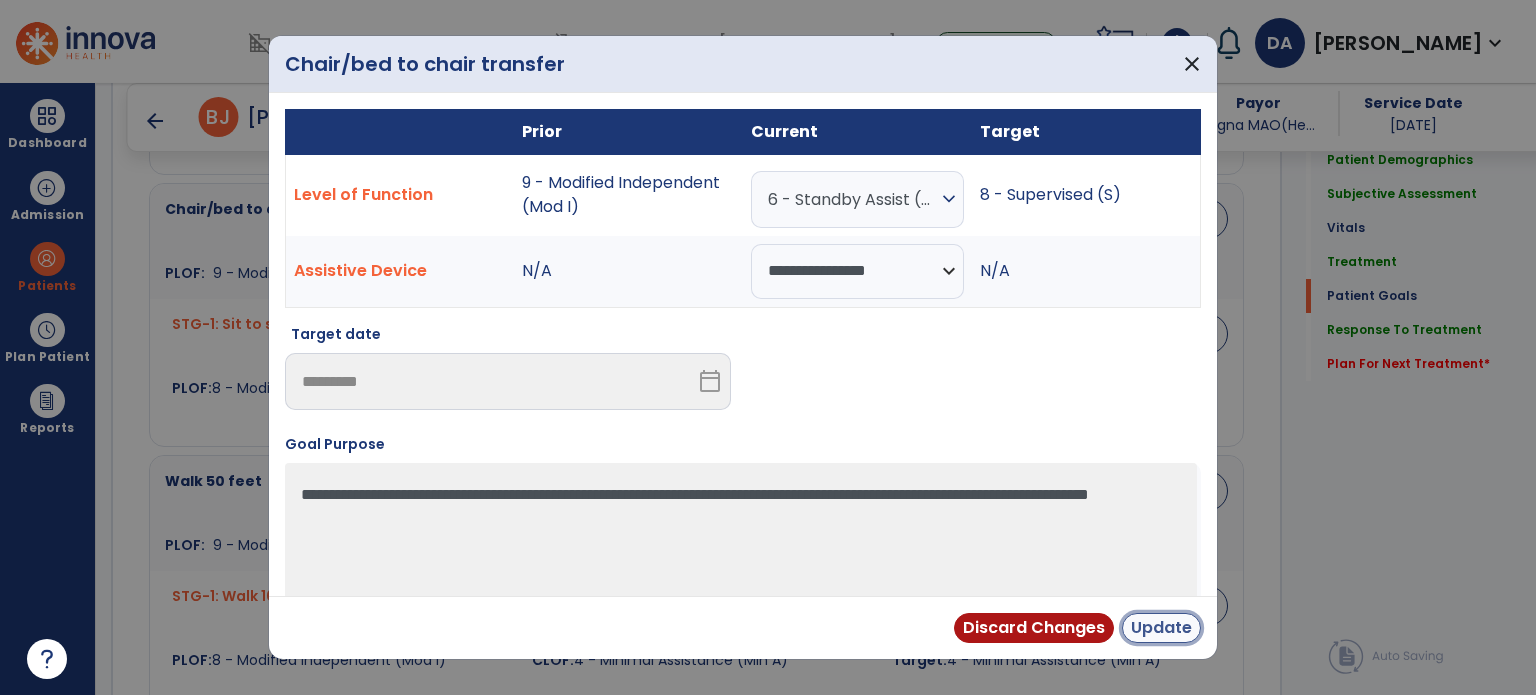 click on "Update" at bounding box center [1161, 628] 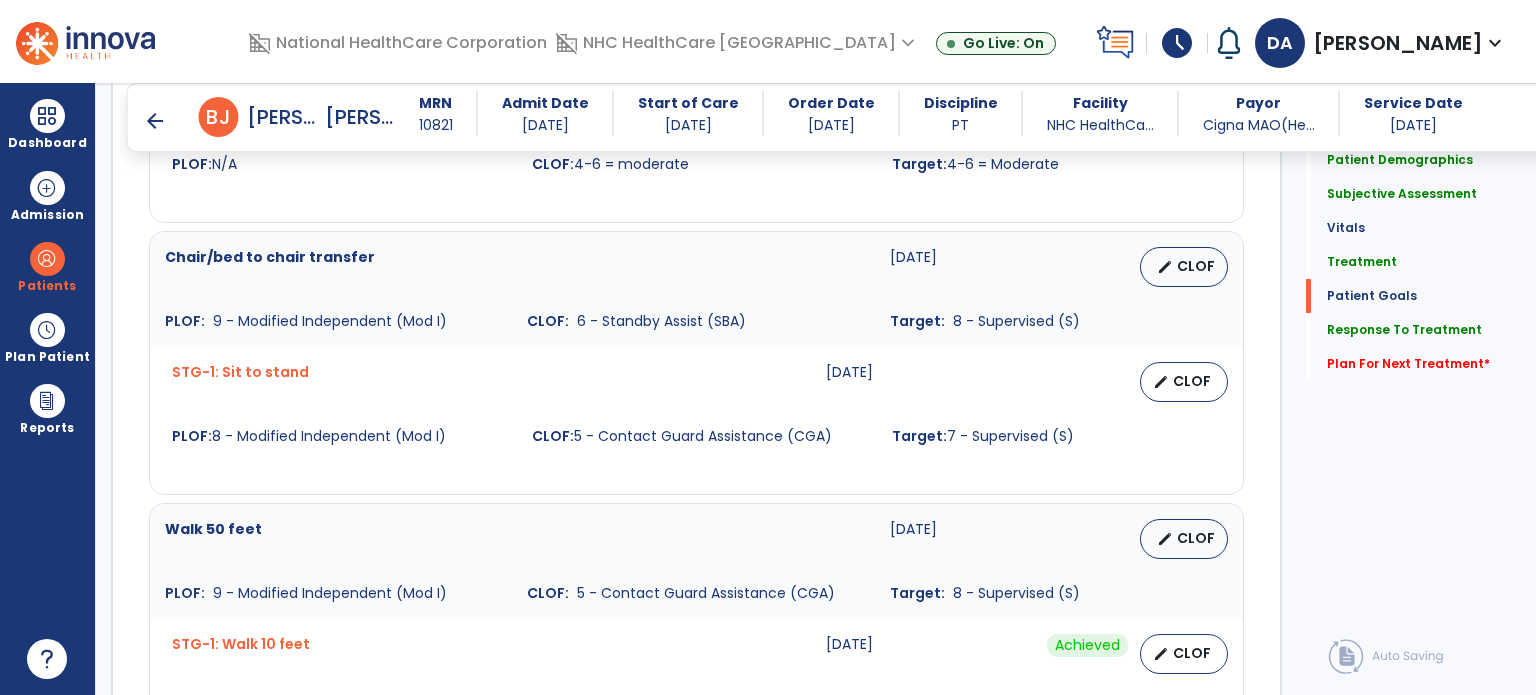 scroll, scrollTop: 1976, scrollLeft: 0, axis: vertical 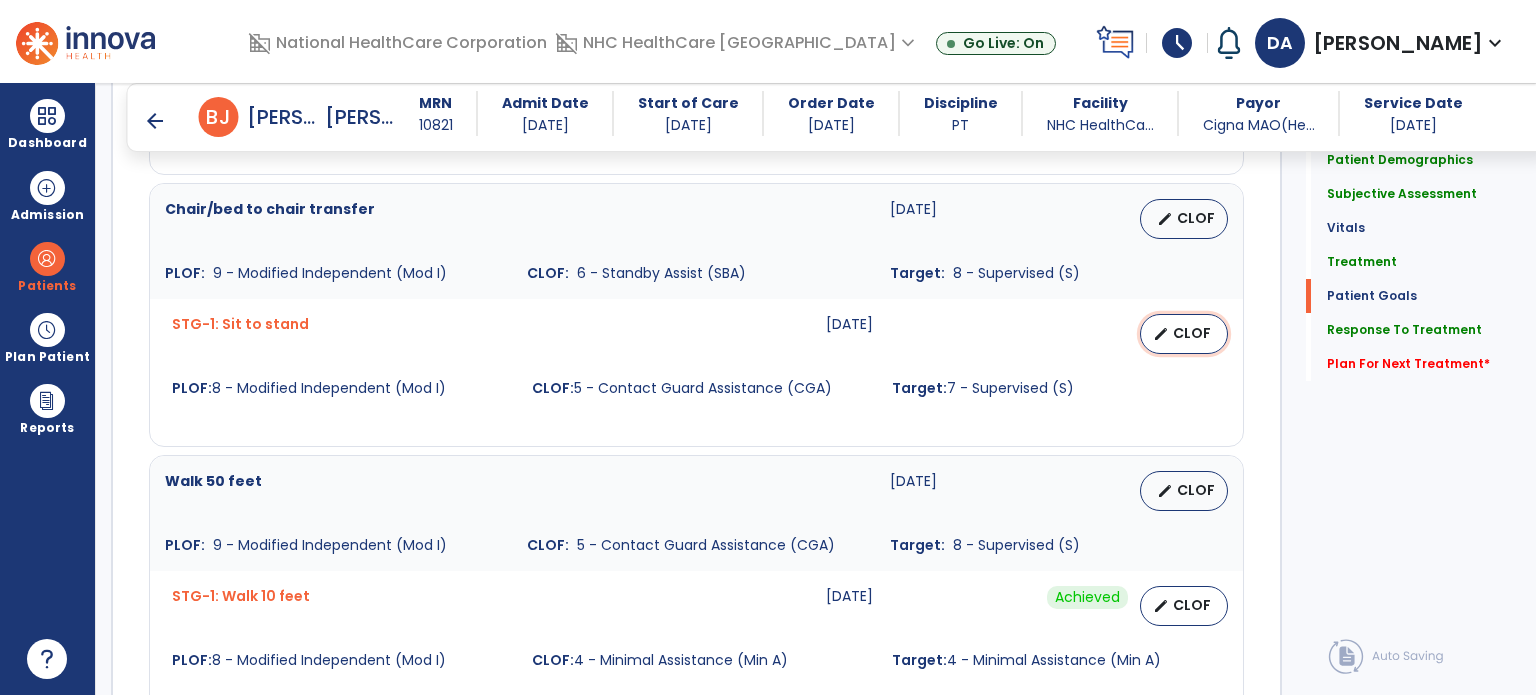 click on "CLOF" at bounding box center (1192, 333) 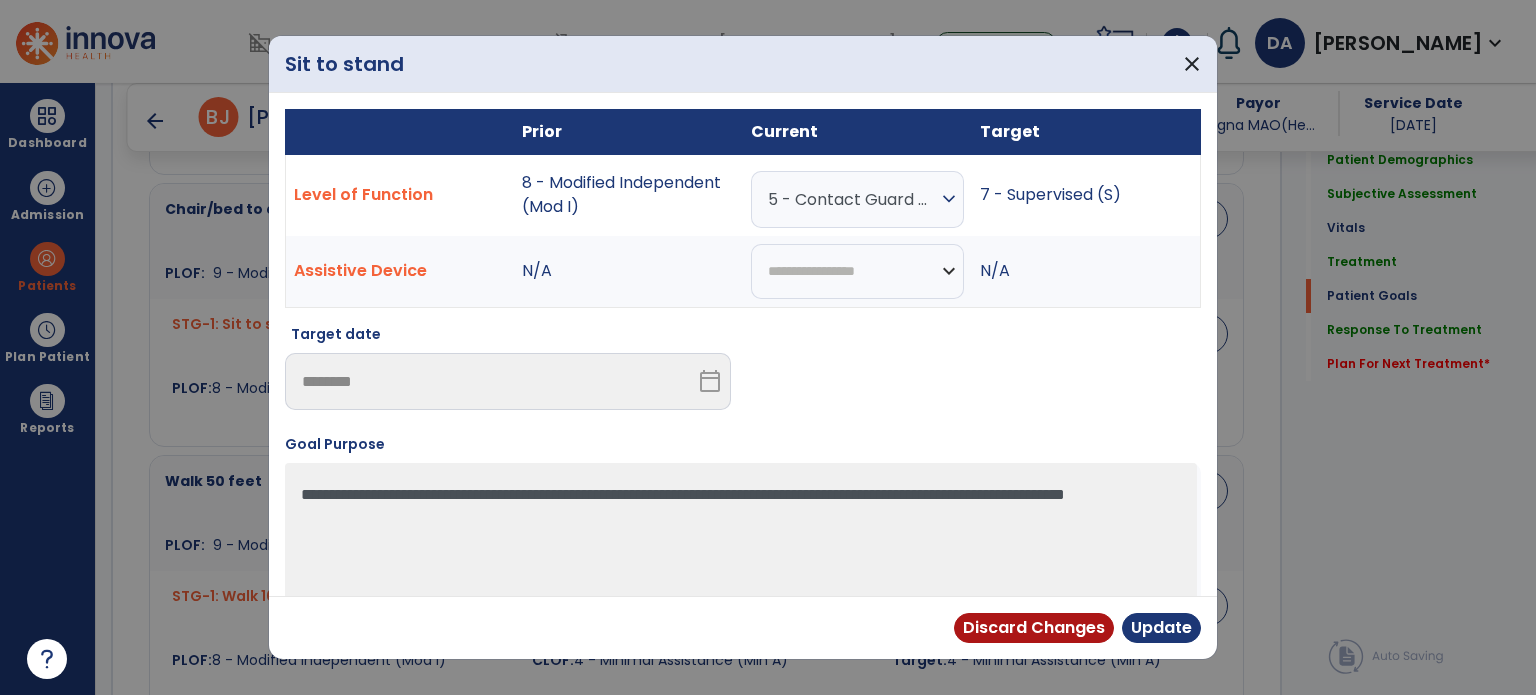 click on "expand_more" at bounding box center [949, 199] 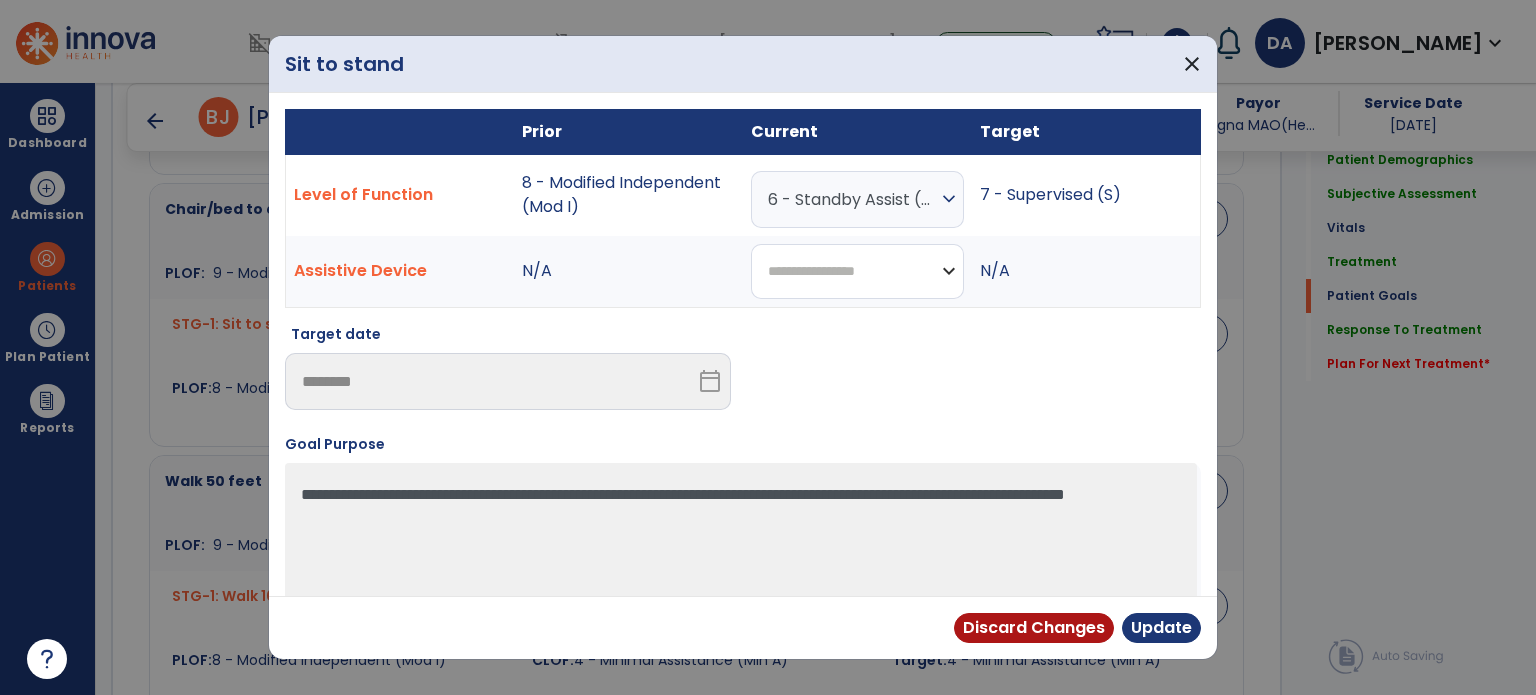 click on "**********" at bounding box center [857, 271] 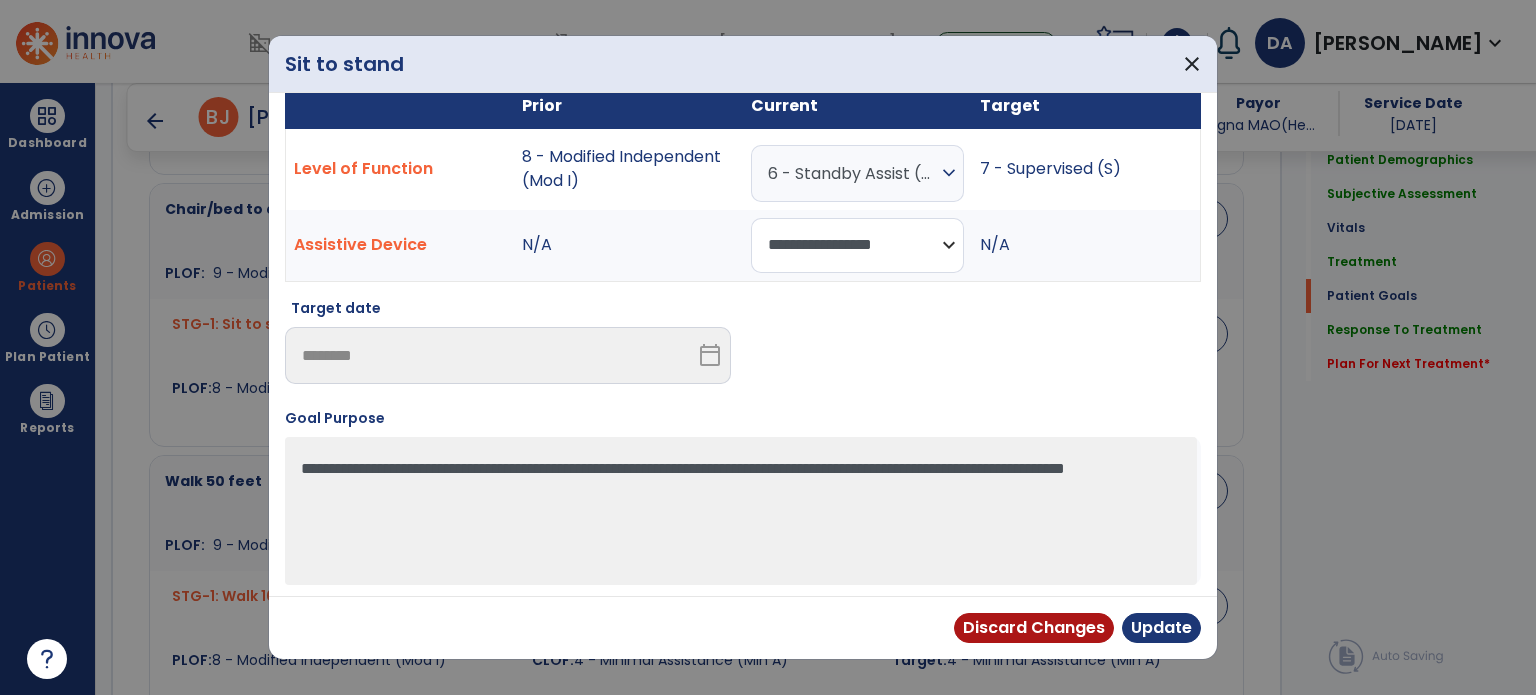 scroll, scrollTop: 27, scrollLeft: 0, axis: vertical 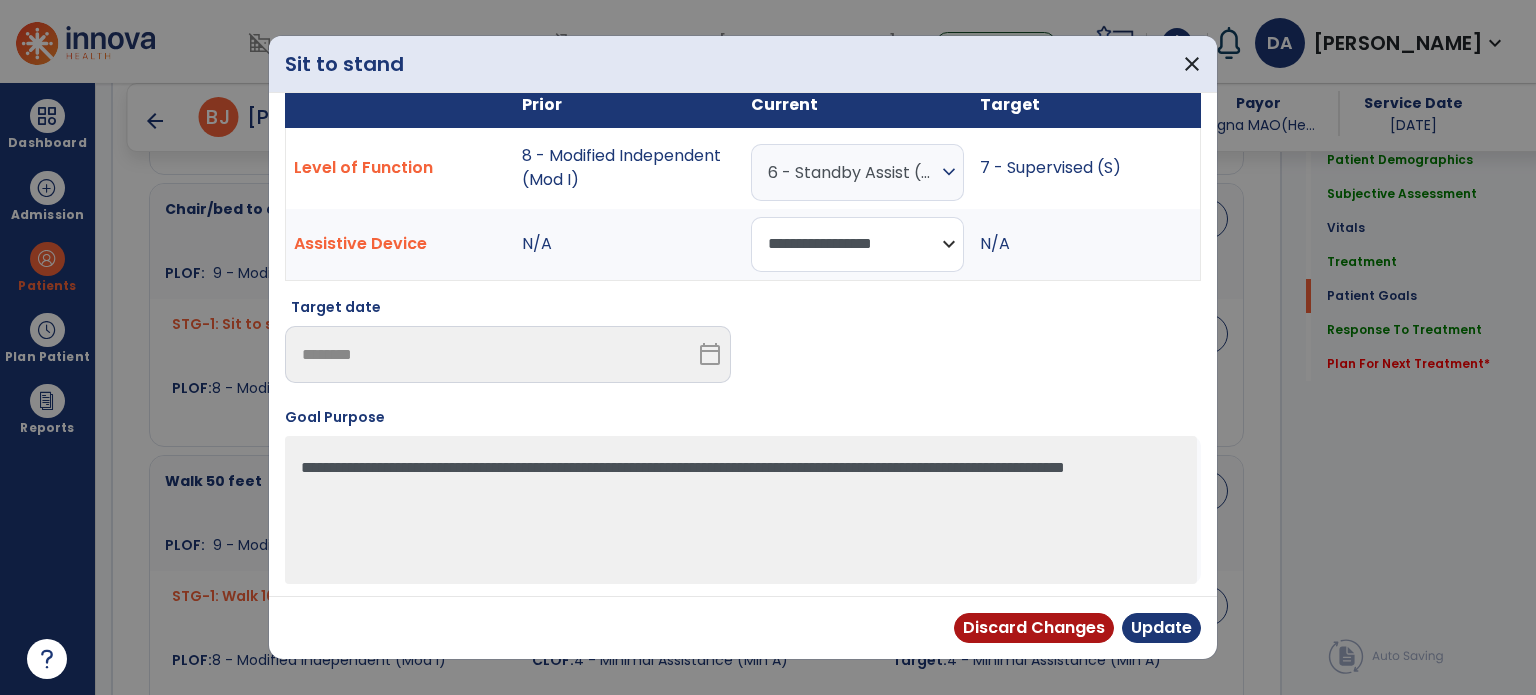 click on "**********" at bounding box center [857, 244] 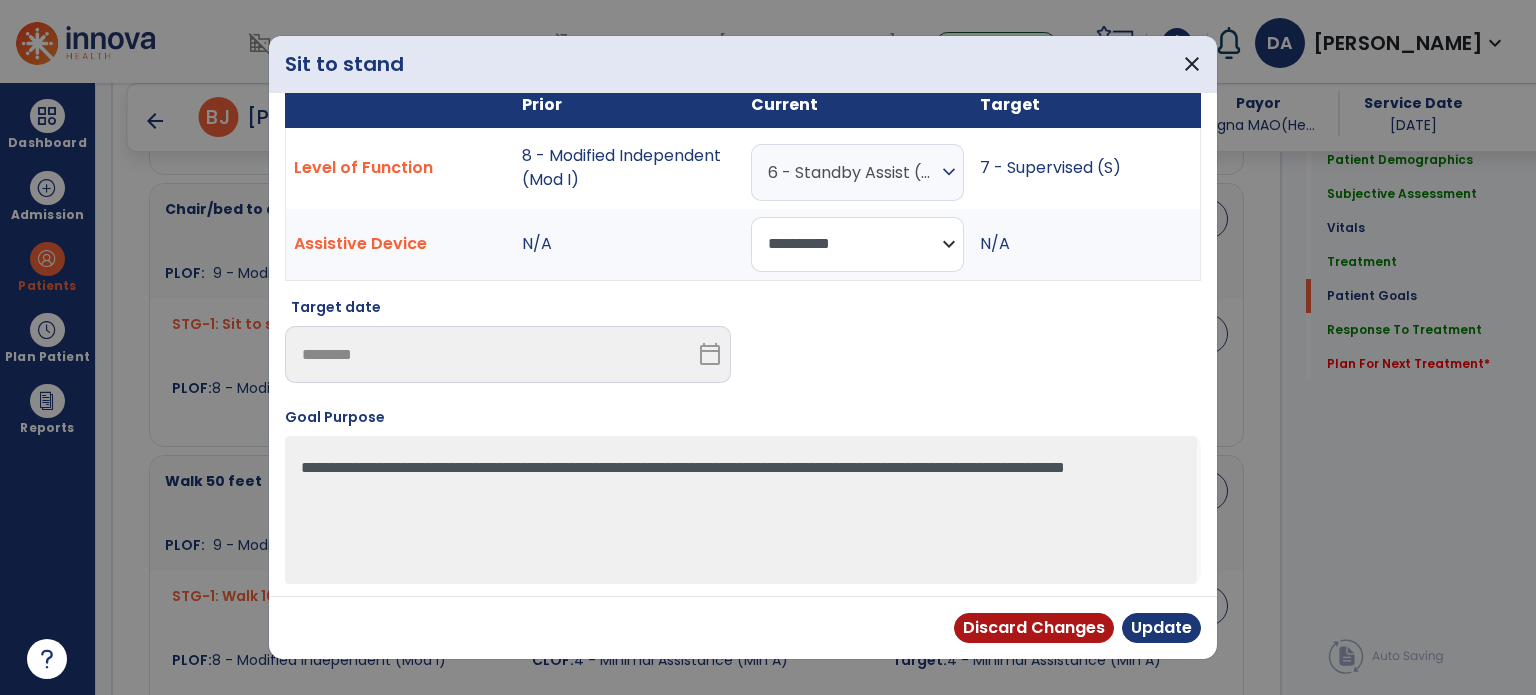 click on "**********" at bounding box center (857, 244) 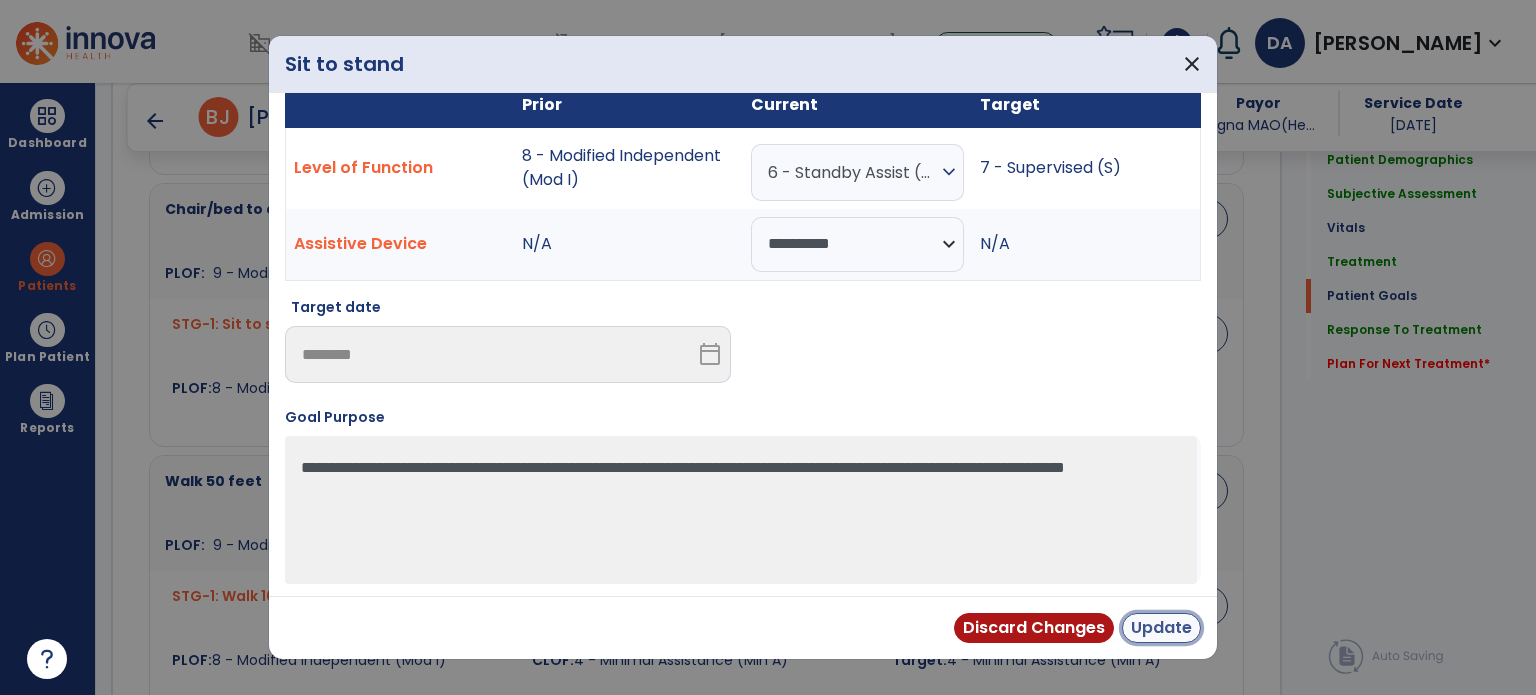 click on "Update" at bounding box center [1161, 628] 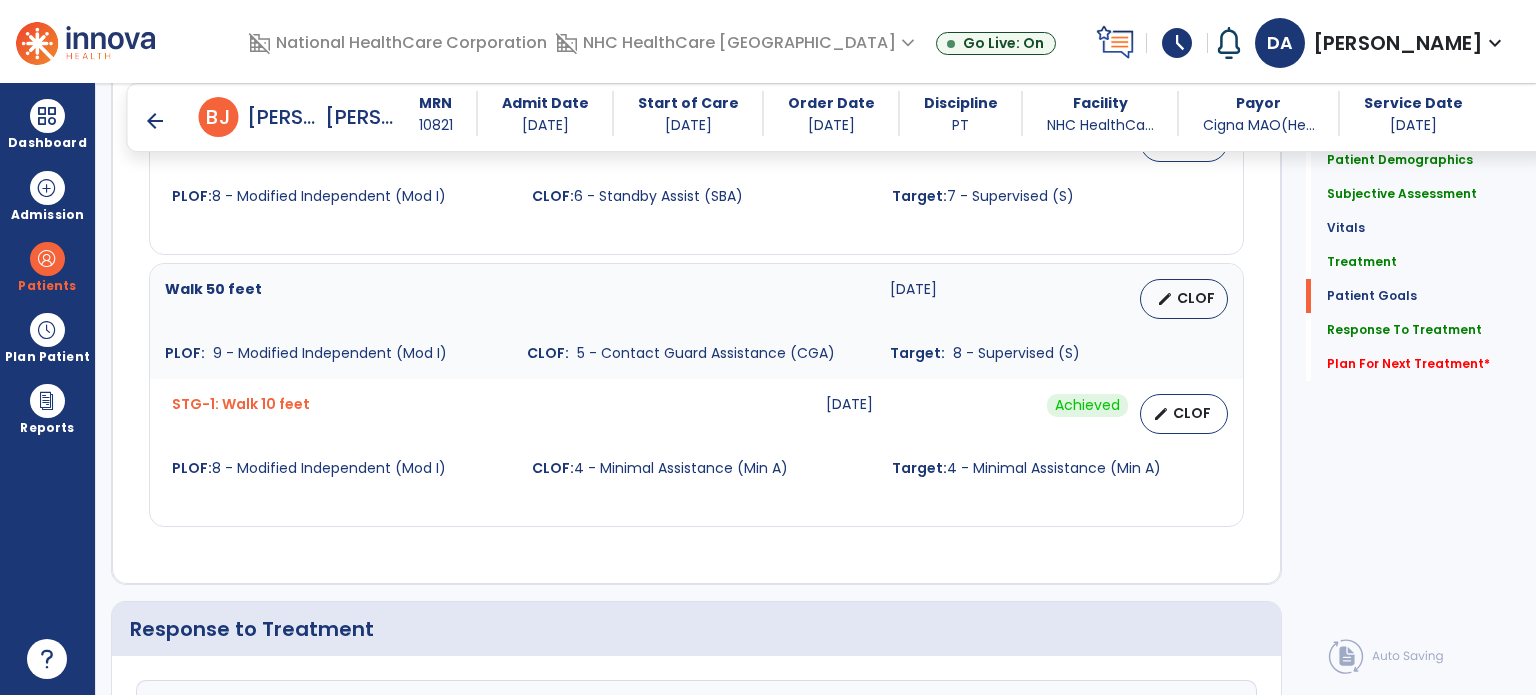 scroll, scrollTop: 2168, scrollLeft: 0, axis: vertical 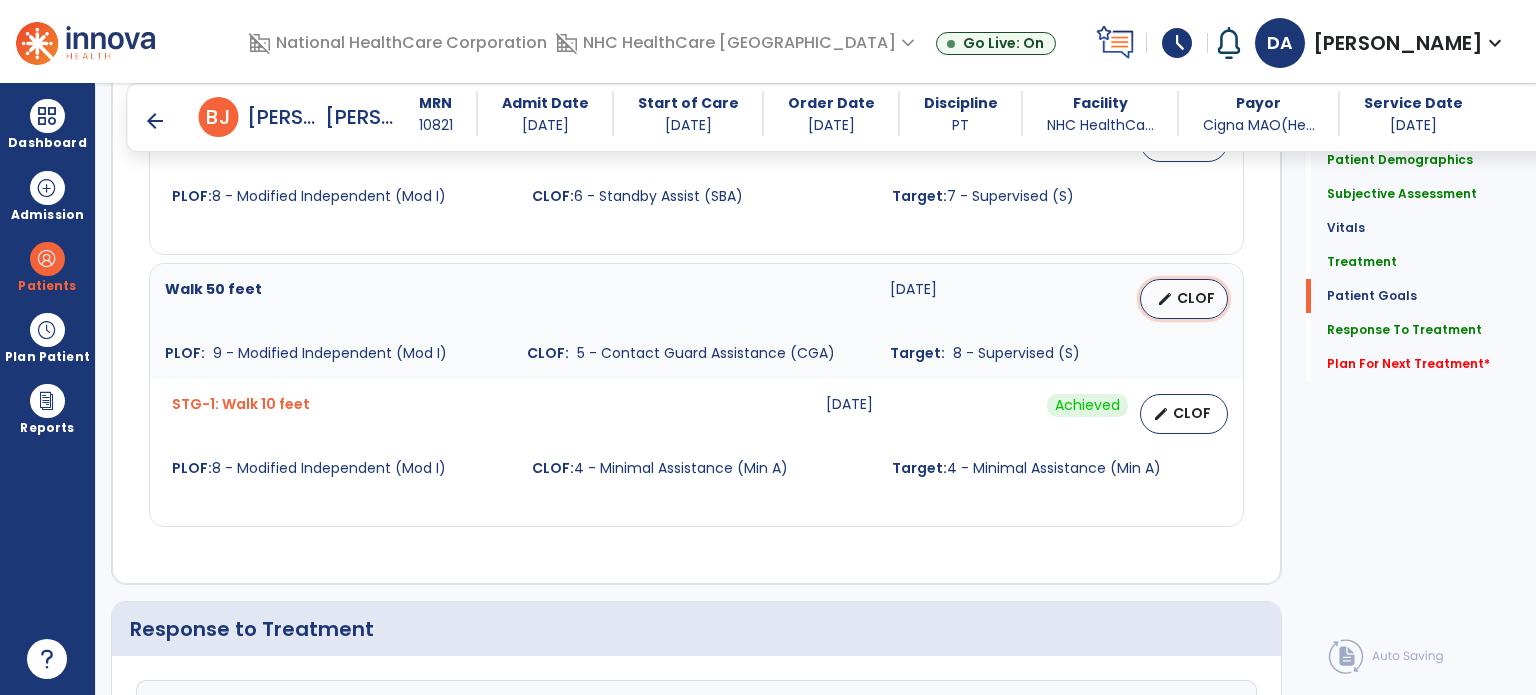 click on "edit" at bounding box center (1165, 299) 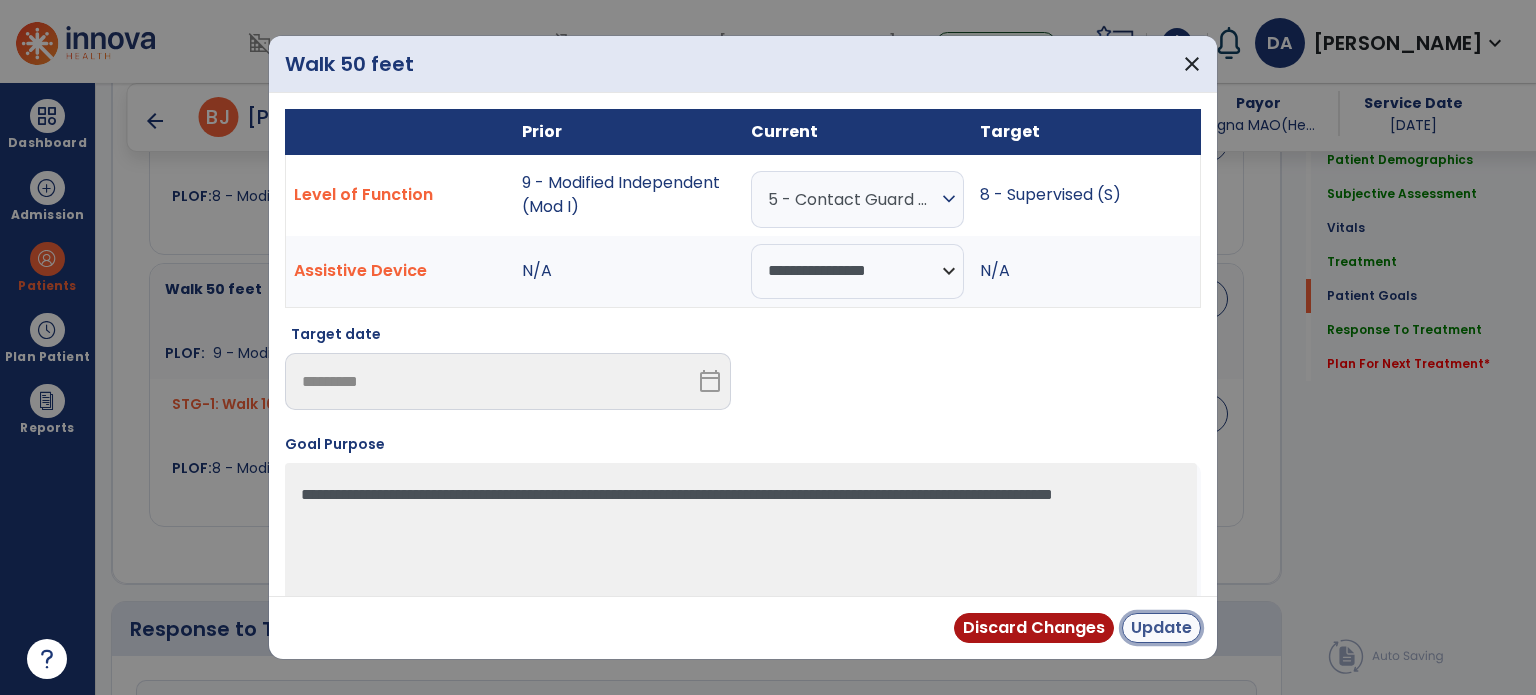 click on "Update" at bounding box center (1161, 628) 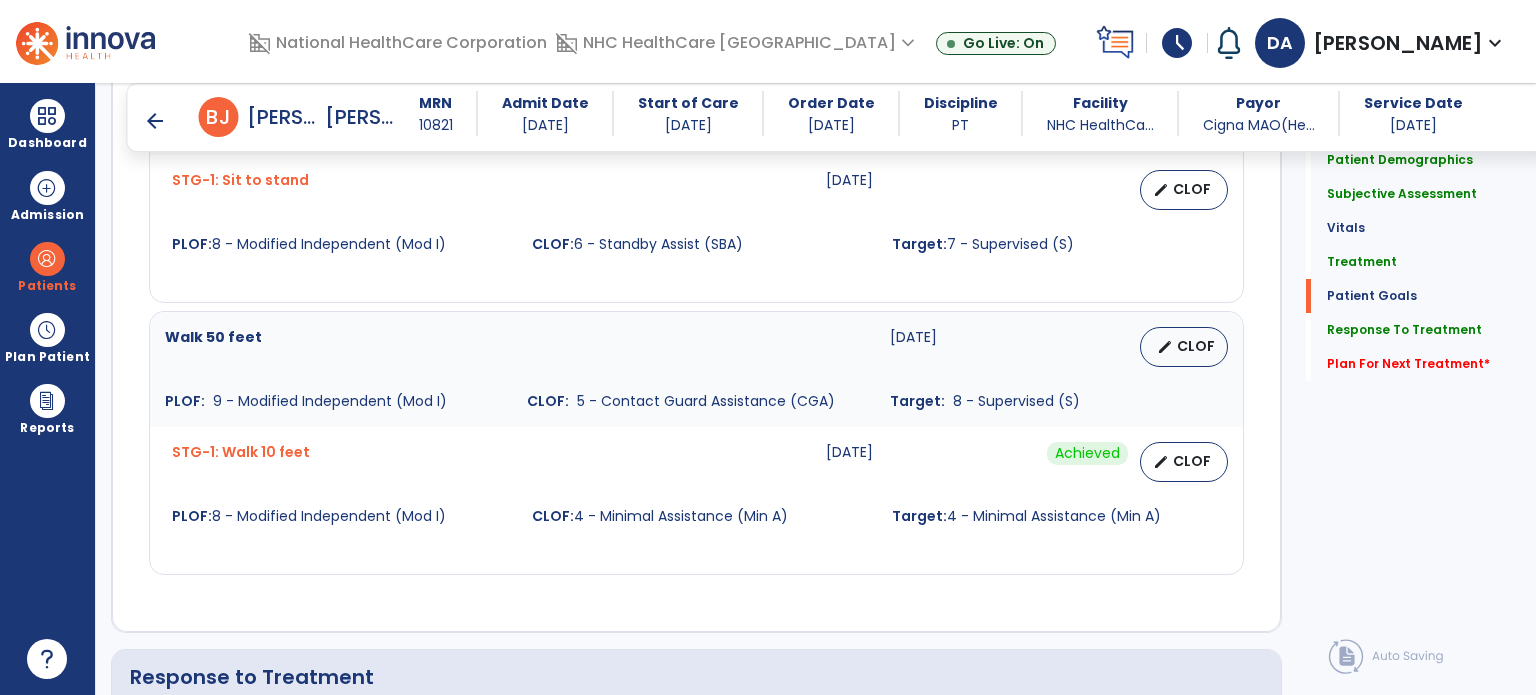 scroll, scrollTop: 2168, scrollLeft: 0, axis: vertical 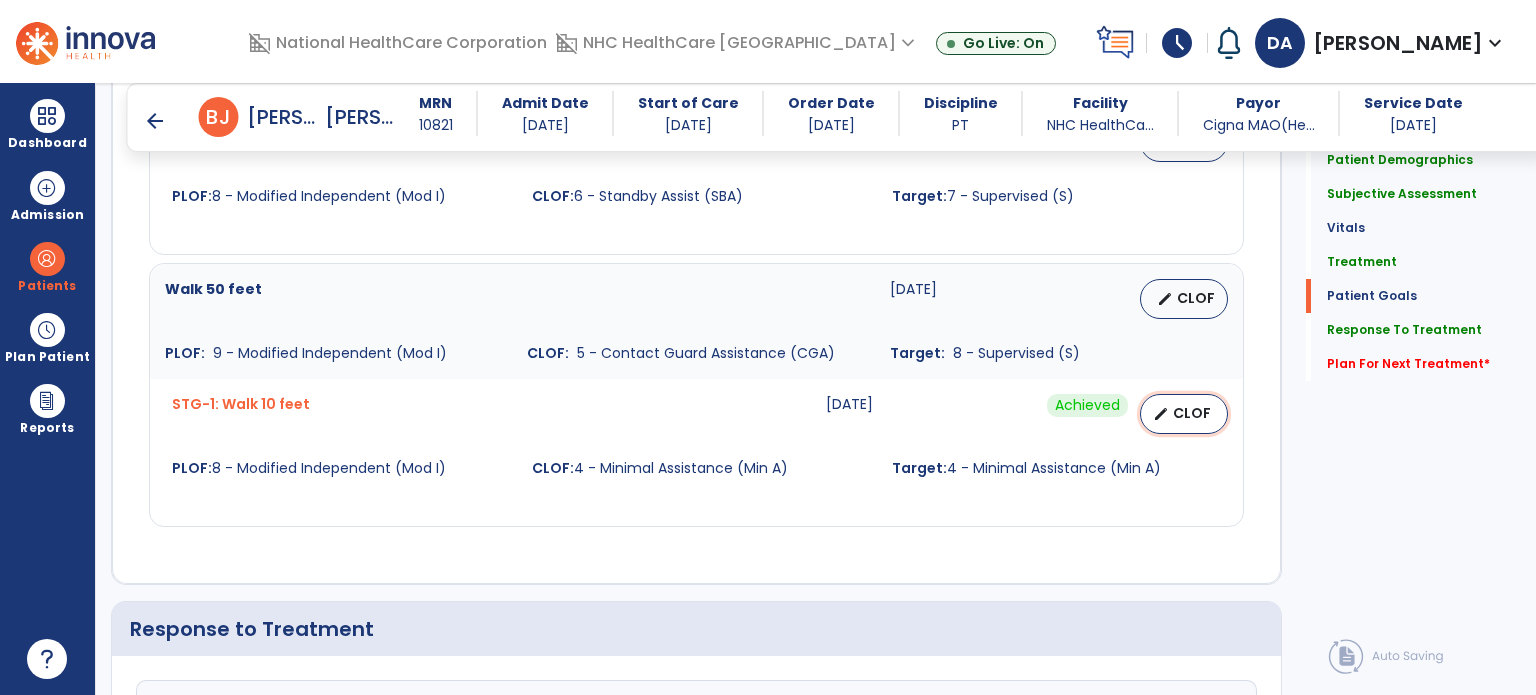 click on "CLOF" at bounding box center (1192, 413) 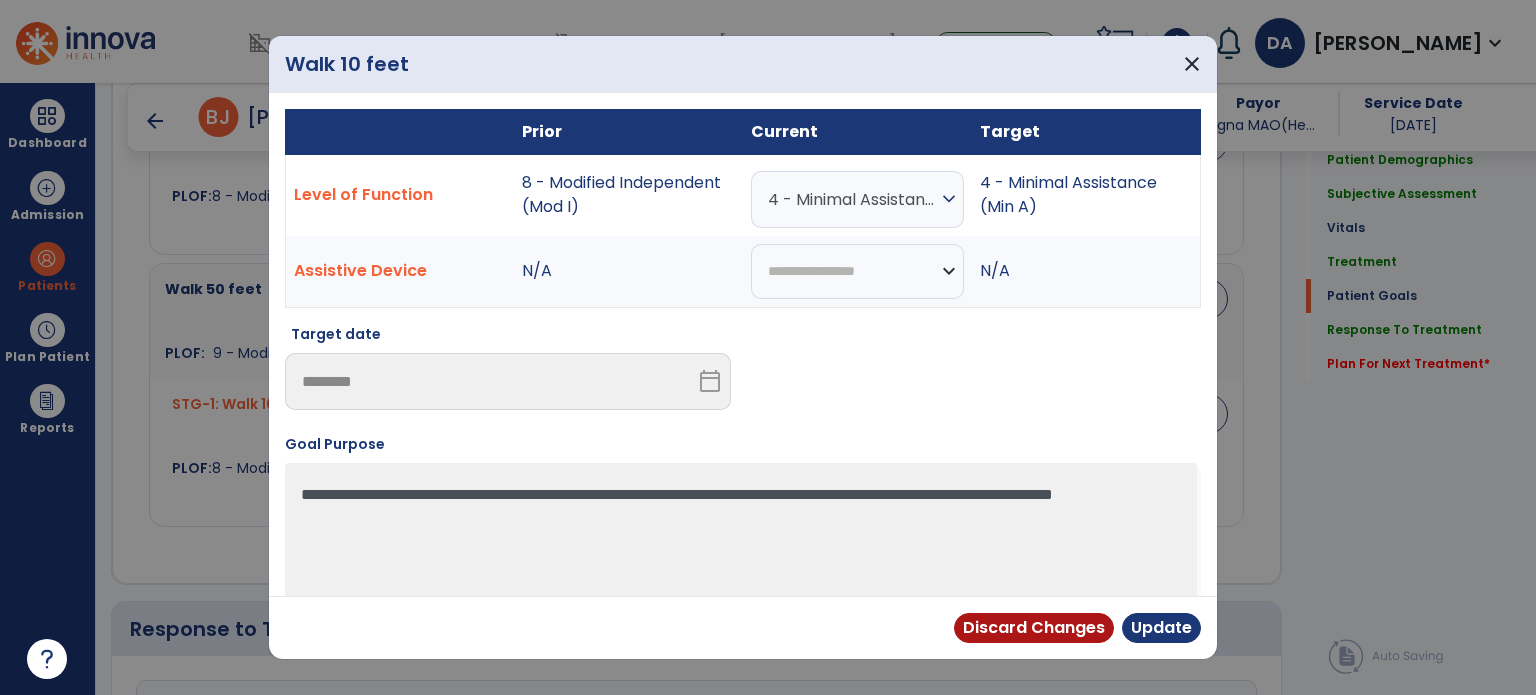 click on "4 - Minimal Assistance (Min A)" at bounding box center [852, 199] 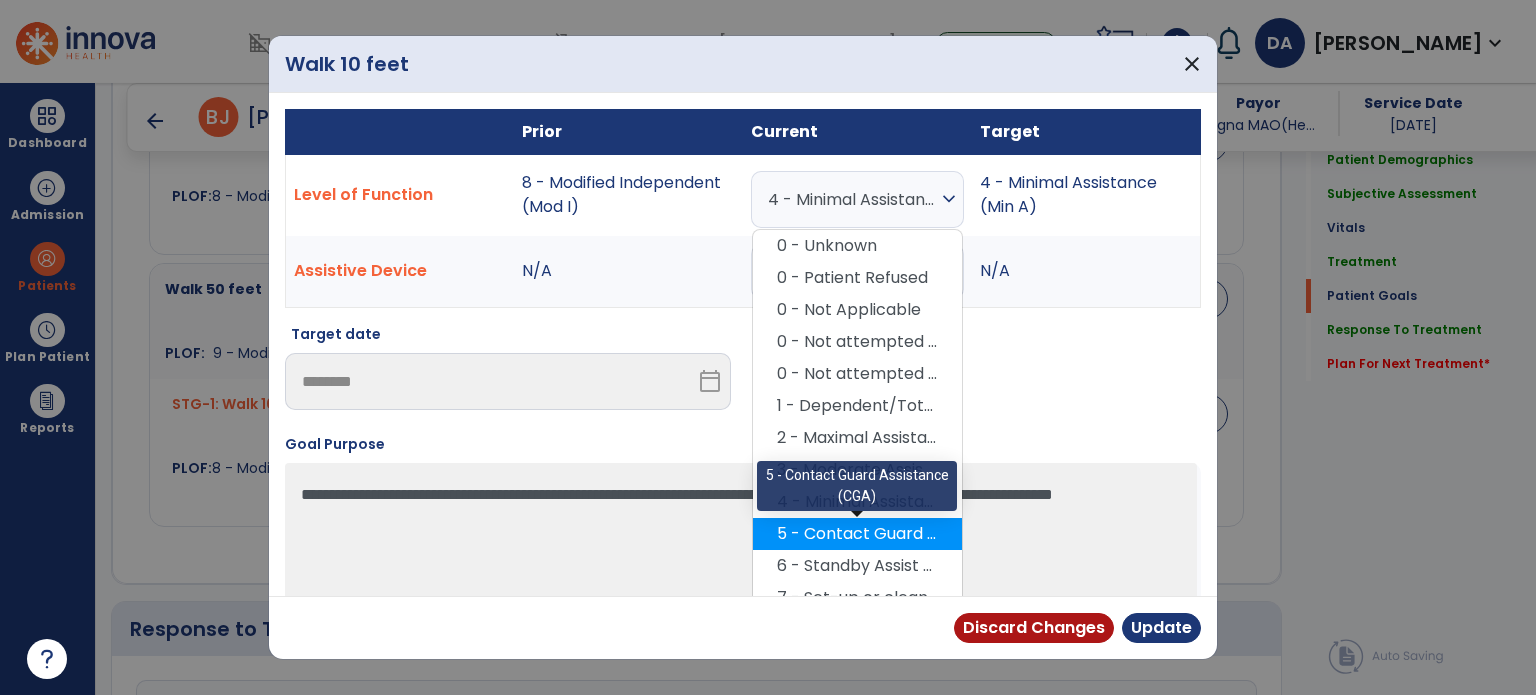 click on "5 - Contact Guard Assistance (CGA)" at bounding box center (857, 534) 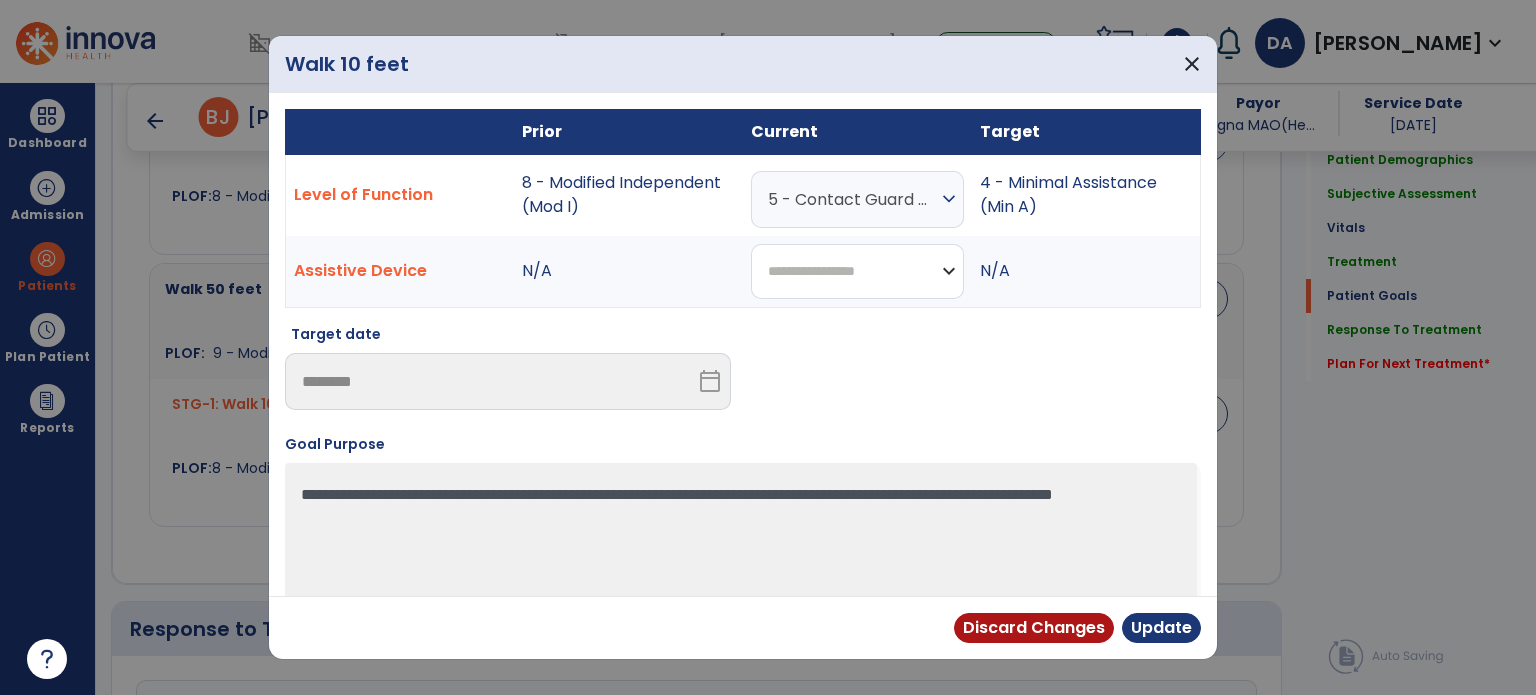 click on "**********" at bounding box center [857, 271] 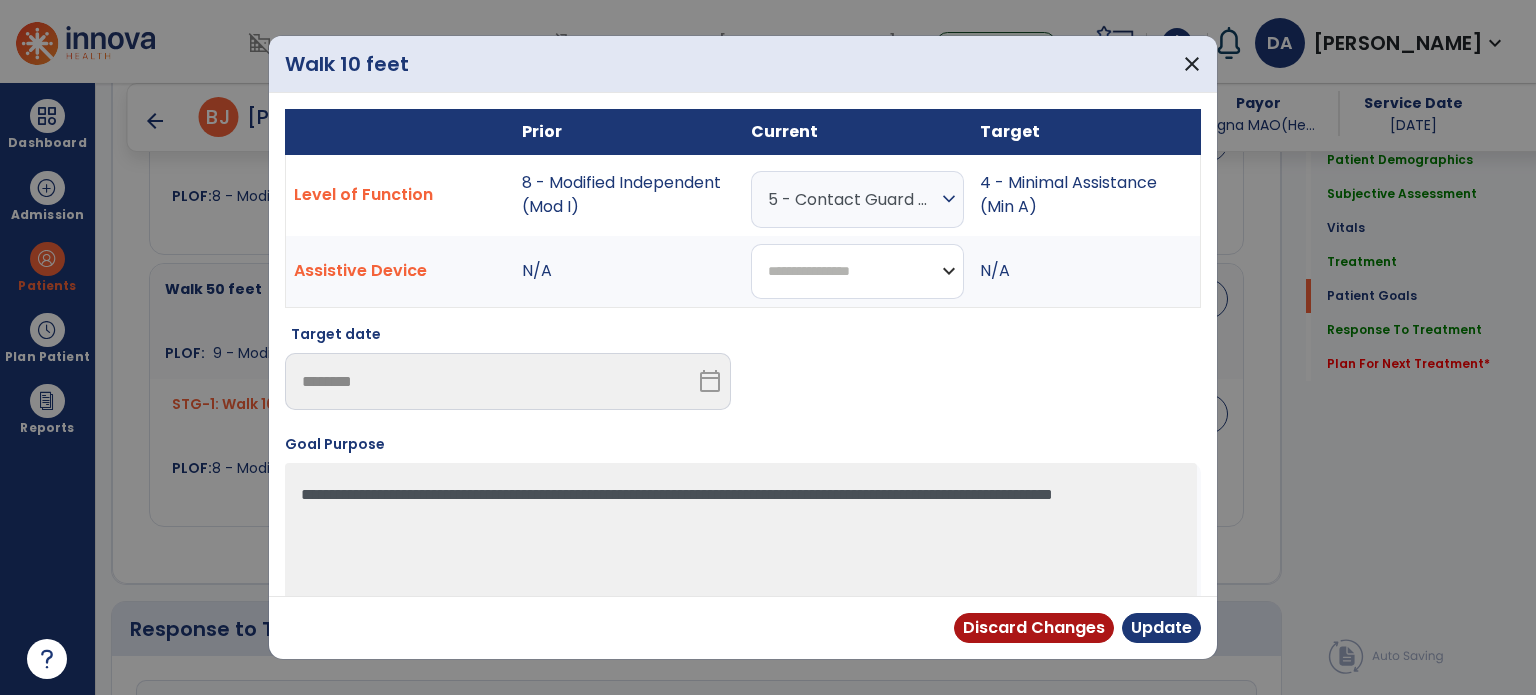 click on "**********" at bounding box center [857, 271] 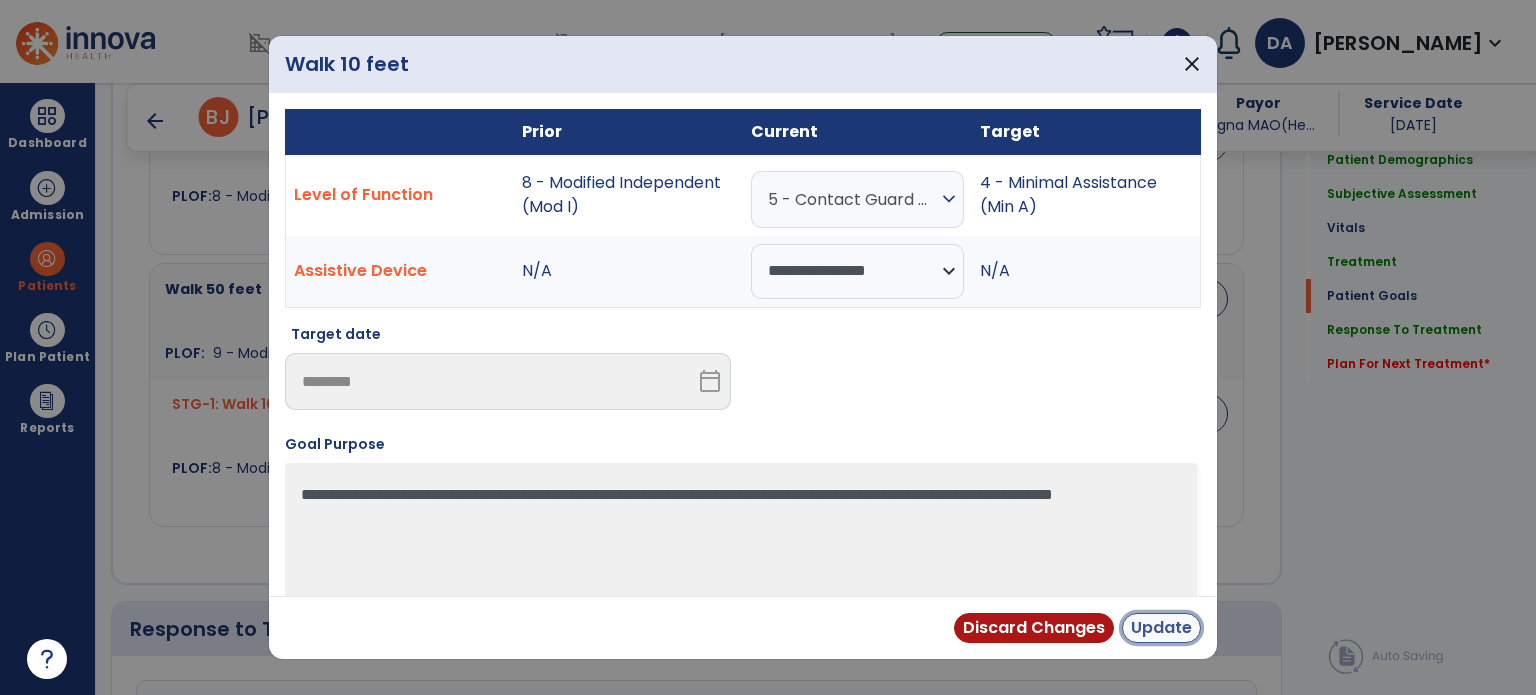 click on "Update" at bounding box center (1161, 628) 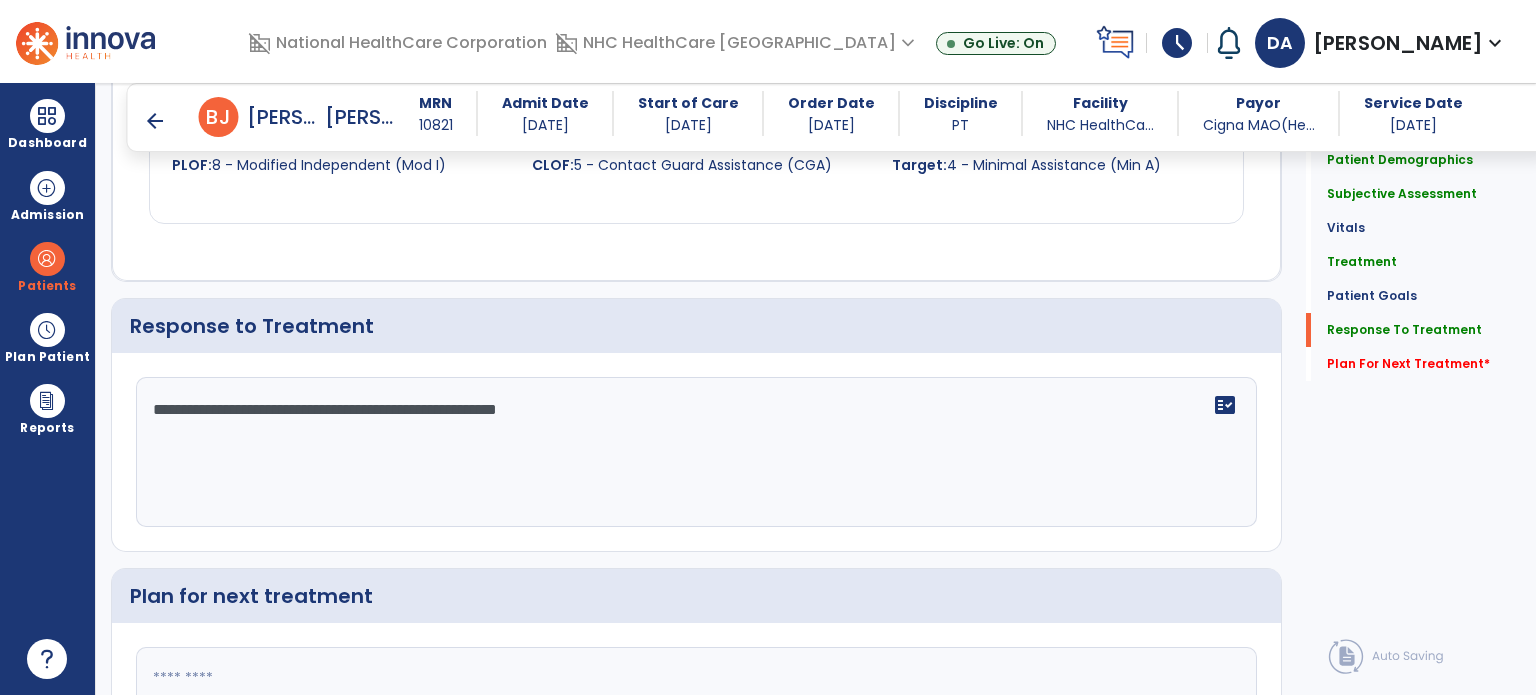scroll, scrollTop: 2472, scrollLeft: 0, axis: vertical 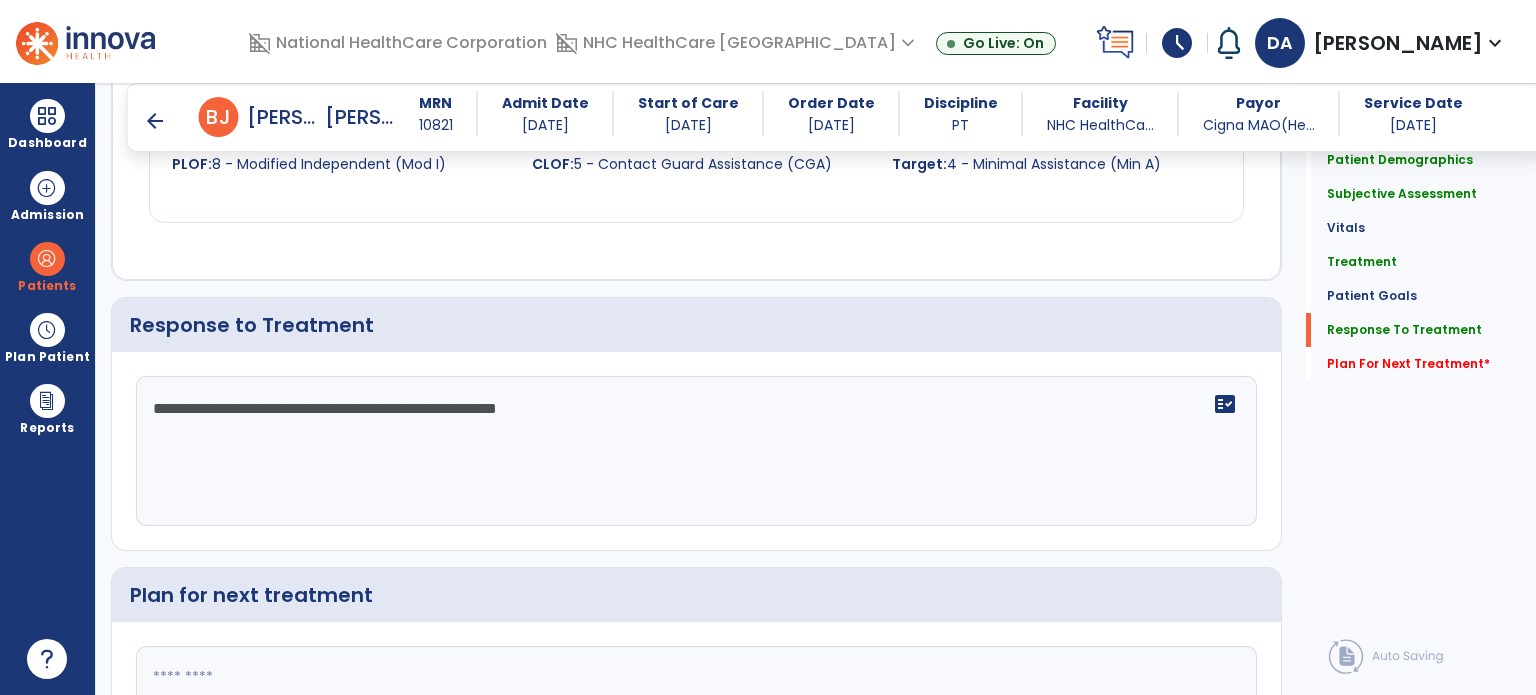 click on "**********" 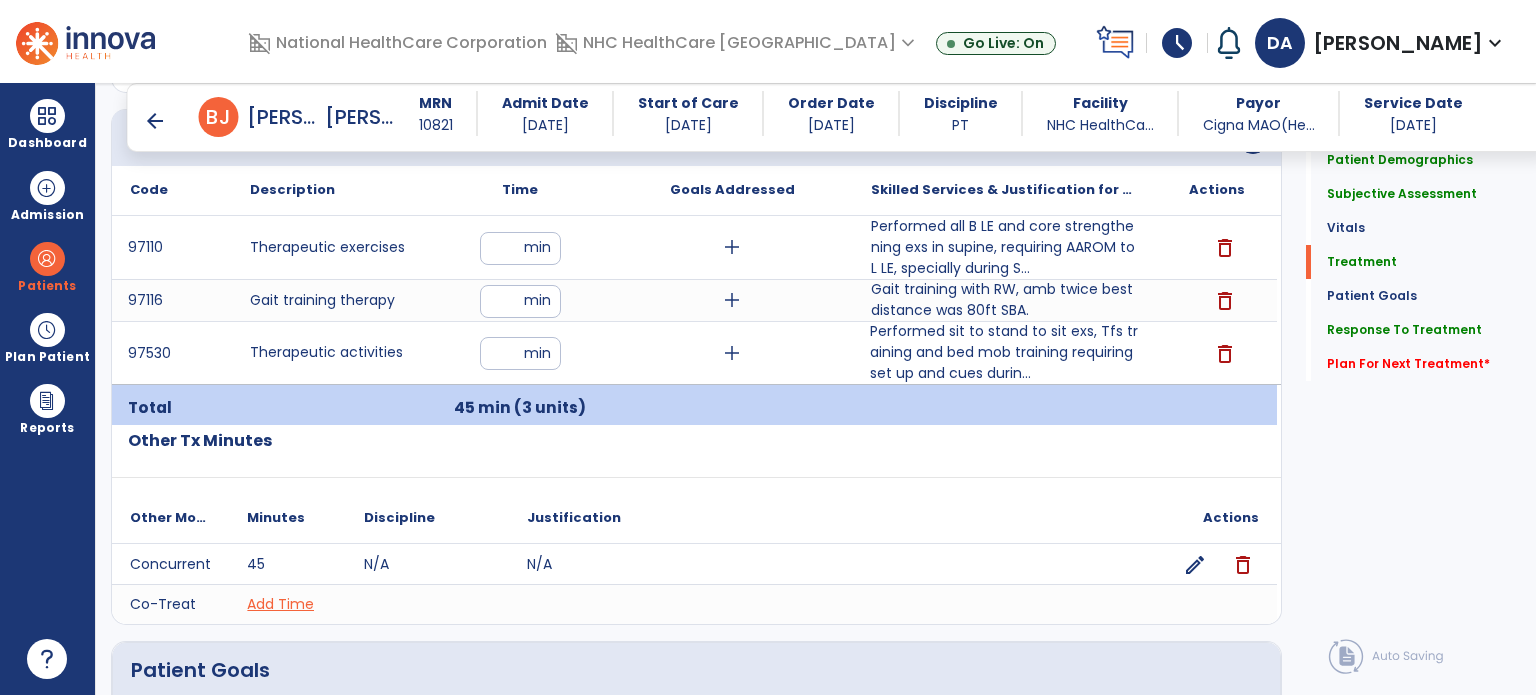 scroll, scrollTop: 1140, scrollLeft: 0, axis: vertical 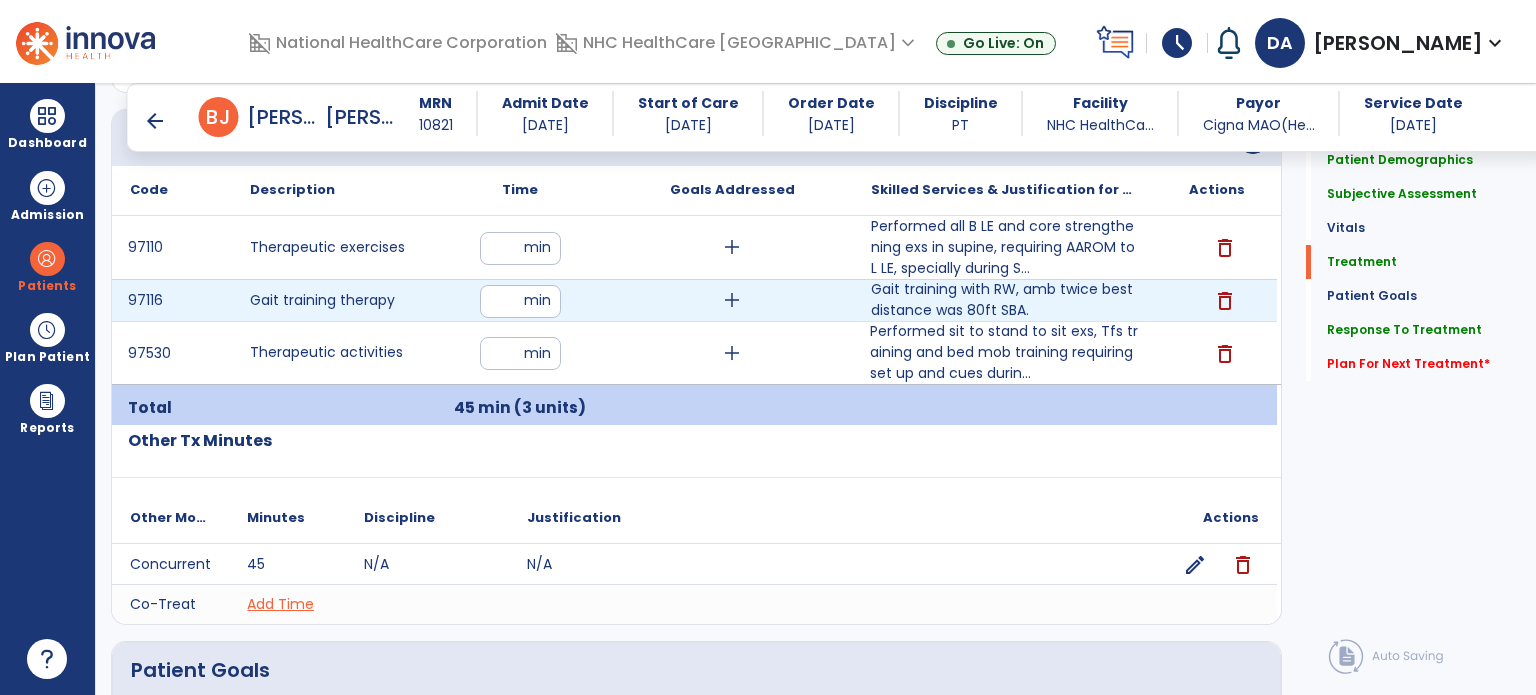 type on "**********" 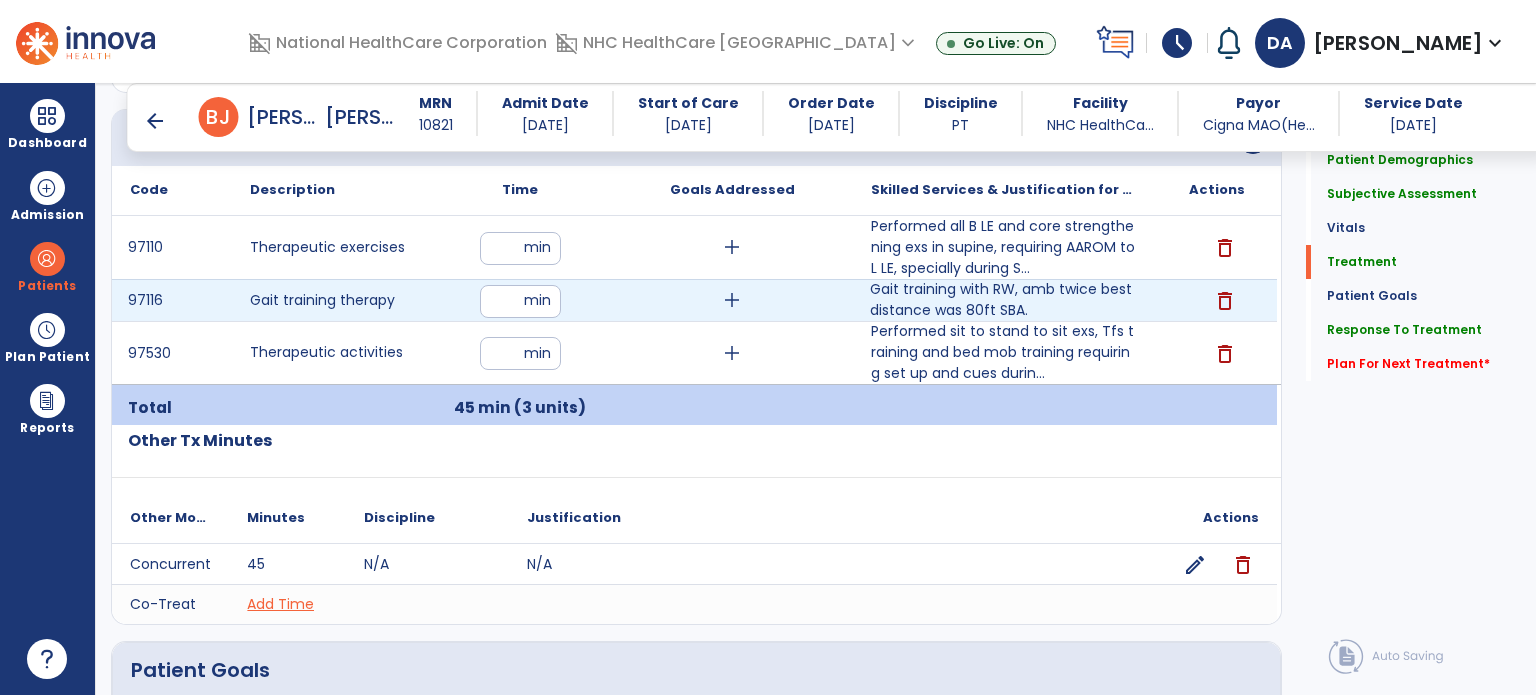 click on "Gait training with RW, amb twice best distance was 80ft SBA." at bounding box center [1004, 300] 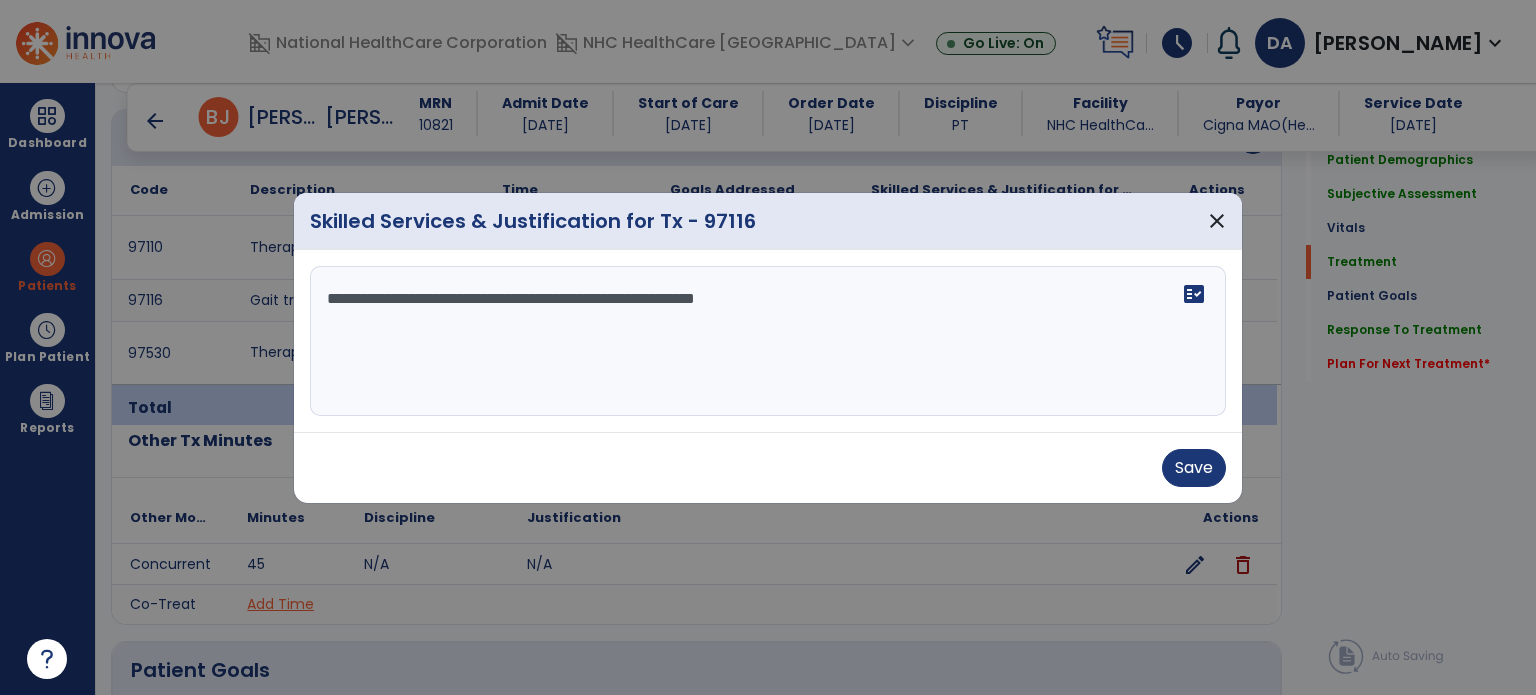 click on "**********" at bounding box center (768, 341) 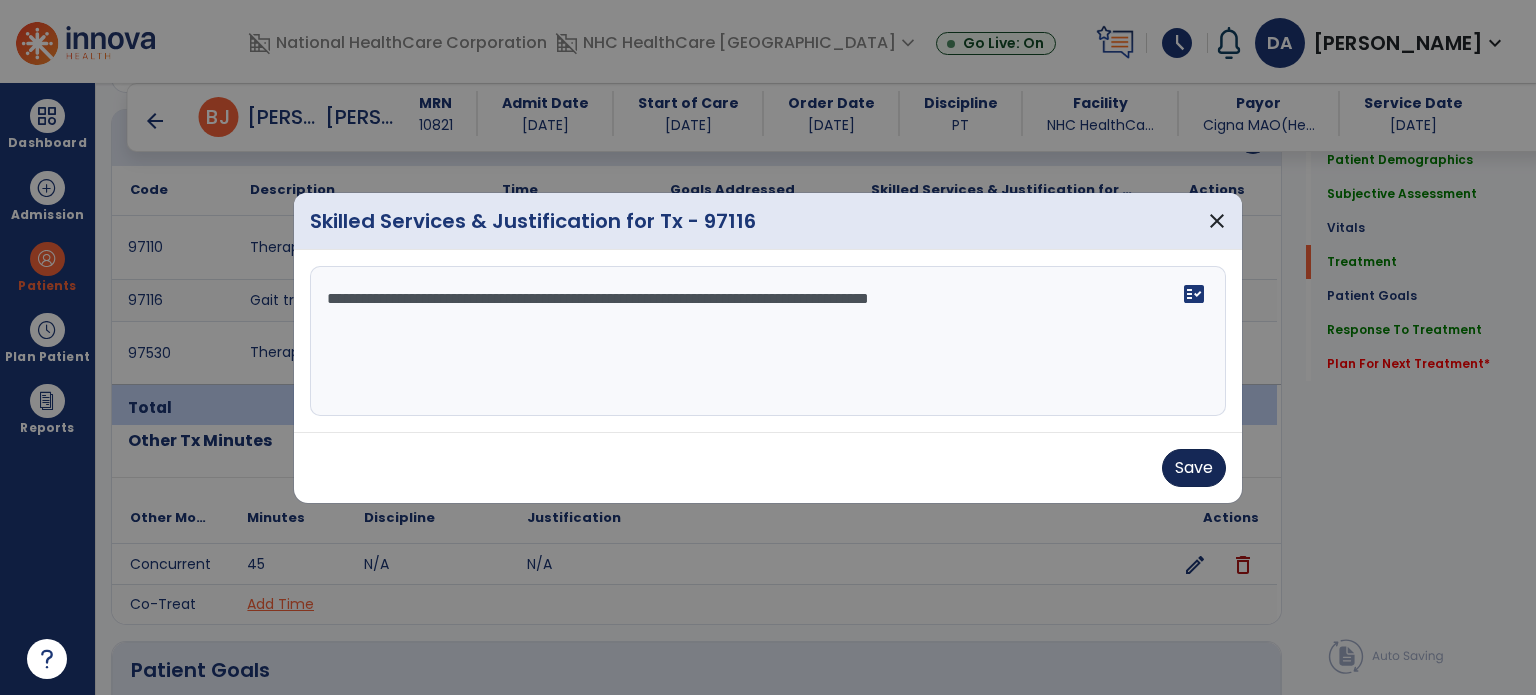 type on "**********" 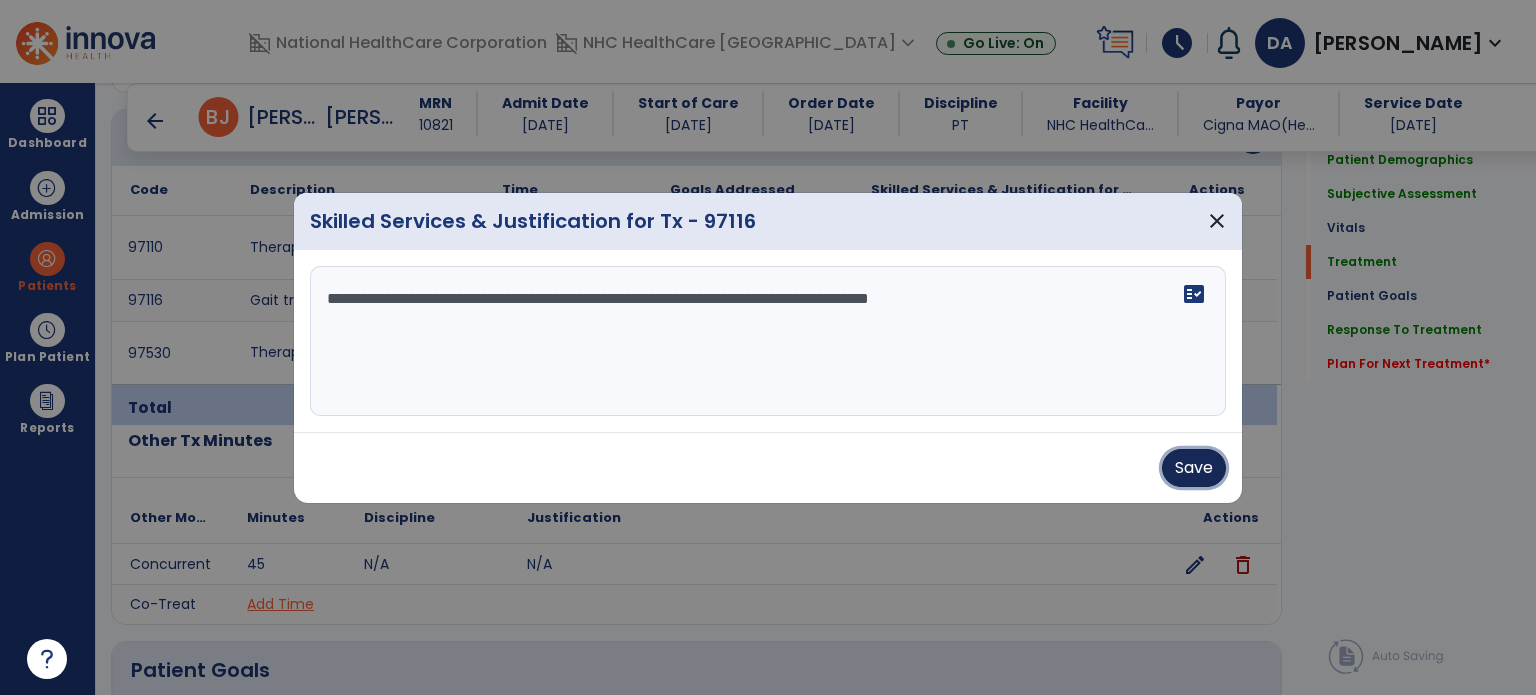 click on "Save" at bounding box center (1194, 468) 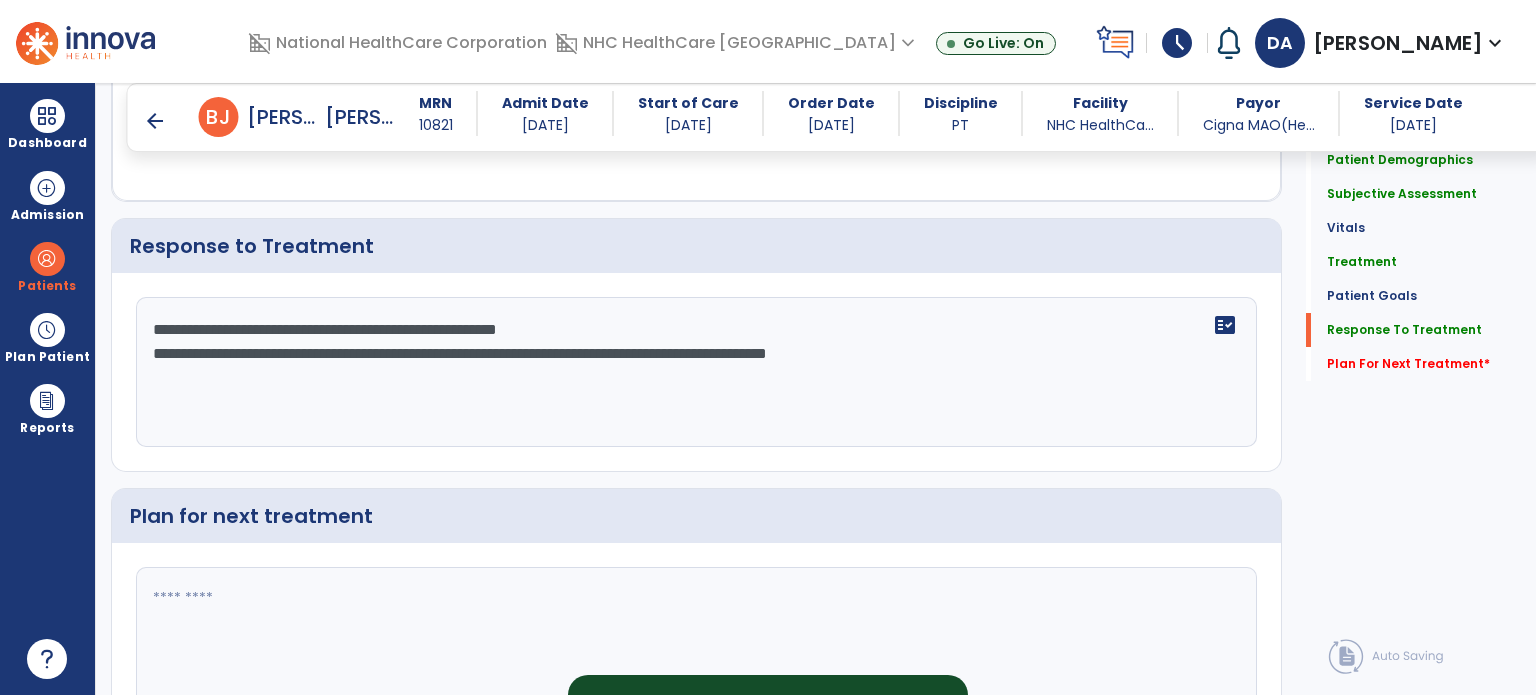 scroll, scrollTop: 2679, scrollLeft: 0, axis: vertical 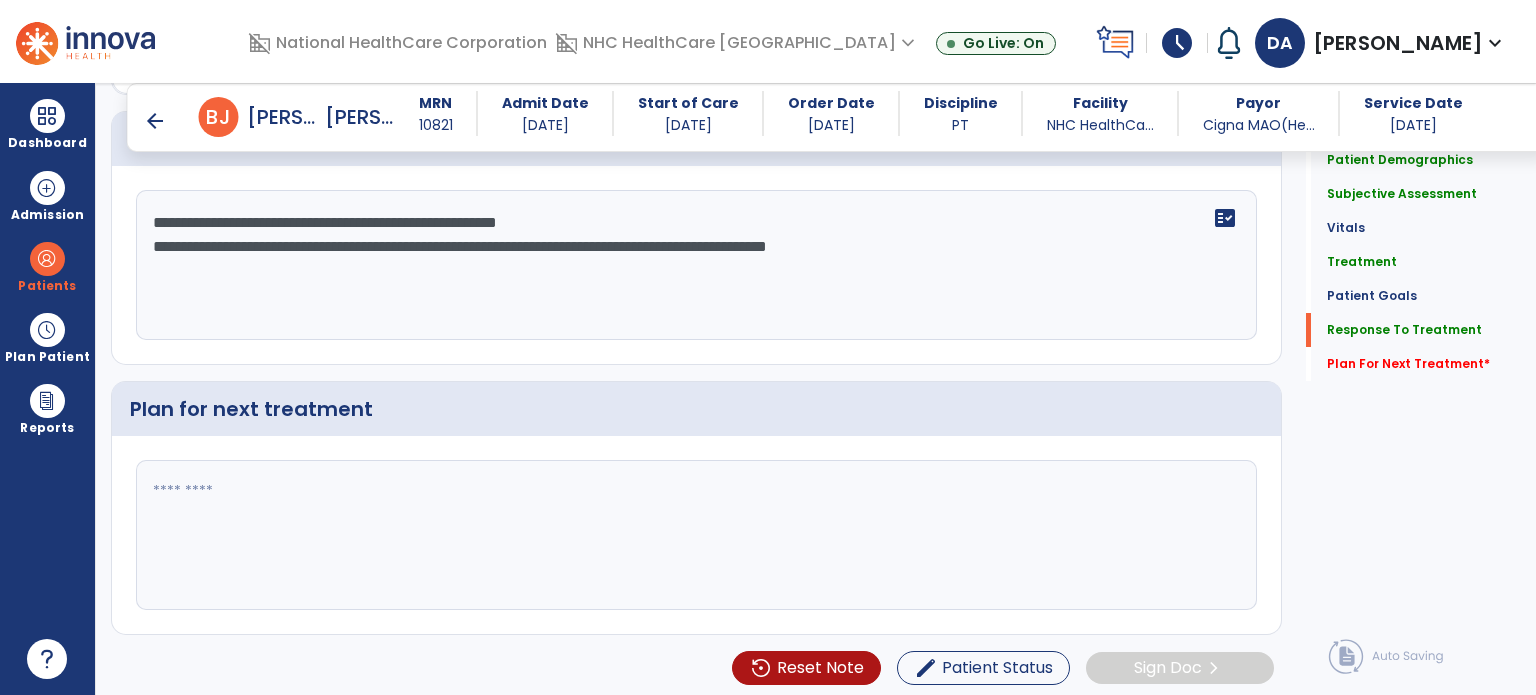 click 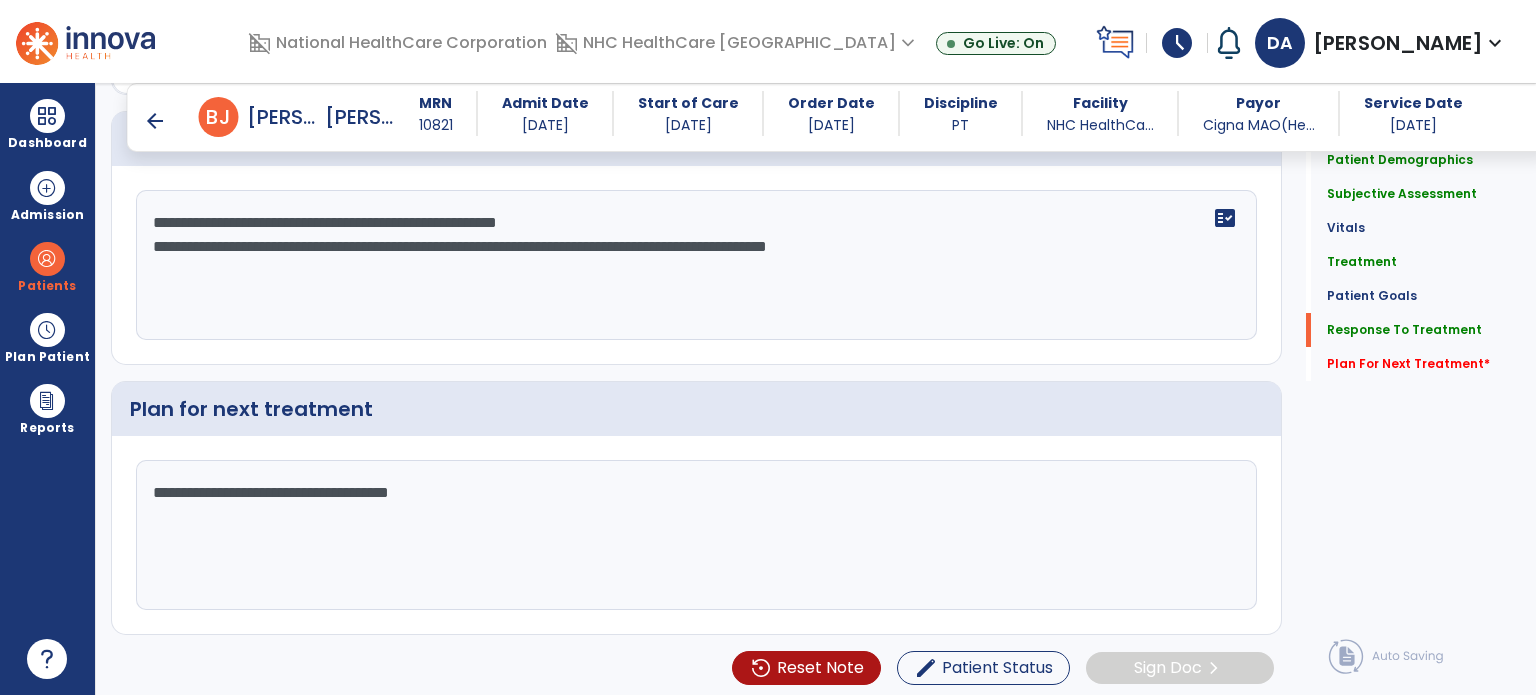 click on "**********" 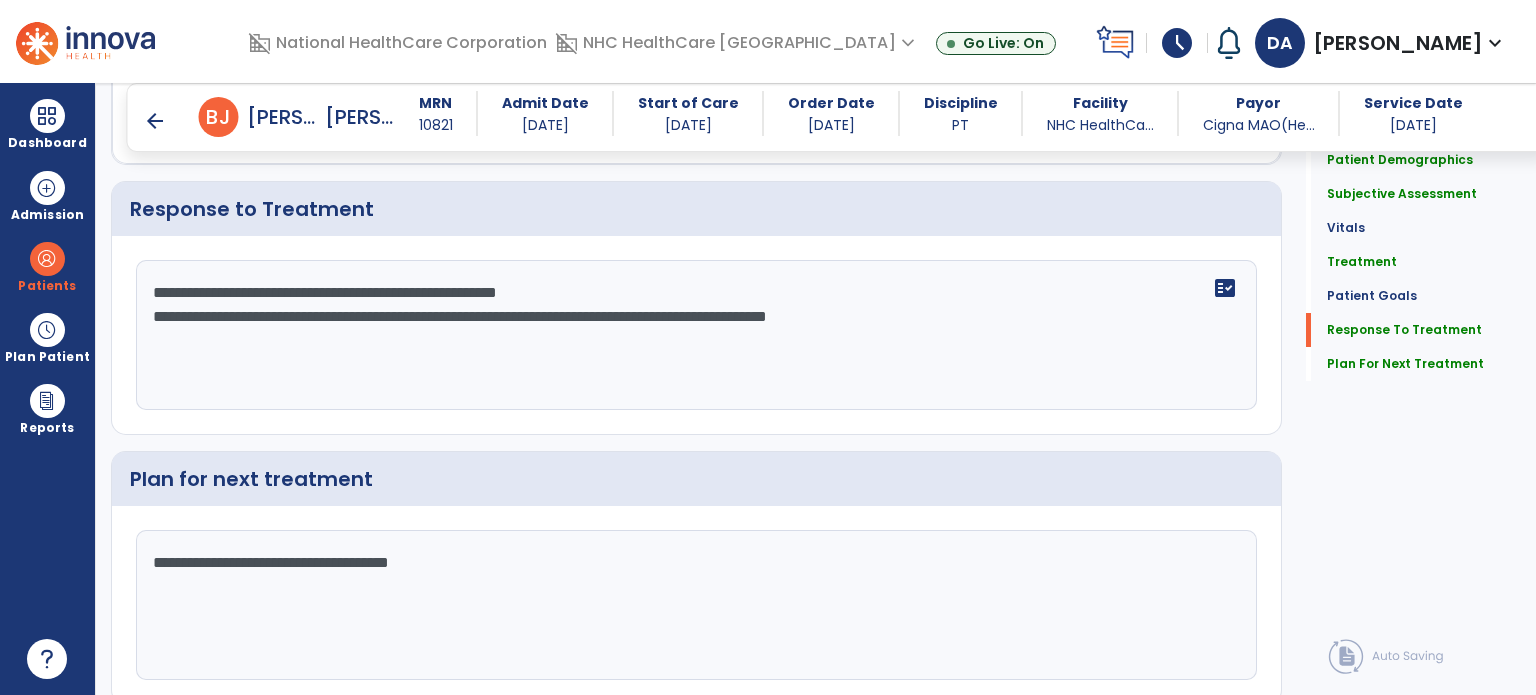 scroll, scrollTop: 2679, scrollLeft: 0, axis: vertical 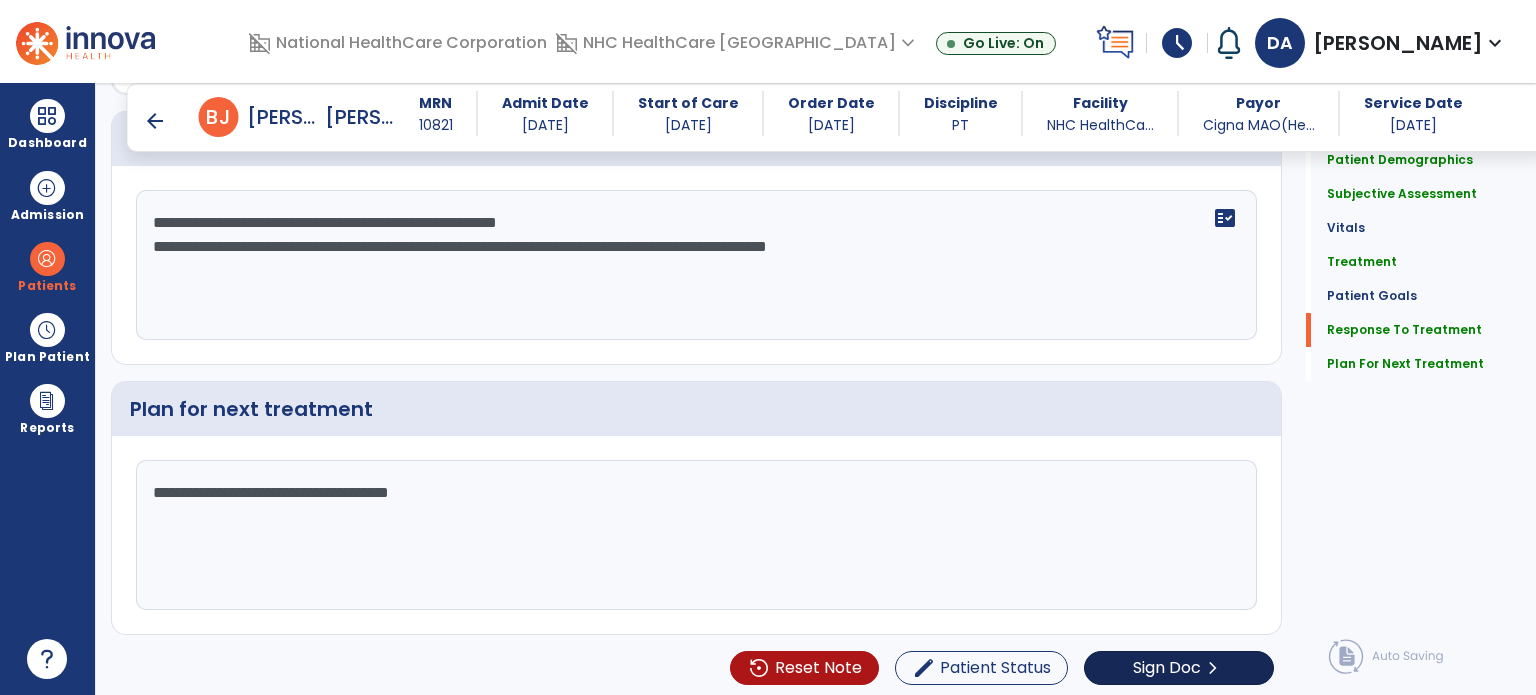 type on "**********" 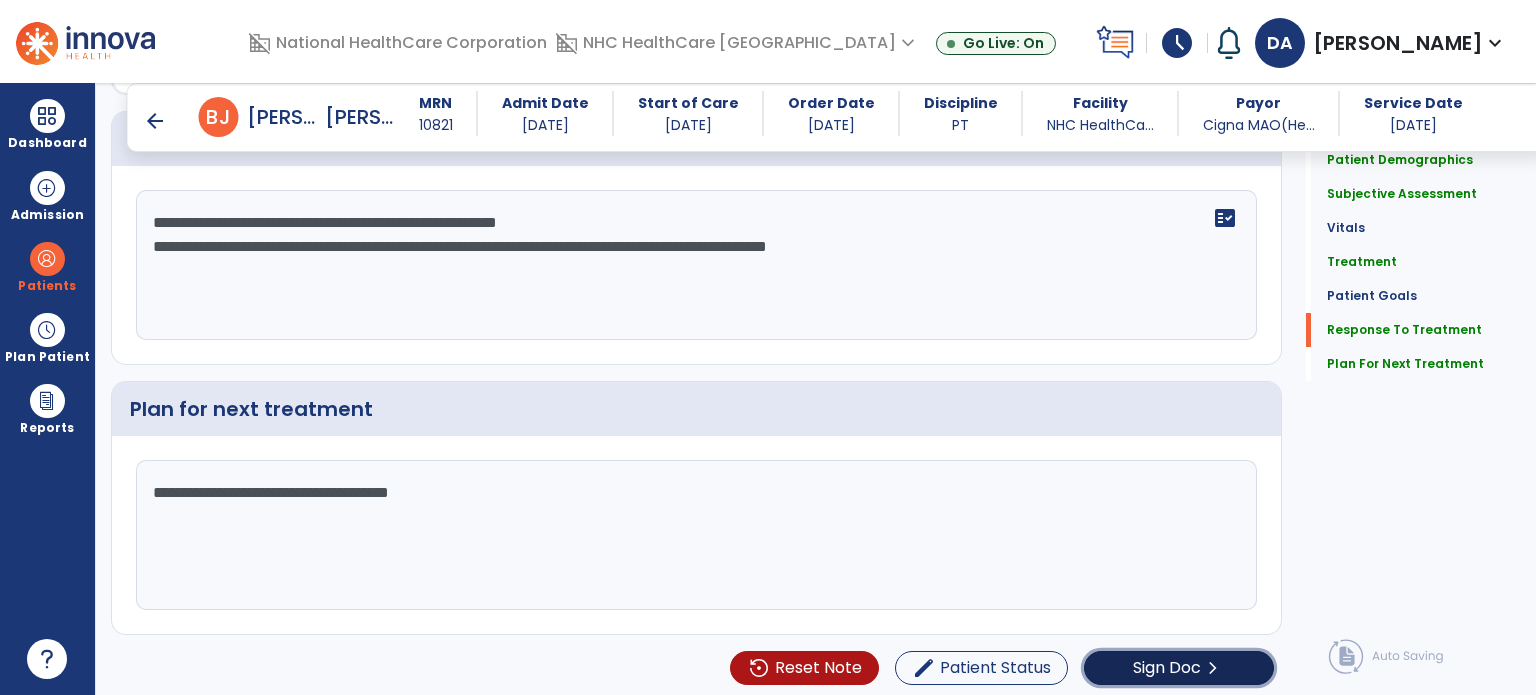 click on "Sign Doc" 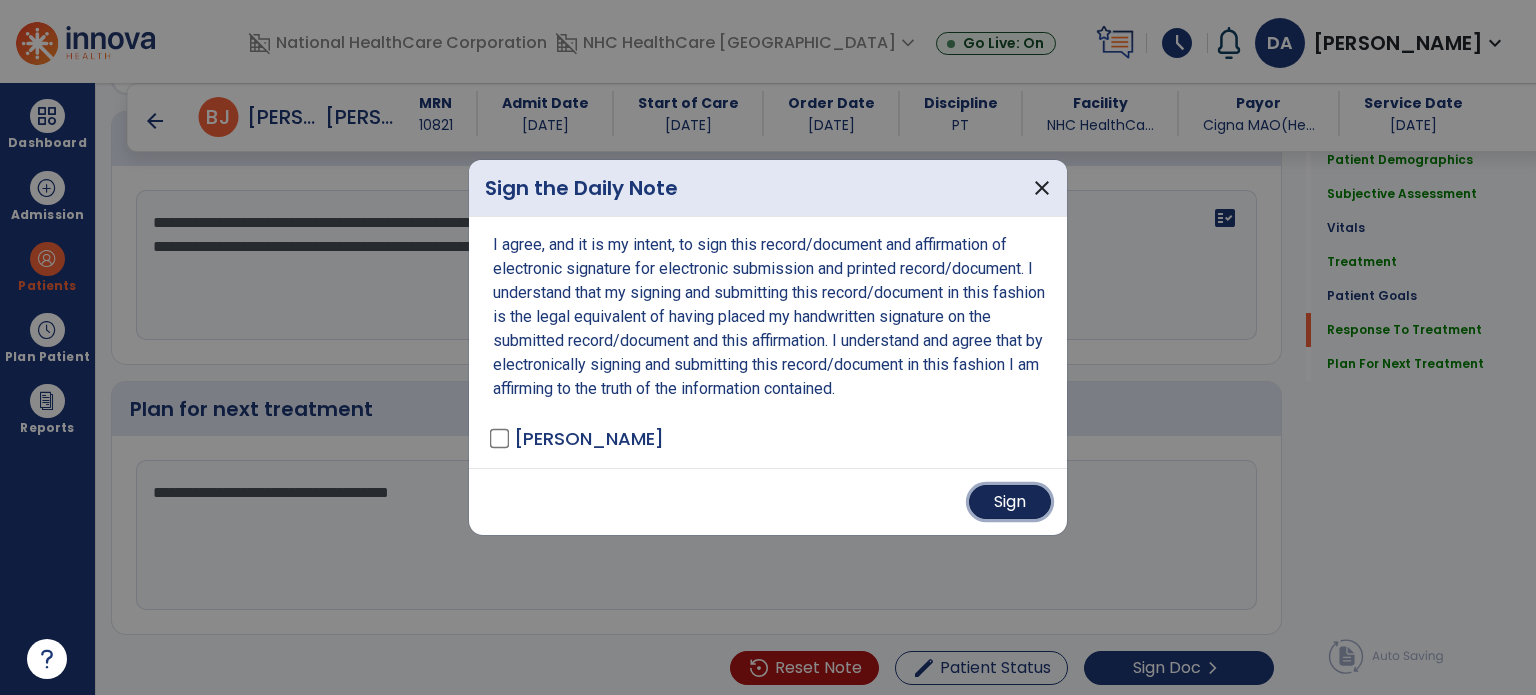 click on "Sign" at bounding box center [1010, 502] 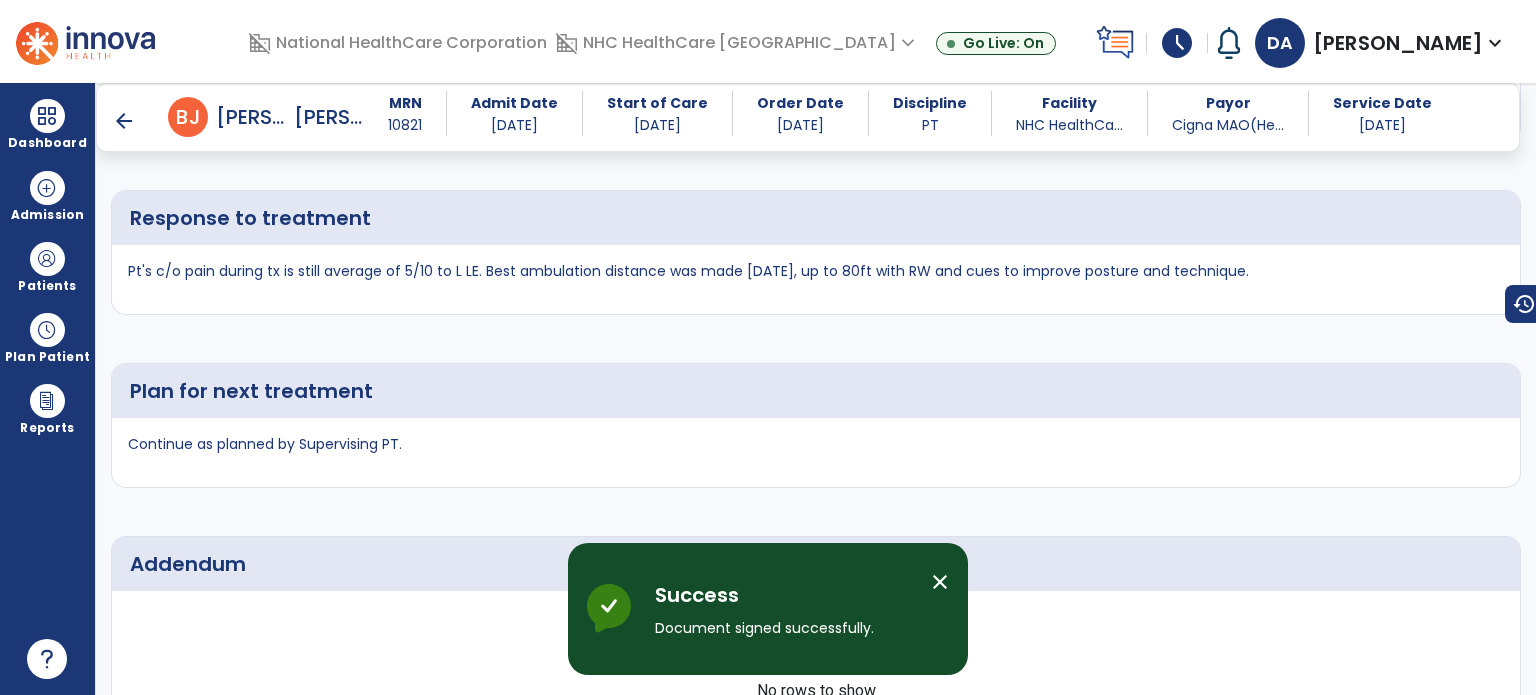 scroll, scrollTop: 3768, scrollLeft: 0, axis: vertical 